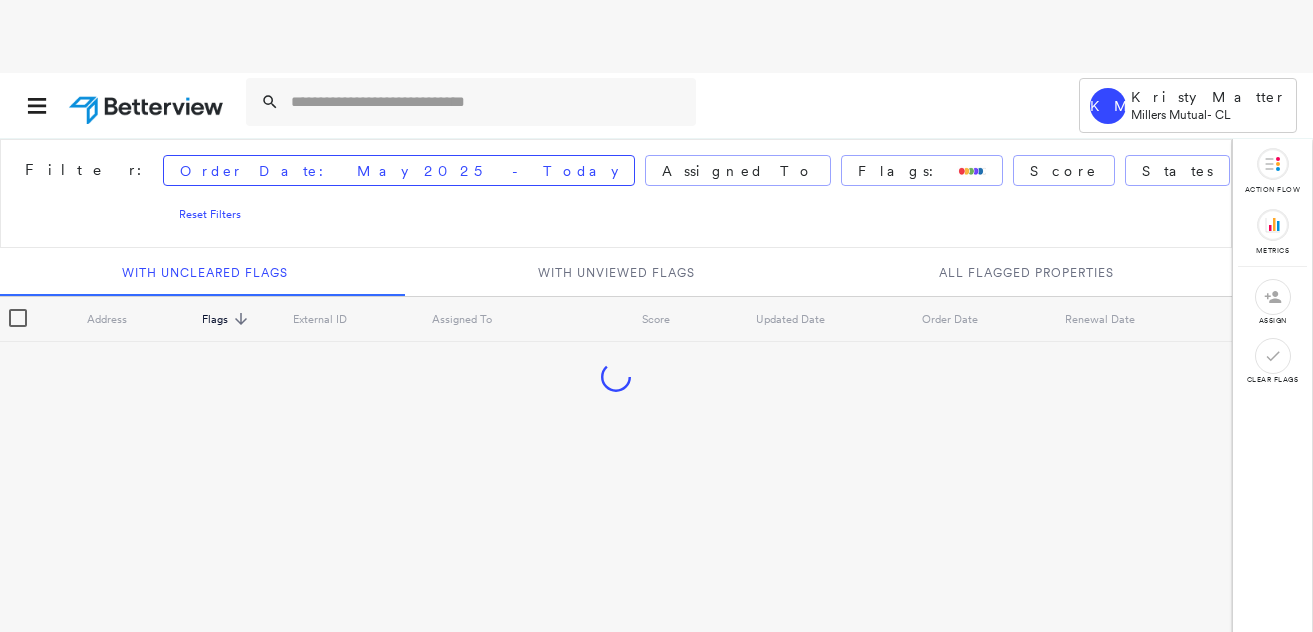 scroll, scrollTop: 0, scrollLeft: 0, axis: both 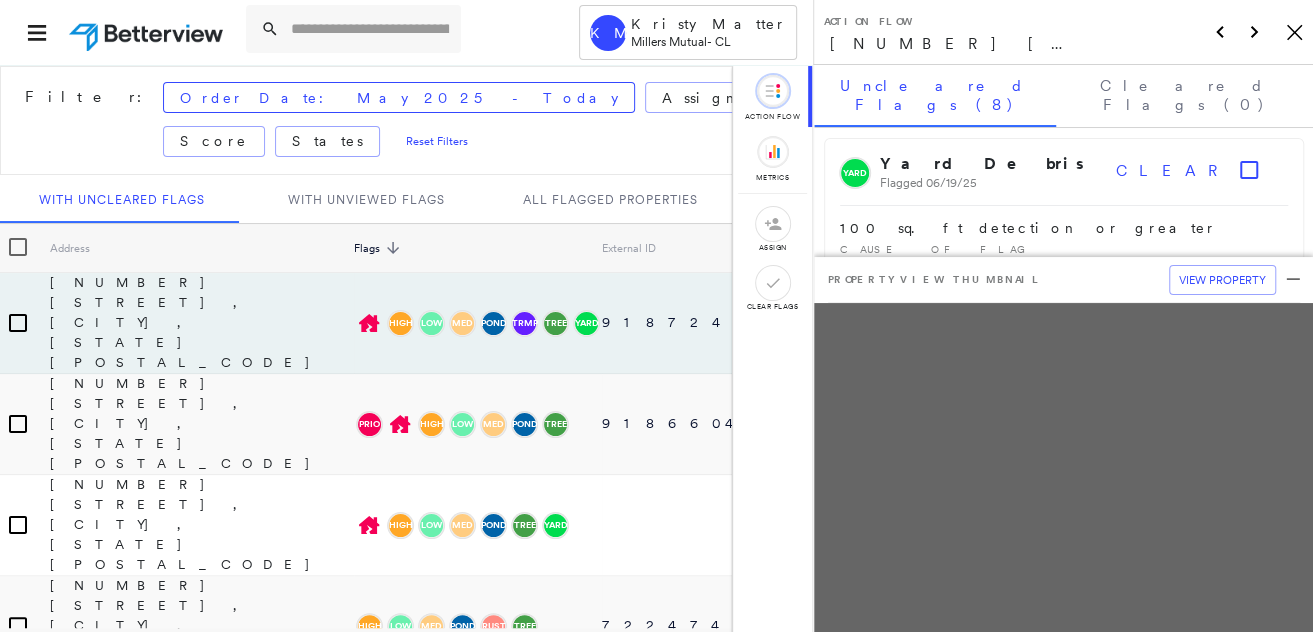 click on "Icon_Closemodal" 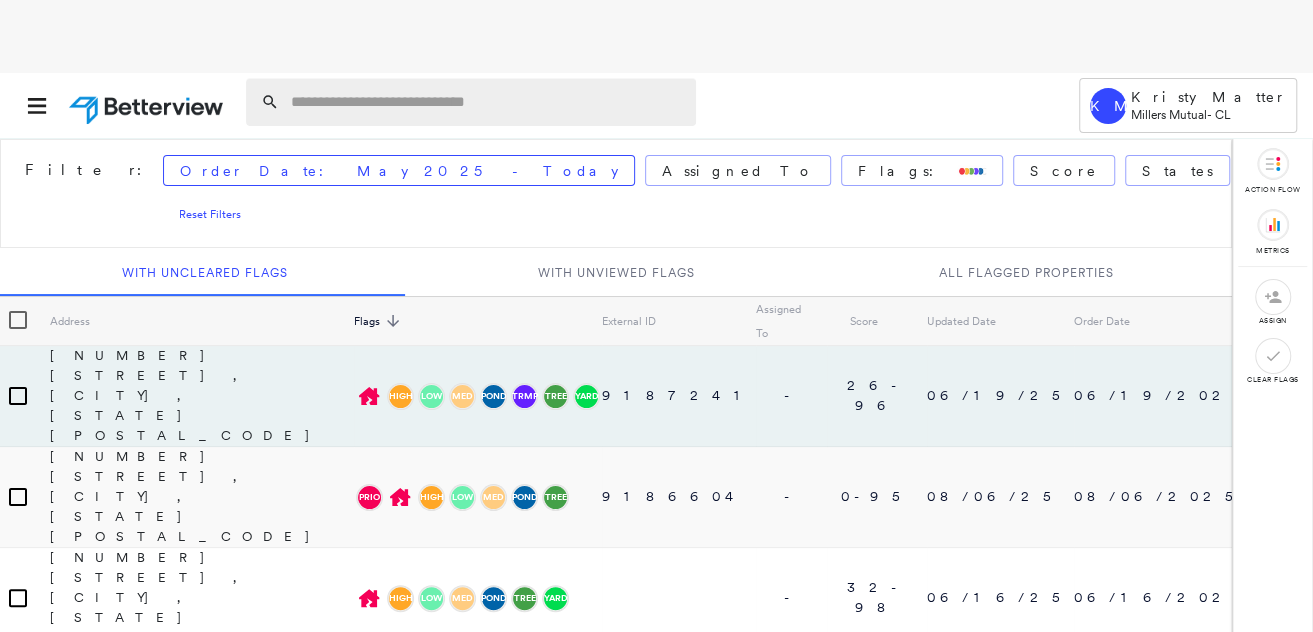 click at bounding box center [487, 102] 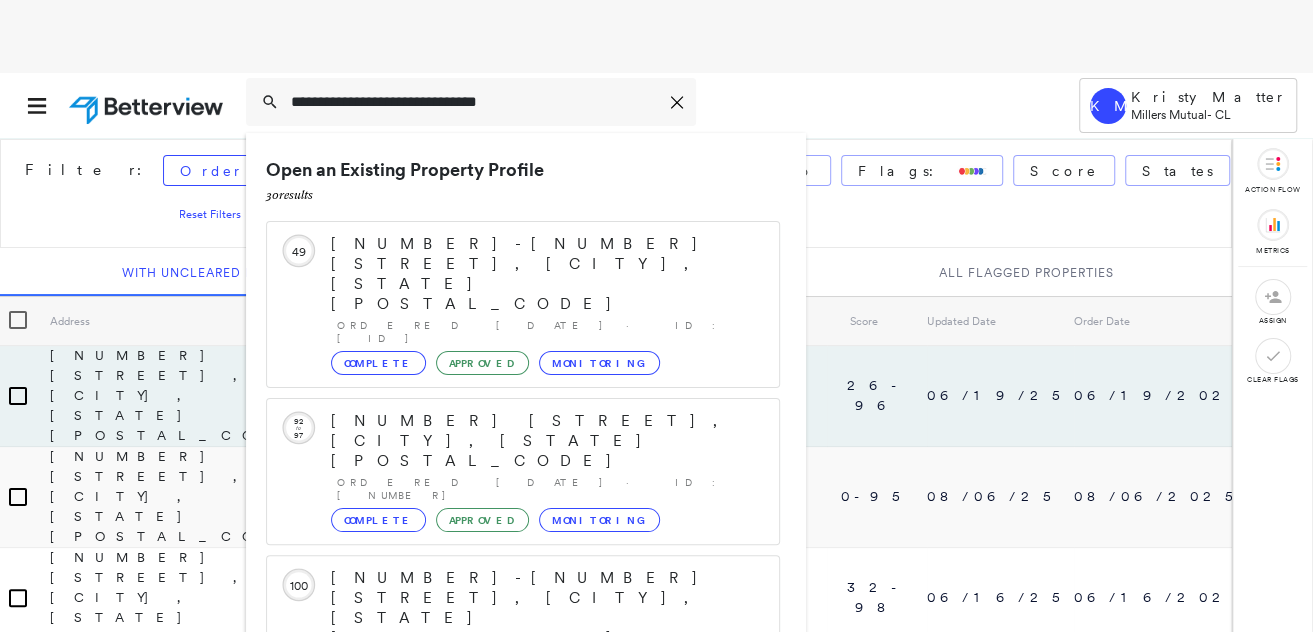 scroll, scrollTop: 206, scrollLeft: 0, axis: vertical 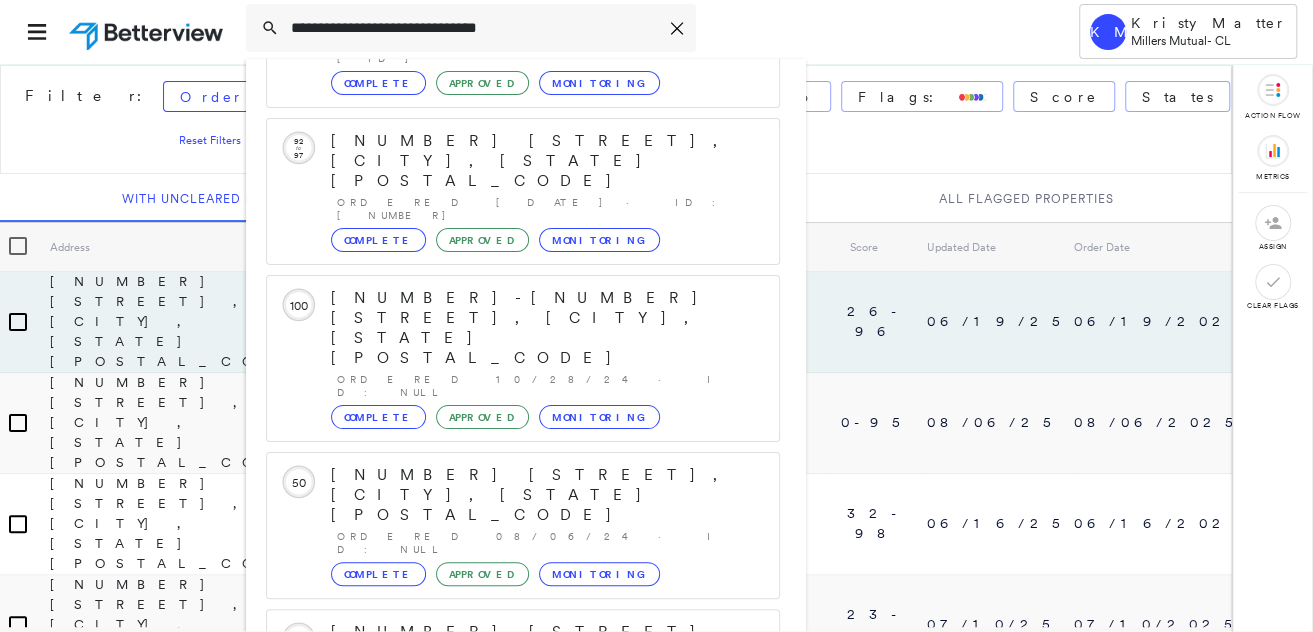 type on "**********" 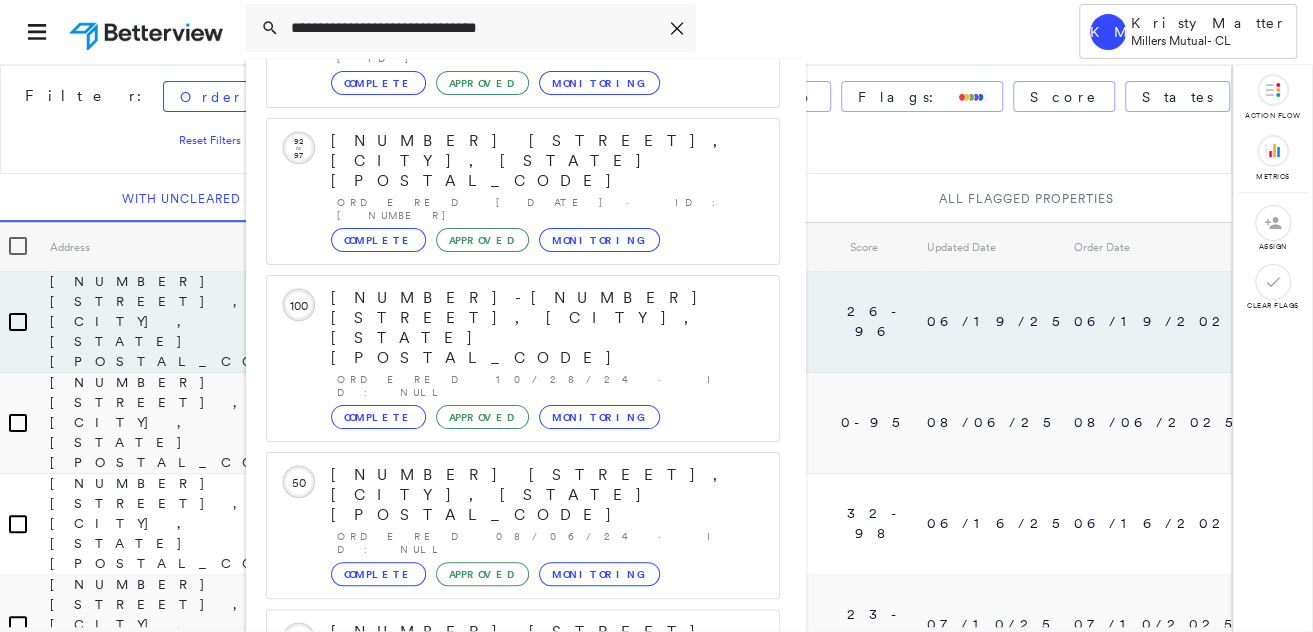 click on "[NUMBER] [STREET], [CITY], [STATE] [POSTAL_CODE]" at bounding box center (501, 944) 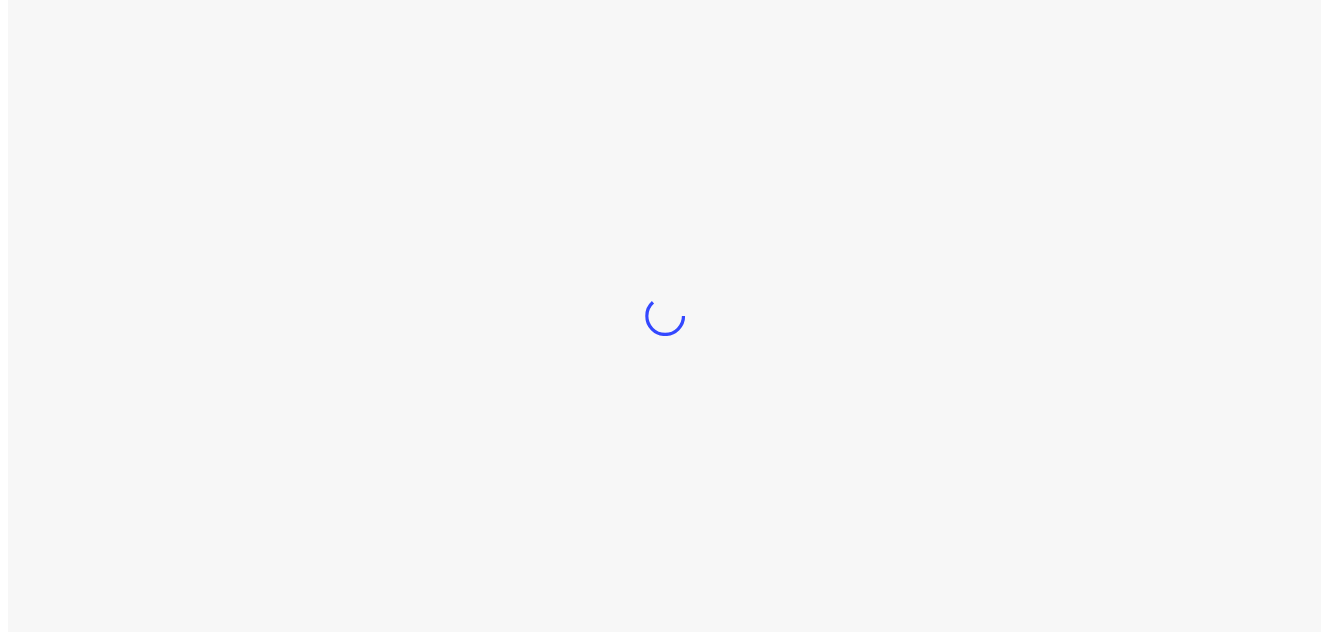scroll, scrollTop: 0, scrollLeft: 0, axis: both 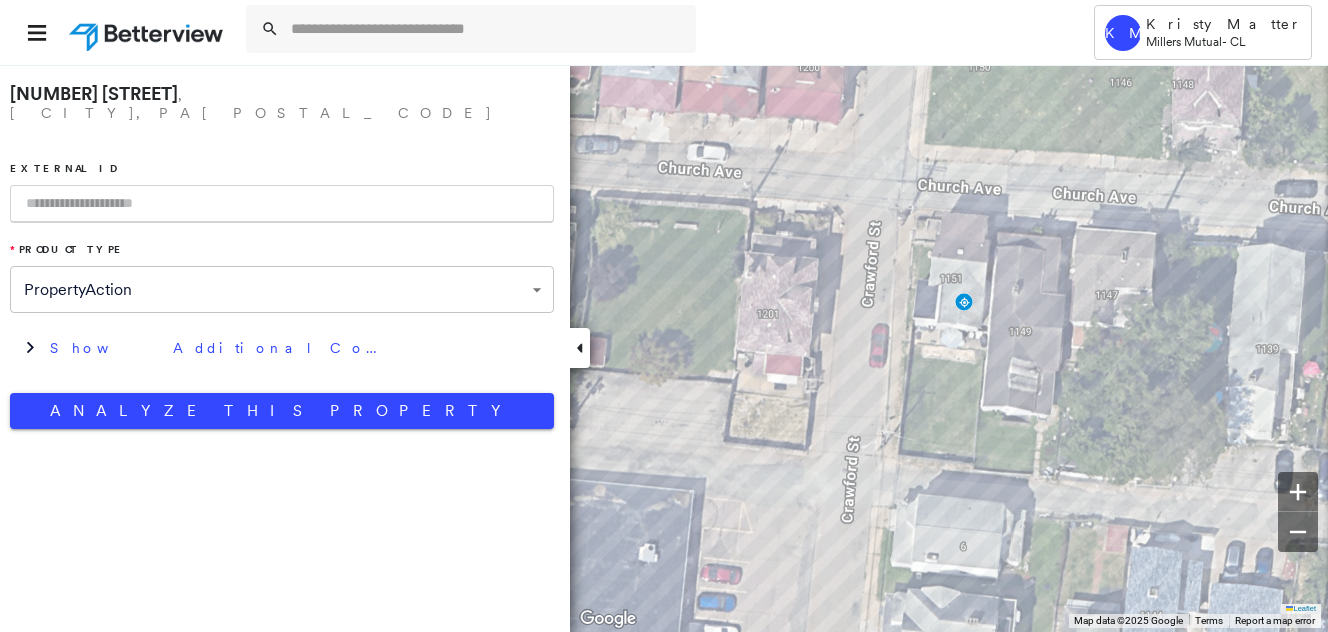 click at bounding box center (282, 204) 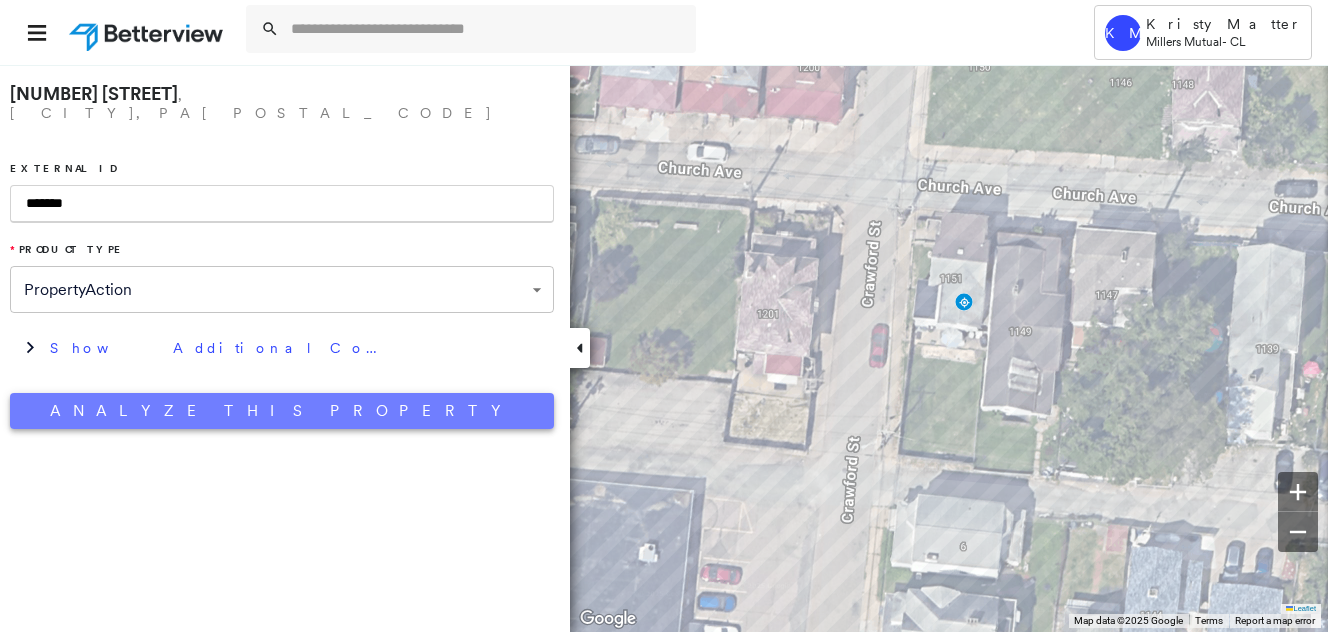 type on "*******" 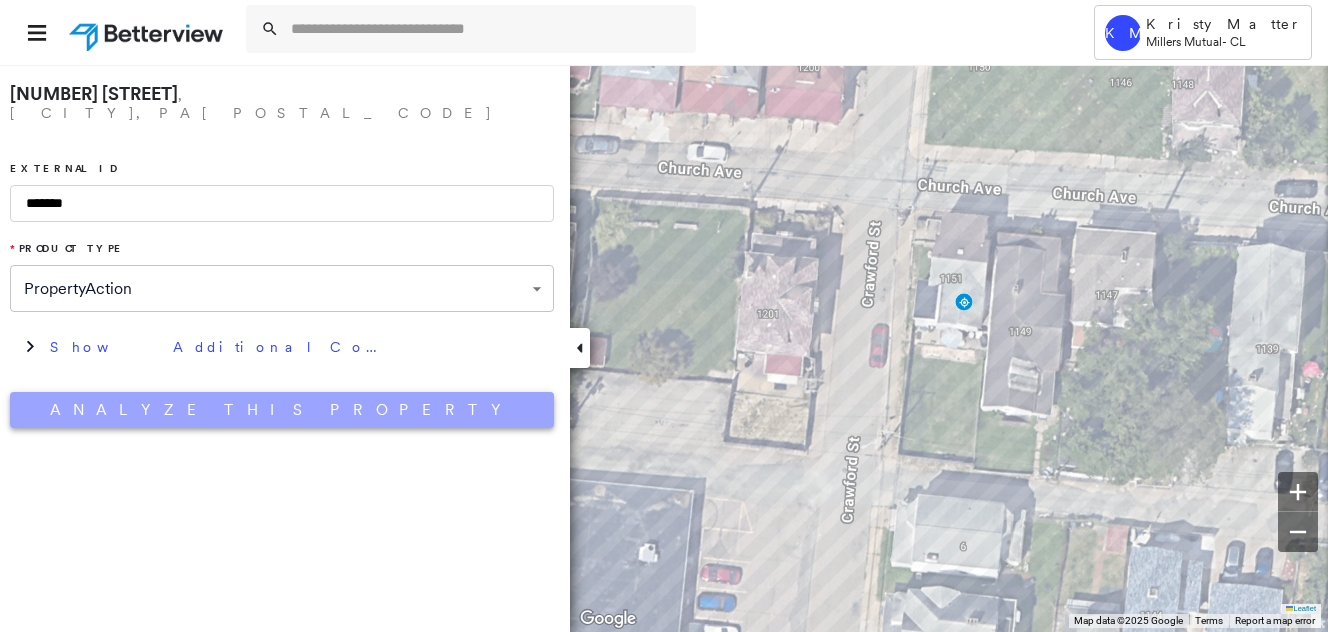 click on "Analyze This Property" at bounding box center (282, 410) 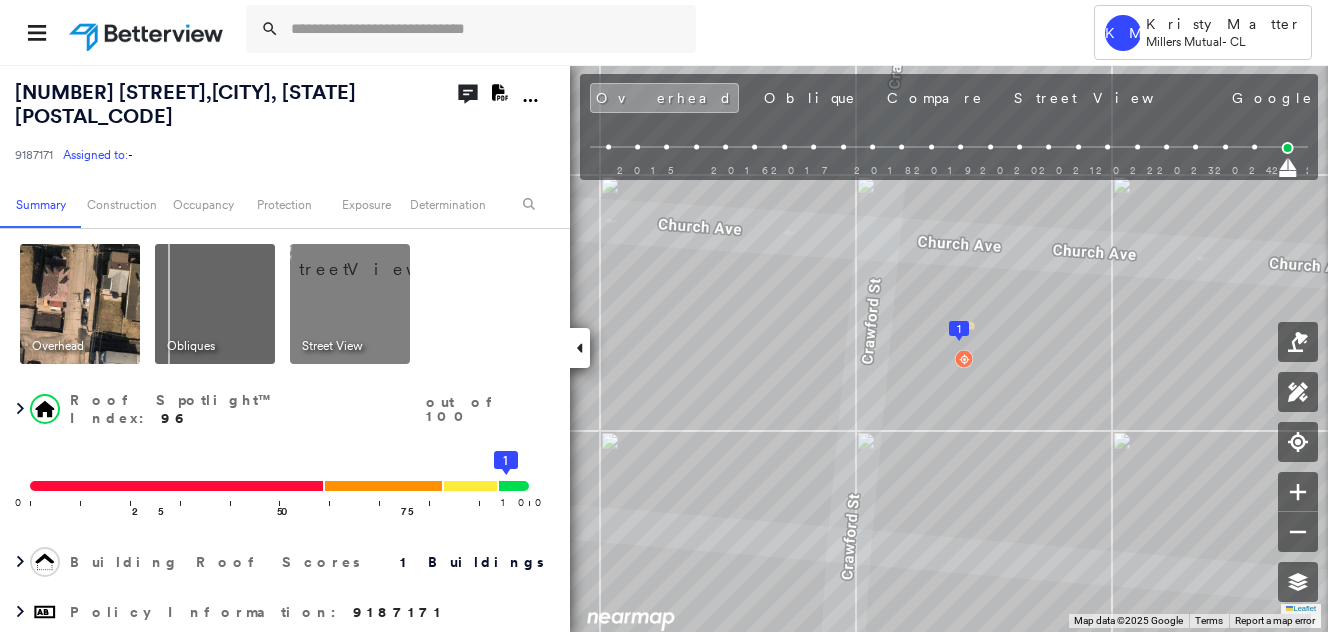 click at bounding box center (374, 259) 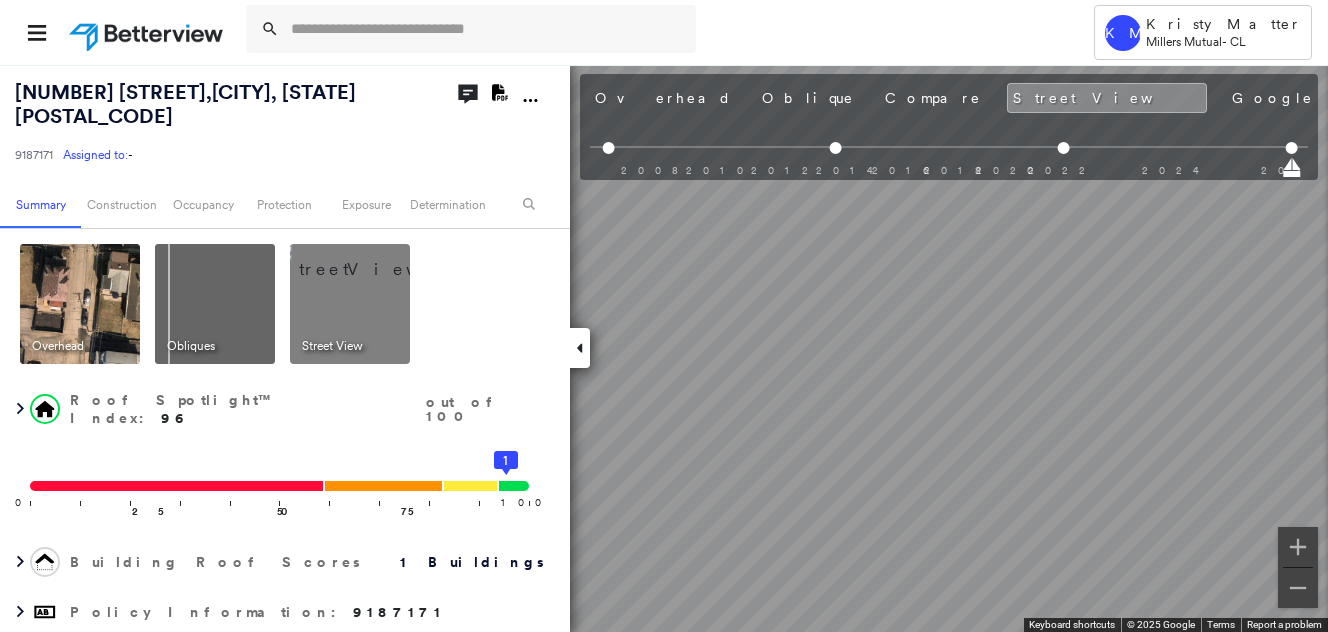 click on "Tower KM Kristy Matter Millers Mutual  -   CL [NUMBER]  [STREET] ,  [CITY], [STATE] [POSTAL_CODE] [POSTAL_CODE] Assigned to:  - Assigned to:  - [POSTAL_CODE] Assigned to:  - Open Comments Download PDF Report Summary Construction Occupancy Protection Exposure Determination Overhead Obliques Street View Roof Spotlight™ Index :  96 out of 100 0 100 25 50 75 1 Building Roof Scores 1 Buildings Policy Information :  [POSTAL_CODE] Flags :  1 (0 cleared, 1 uncleared) Construction Roof Spotlights :  Vent Property Features Roof Size & Shape :  1 building  - Gable | Asphalt Shingle Occupancy Place Detail Protection Exposure FEMA Risk Index Additional Perils Determination Flags :  1 (0 cleared, 1 uncleared) Uncleared Flags (1) Cleared Flags  (0) LOW Low Priority Flagged [DATE] Clear Action Taken New Entry History Quote/New Business Terms & Conditions Added ACV Endorsement Added Cosmetic Endorsement Inspection/Loss Control Report Information Added to Inspection Survey Onsite Inspection Ordered Determined No Inspection Needed General Save Save" at bounding box center [664, 316] 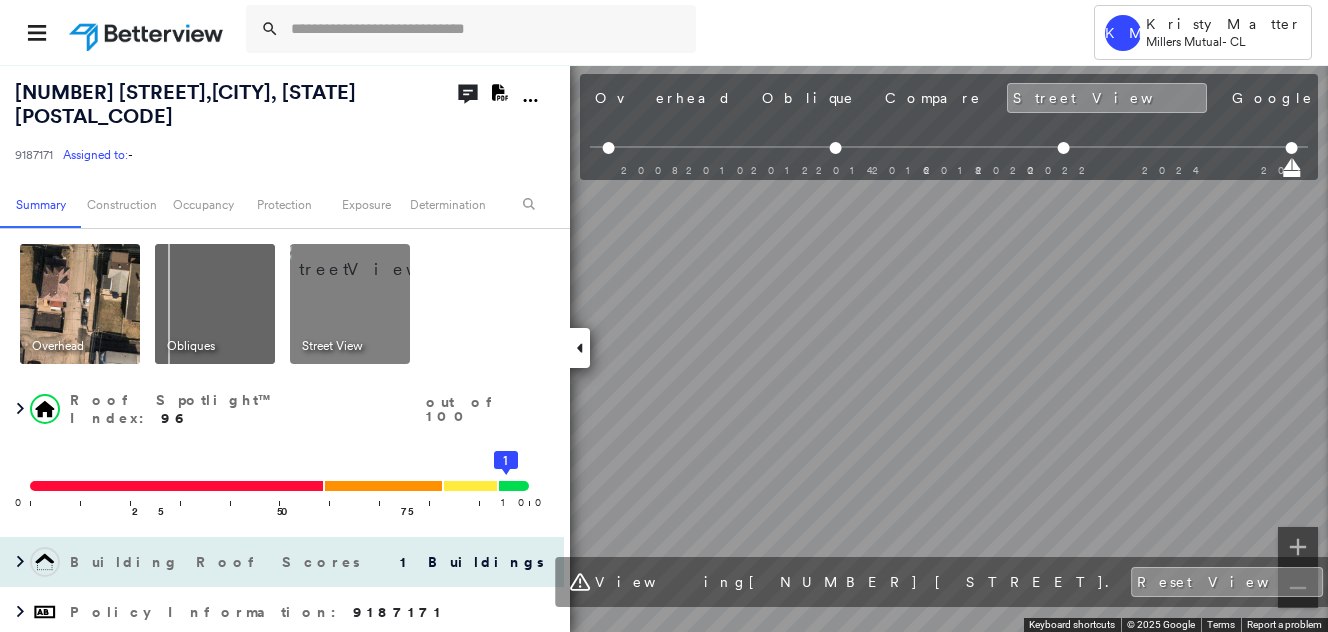 click on "[NUMBER] [STREET] [APT], [CITY], [STATE] [POSTAL_CODE] [POSTAL_CODE] Assigned to:  - Assigned to:  - [POSTAL_CODE] Assigned to:  - Open Comments Download PDF Report Summary Construction Occupancy Protection Exposure Determination Overhead Obliques Street View Roof Spotlight™ Index :  96 out of 100 0 100 25 50 75 1 Building Roof Scores 1 Buildings Policy Information :  [POSTAL_CODE] Flags :  1 (0 cleared, 1 uncleared) Construction Roof Spotlights :  Vent Property Features Roof Size & Shape :  1 building  - Gable | Asphalt Shingle Occupancy Place Detail Protection Exposure FEMA Risk Index Additional Perils Determination Flags :  1 (0 cleared, 1 uncleared) Uncleared Flags (1) Cleared Flags  (0) LOW Low Priority Flagged [DATE] Clear Action Taken New Entry History Quote/New Business Terms & Conditions Added ACV Endorsement Added Cosmetic Endorsement Inspection/Loss Control Report Information Added to Inspection Survey Onsite Inspection Ordered Determined No Inspection Needed General Used Report to Further Agent/Insured Discussion Save" at bounding box center (664, 348) 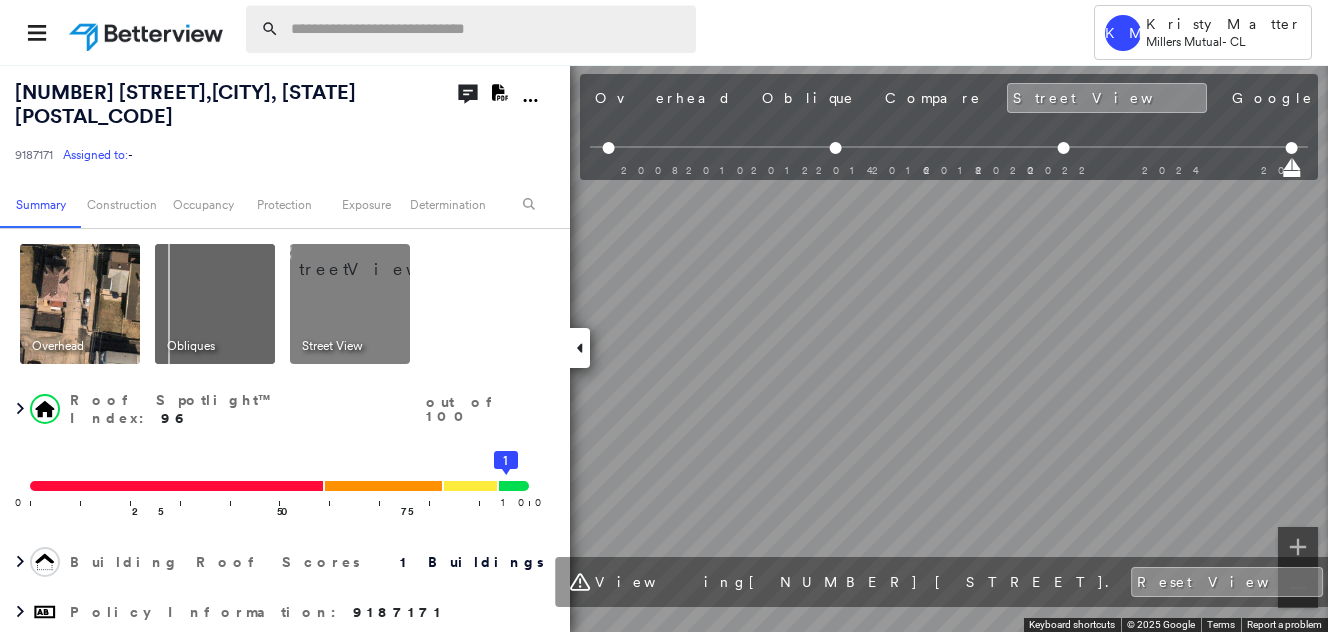 click at bounding box center (487, 29) 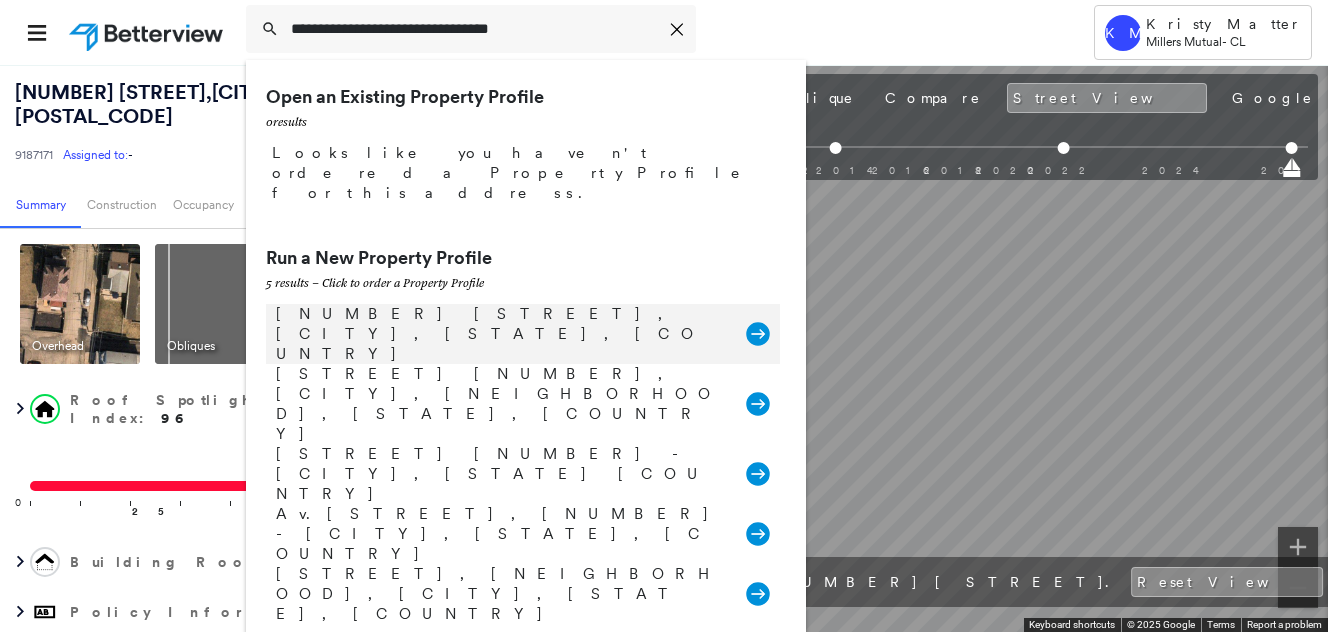 type on "**********" 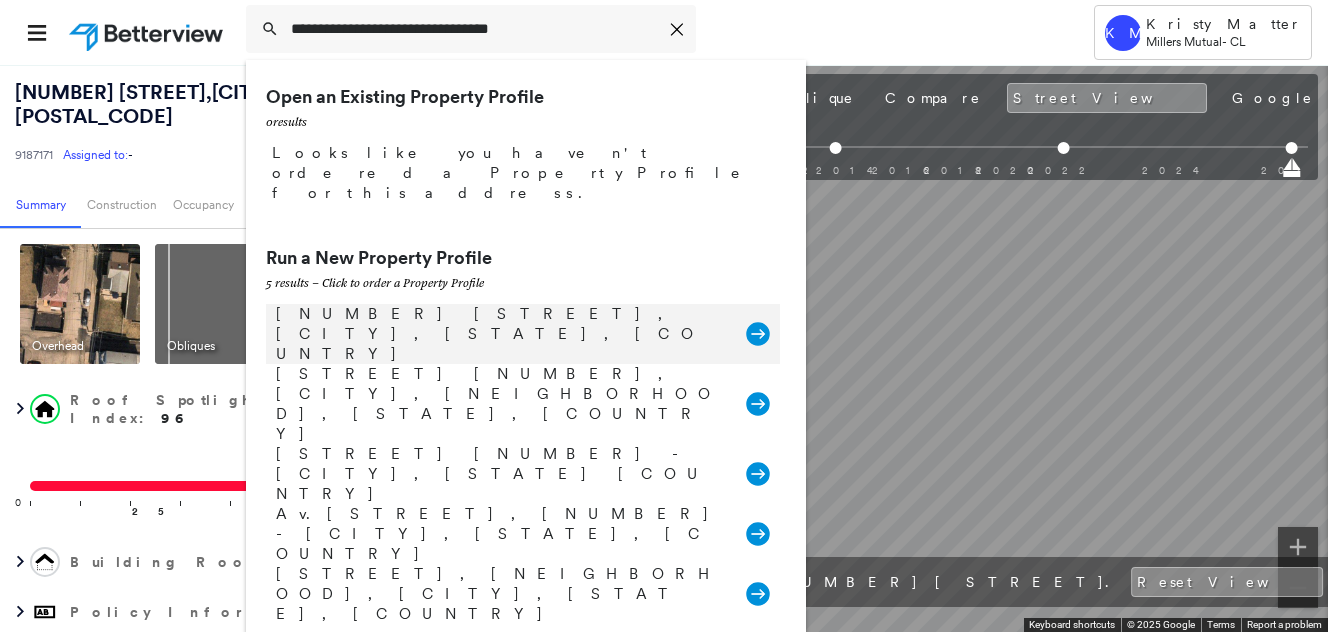 click on "[NUMBER] [STREET], [CITY], [STATE], [COUNTRY]" at bounding box center (501, 334) 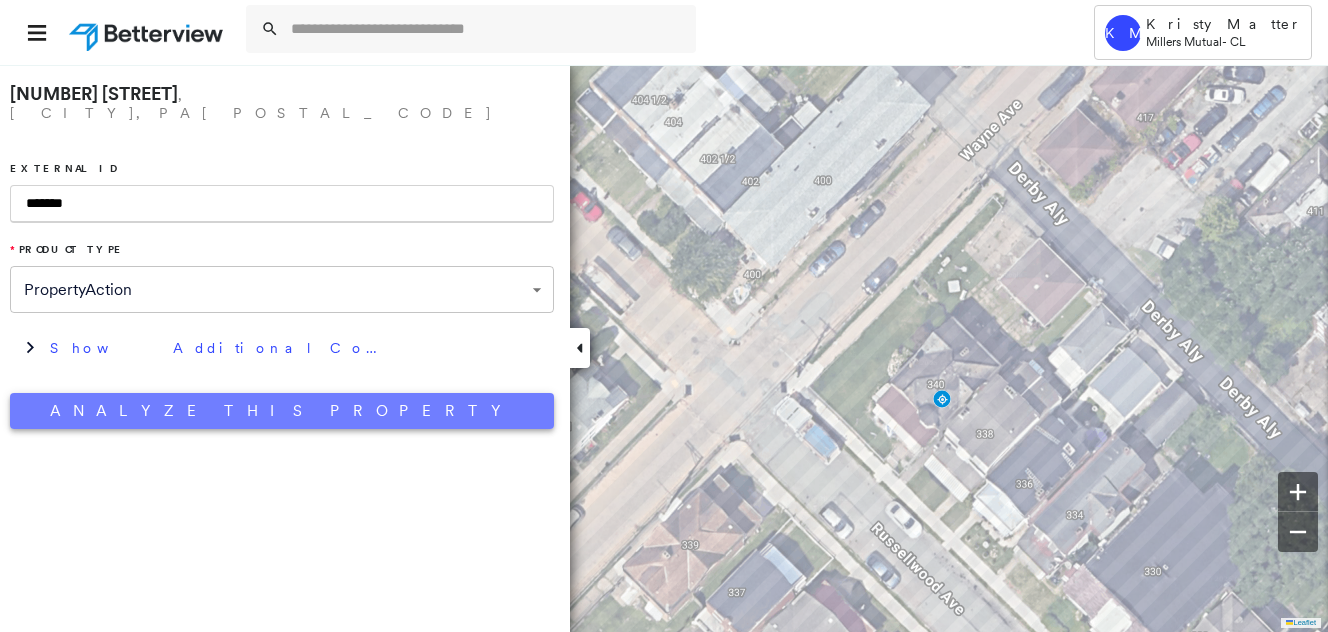 type on "*******" 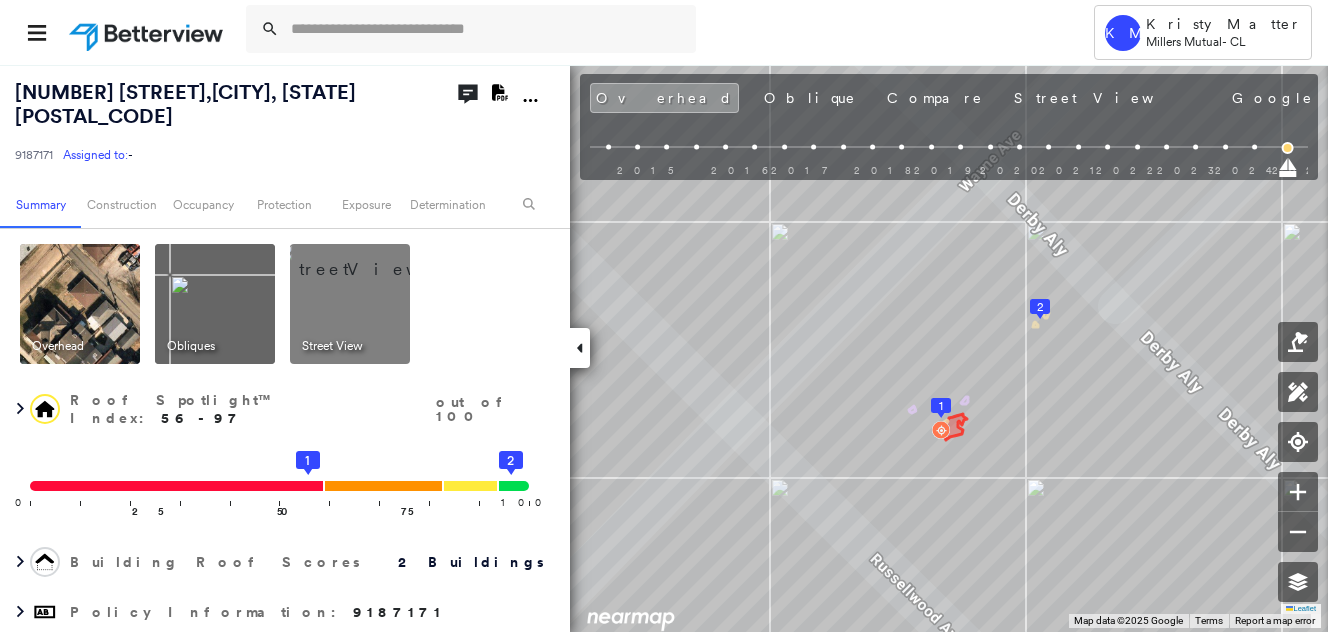 click at bounding box center (374, 259) 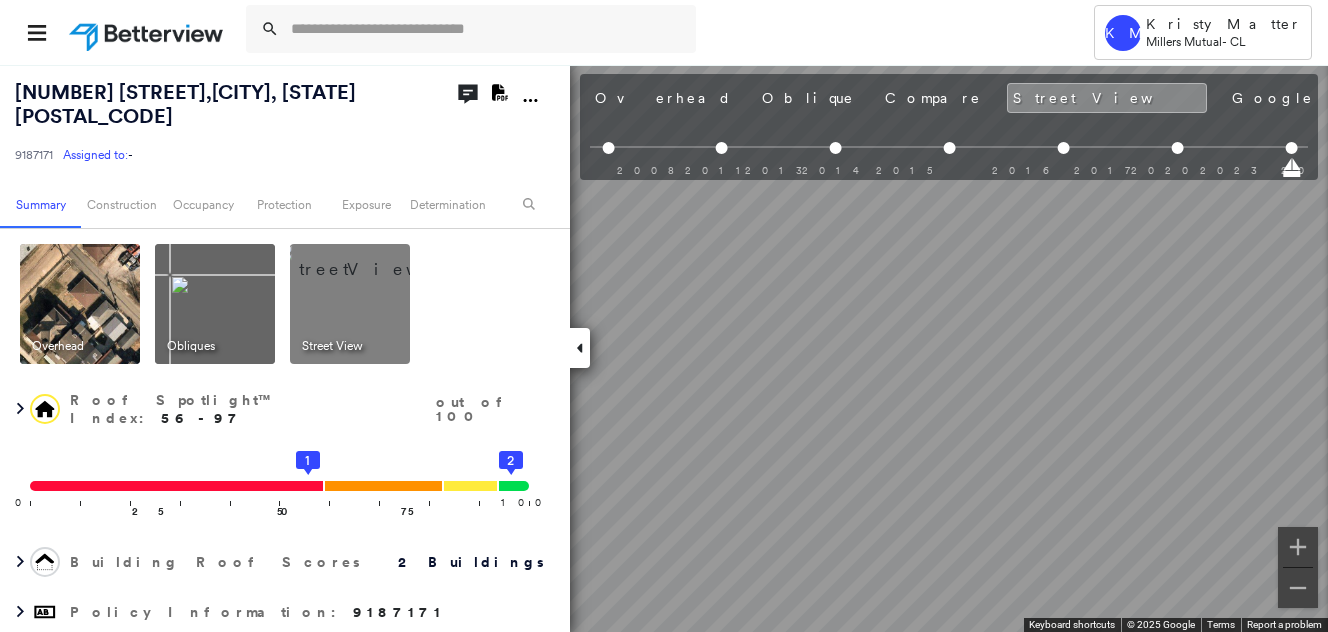 scroll, scrollTop: 0, scrollLeft: 437, axis: horizontal 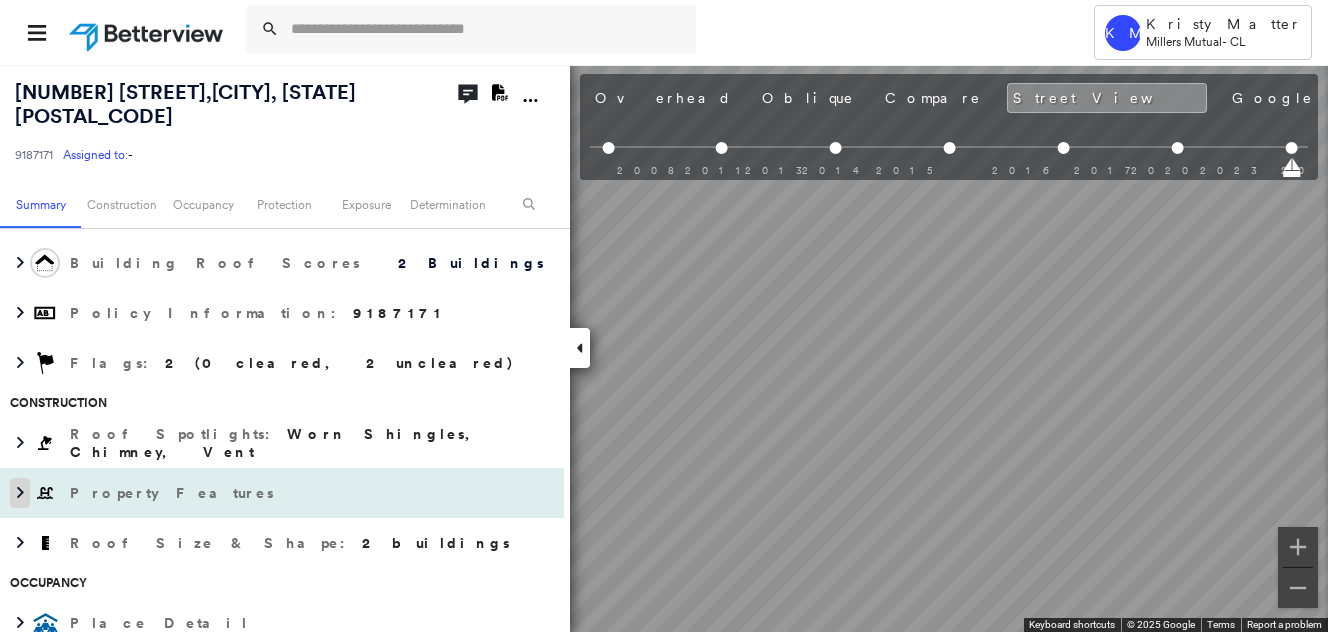 click 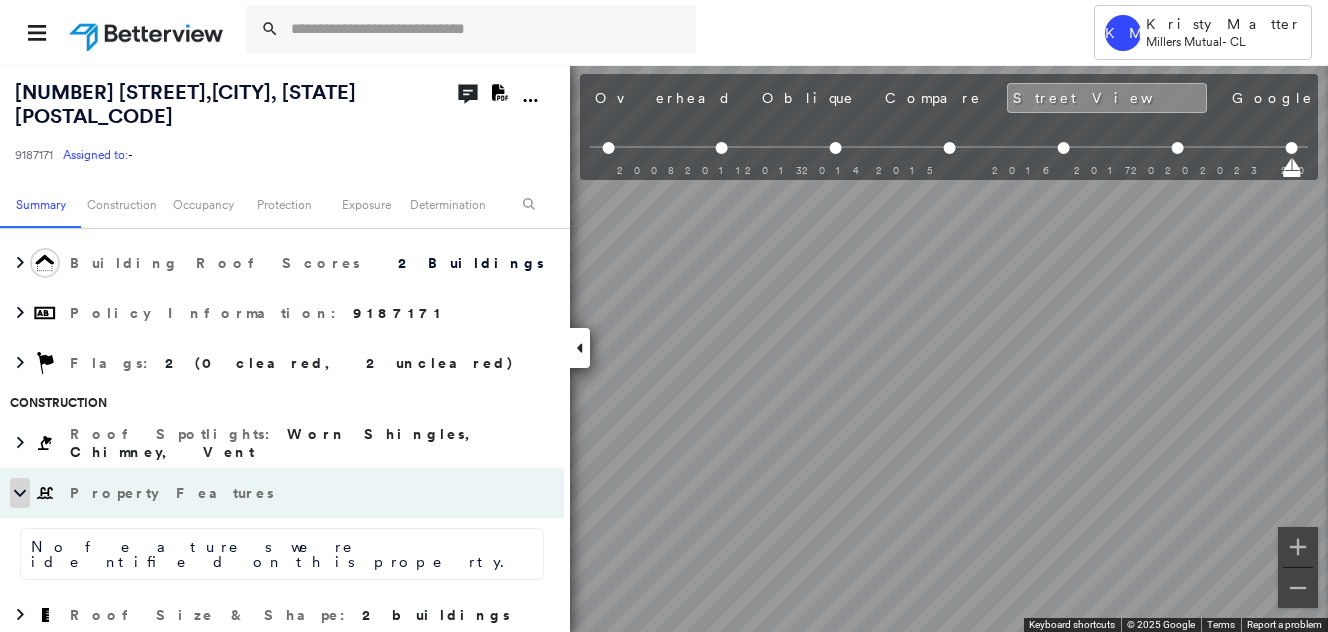 click 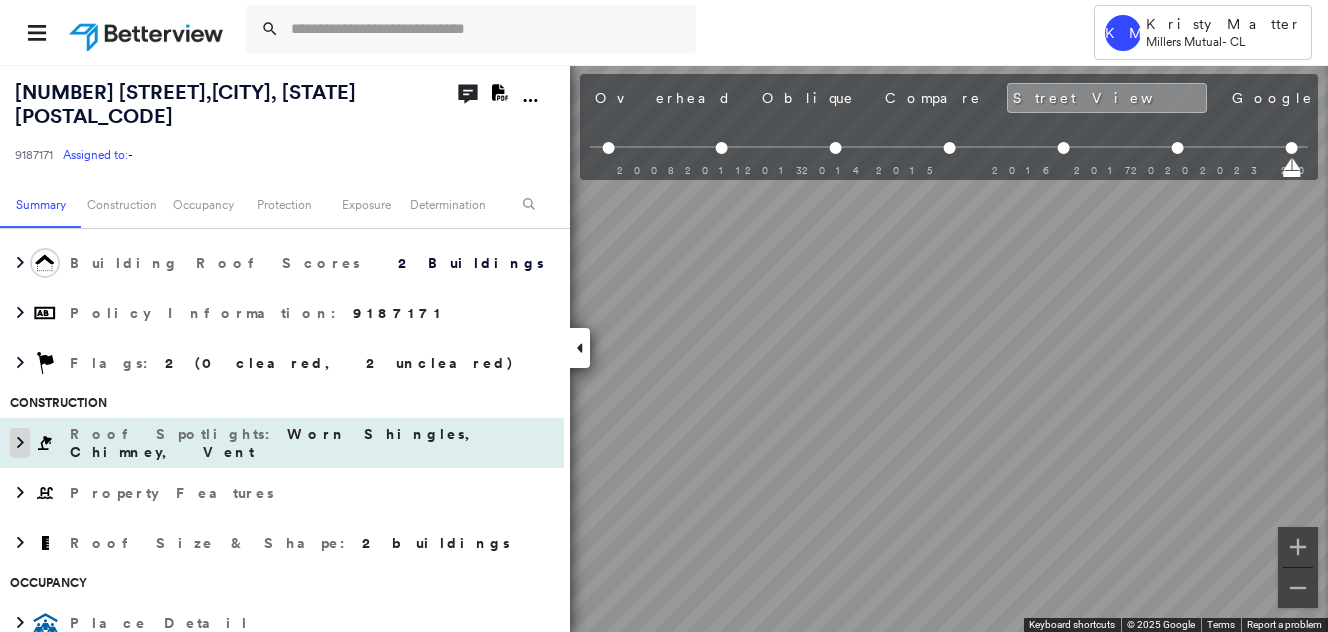 click 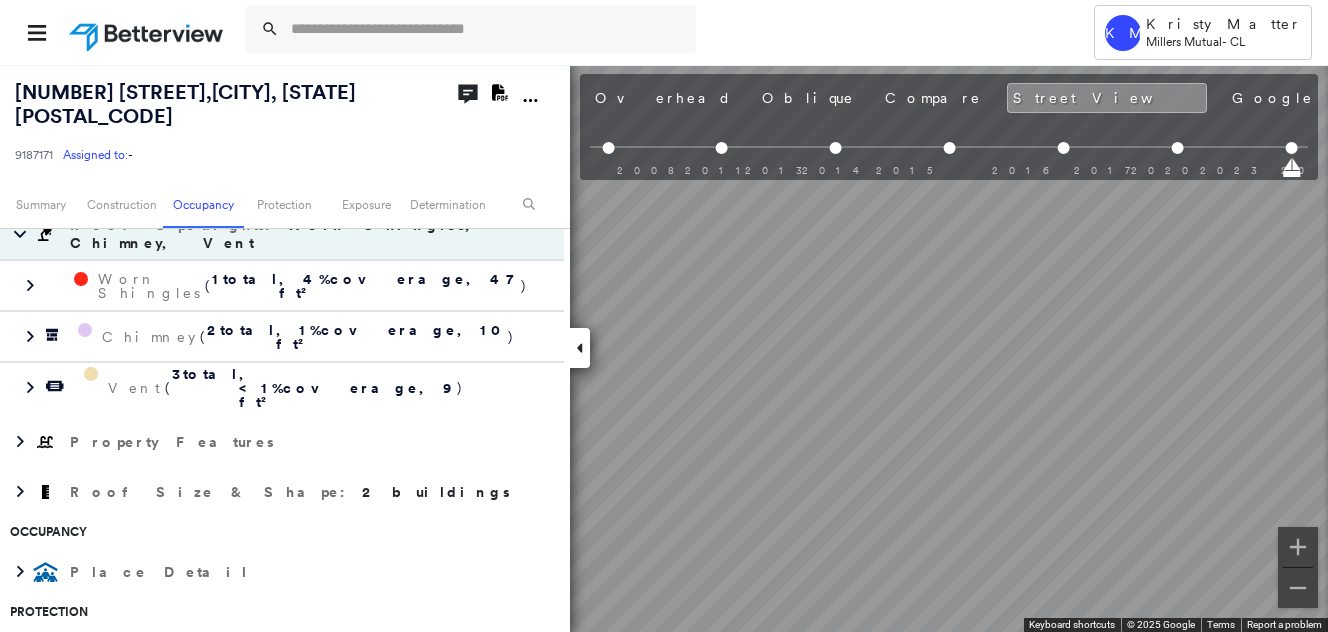 scroll, scrollTop: 500, scrollLeft: 0, axis: vertical 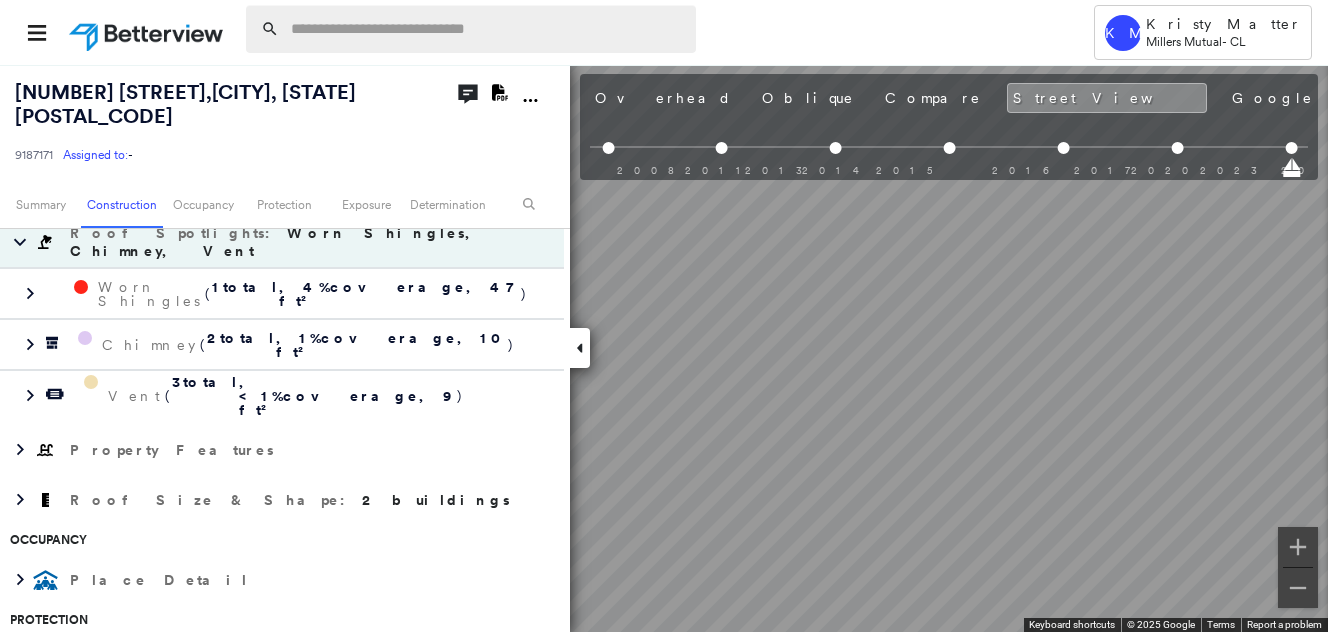 click at bounding box center (487, 29) 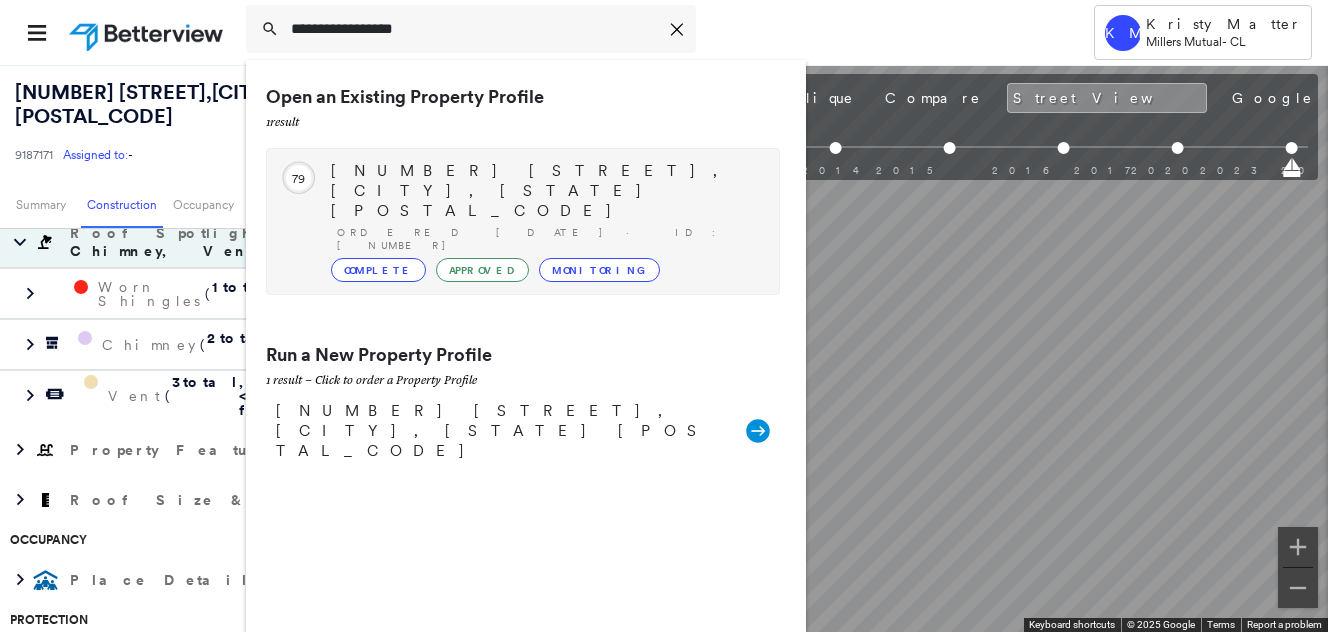 type on "**********" 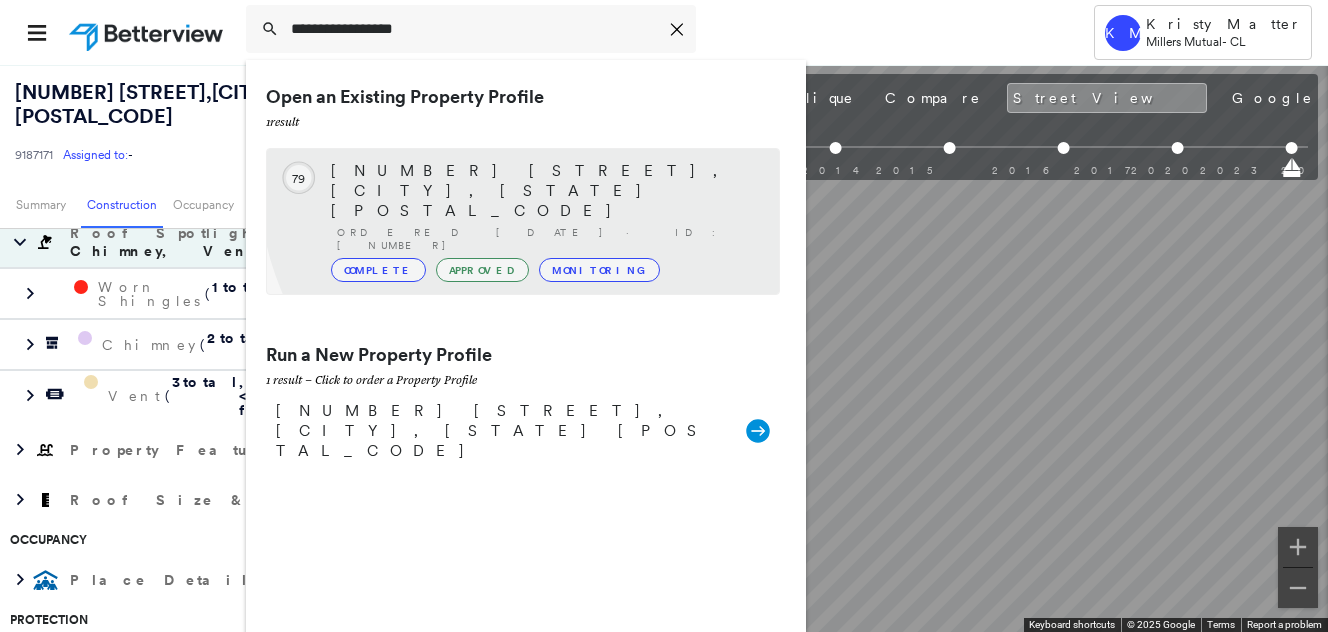 click on "[NUMBER] [STREET], [CITY], [STATE] [POSTAL_CODE]" at bounding box center (545, 191) 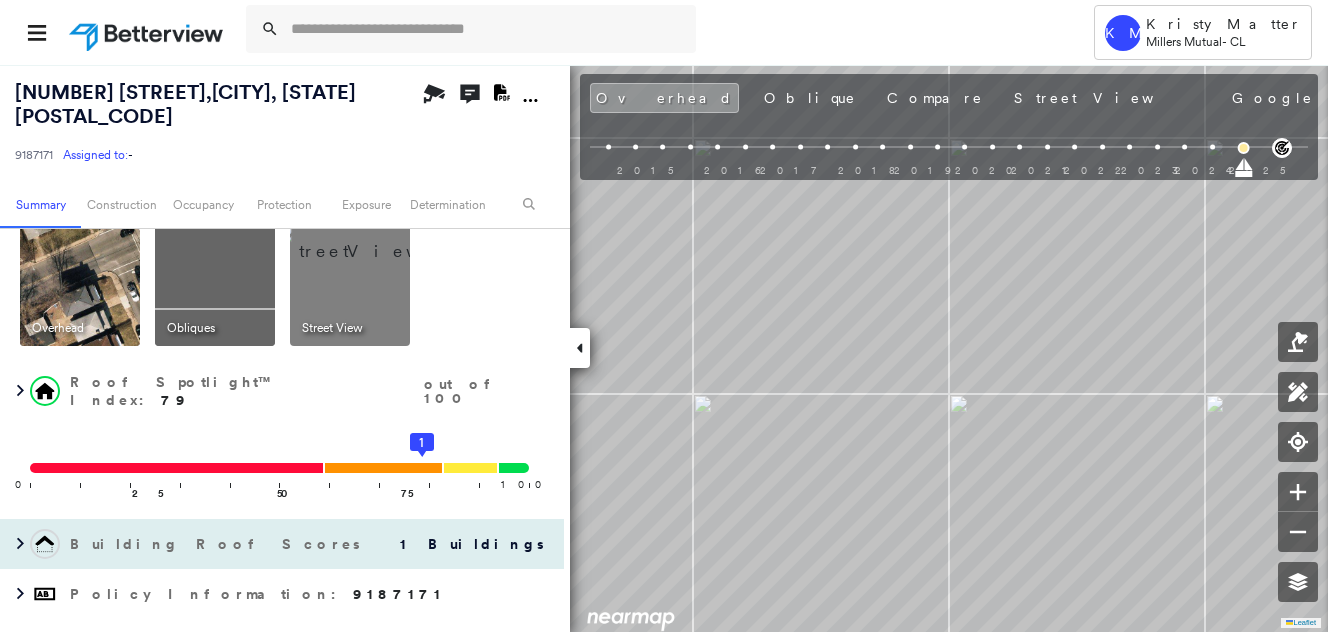 scroll, scrollTop: 0, scrollLeft: 0, axis: both 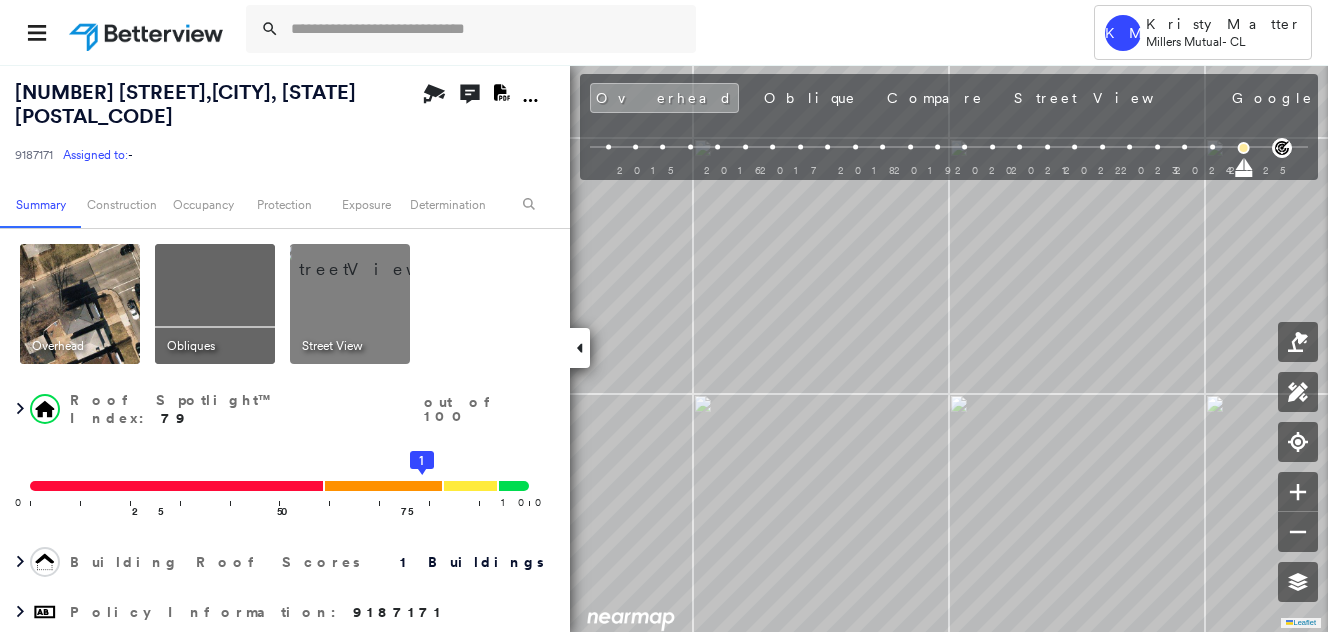 click at bounding box center (374, 259) 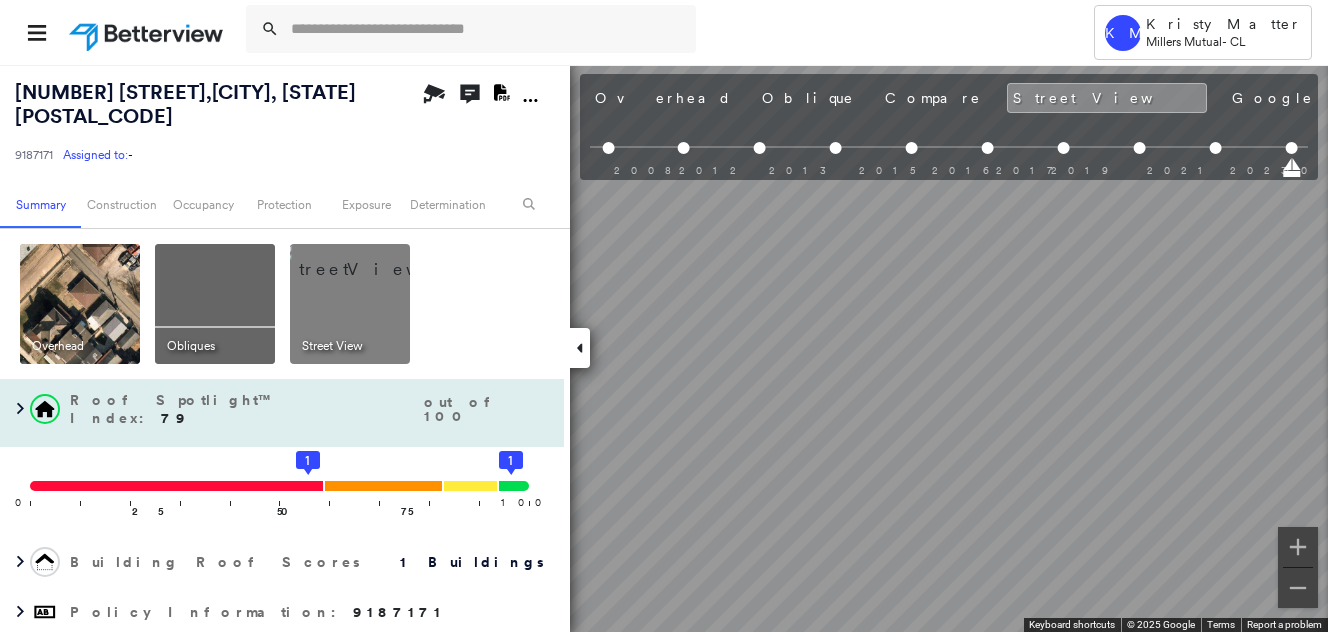 scroll, scrollTop: 0, scrollLeft: 941, axis: horizontal 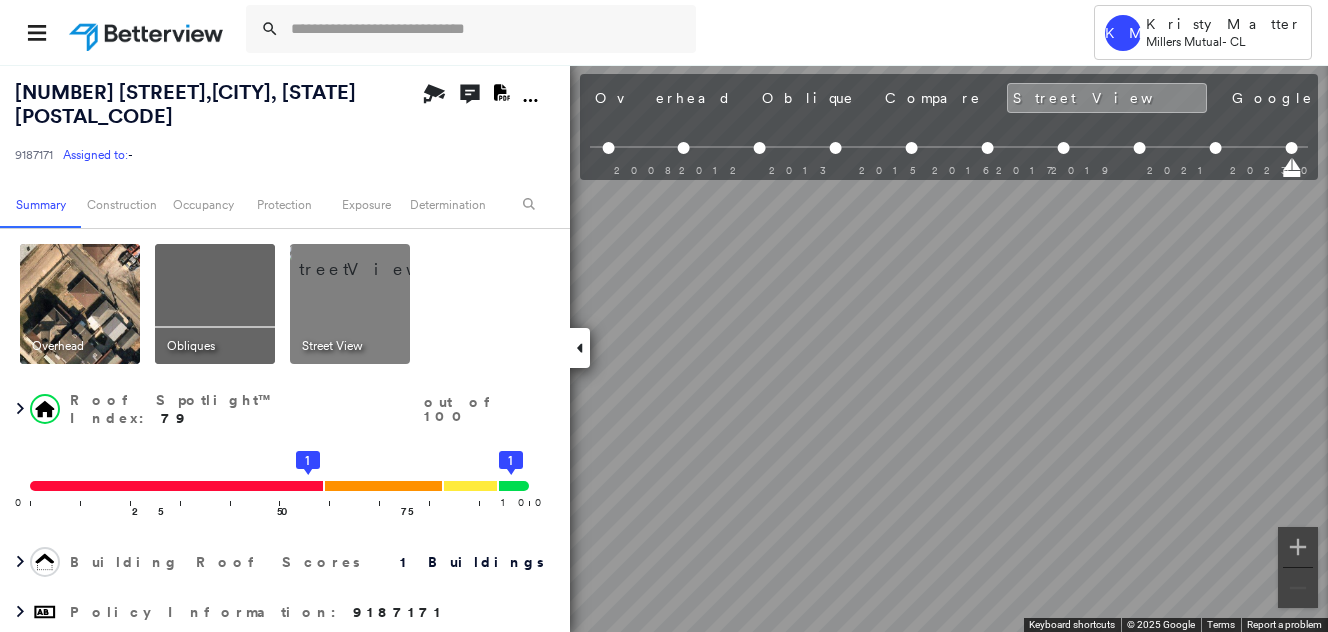 click at bounding box center (80, 304) 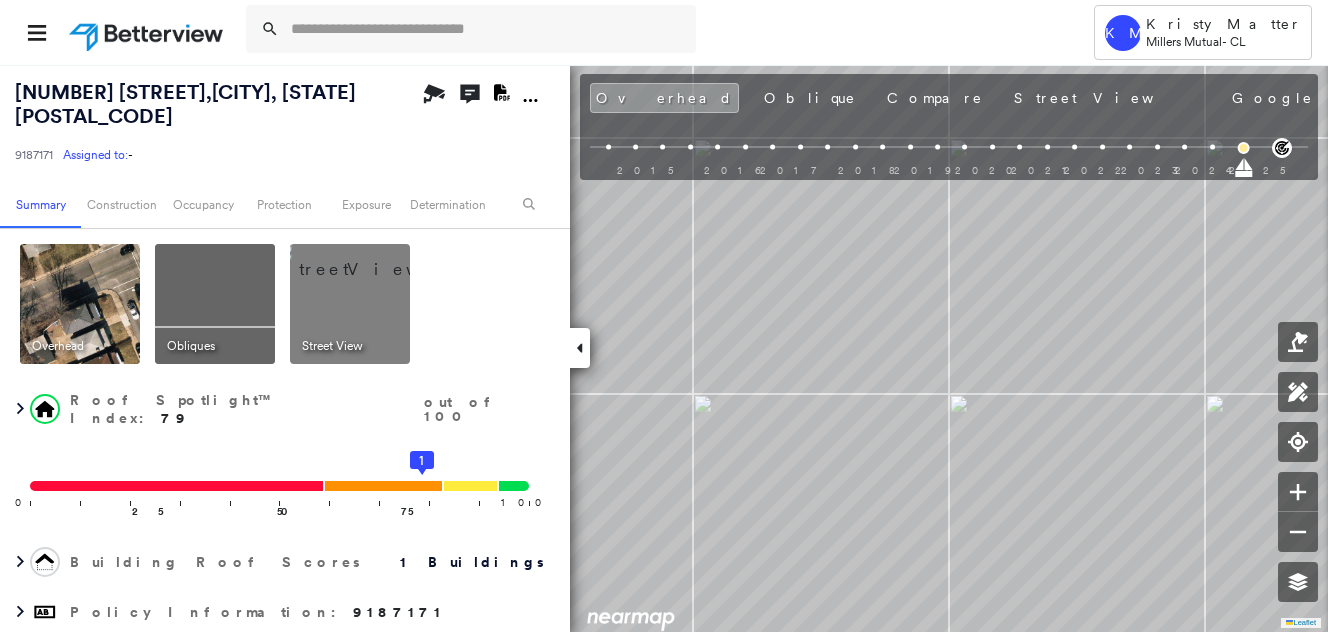 click at bounding box center (215, 304) 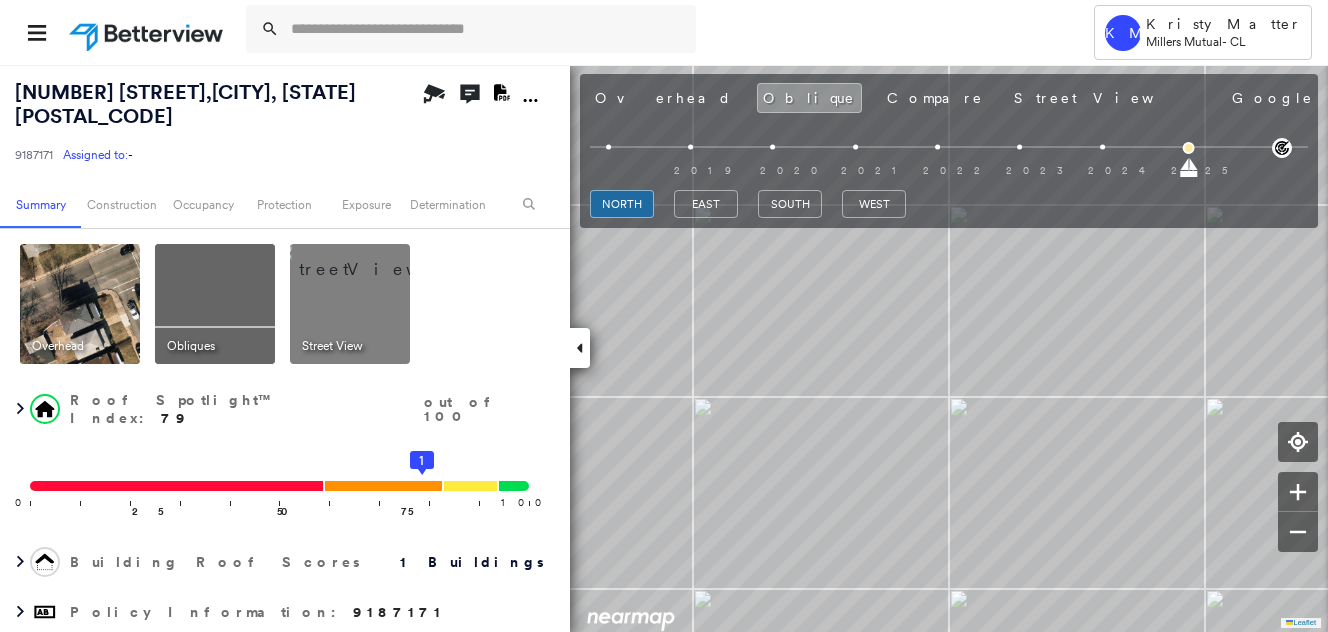 click at bounding box center (374, 259) 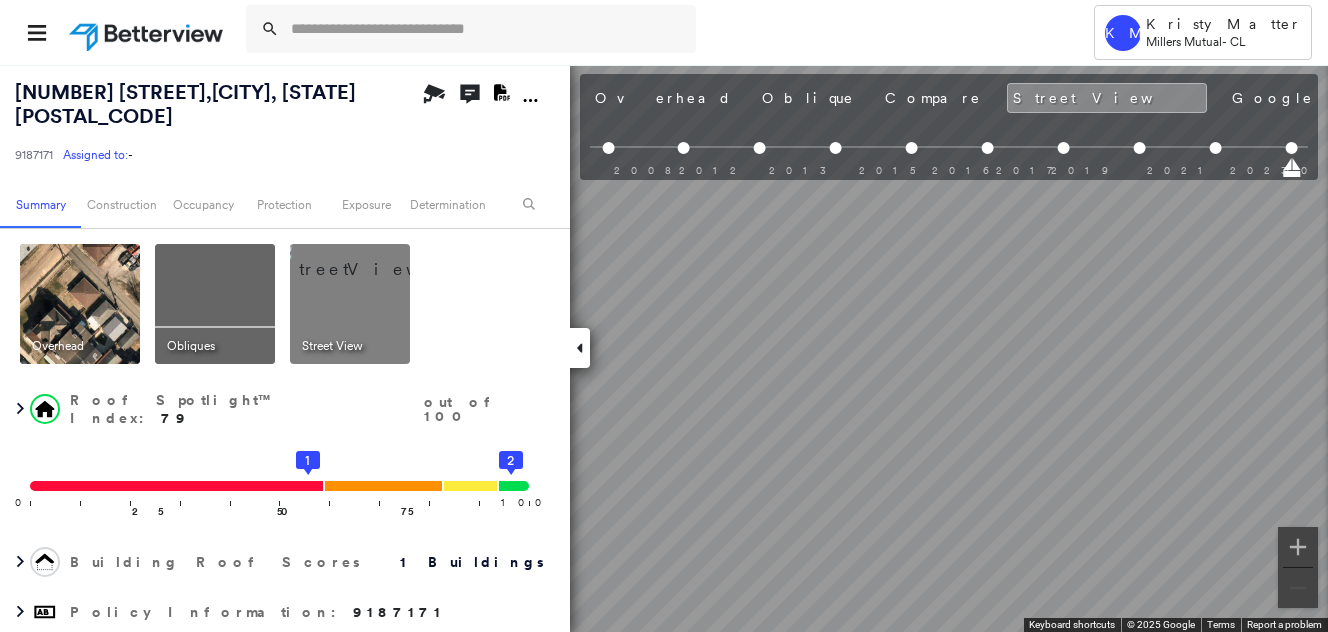 scroll, scrollTop: 0, scrollLeft: 941, axis: horizontal 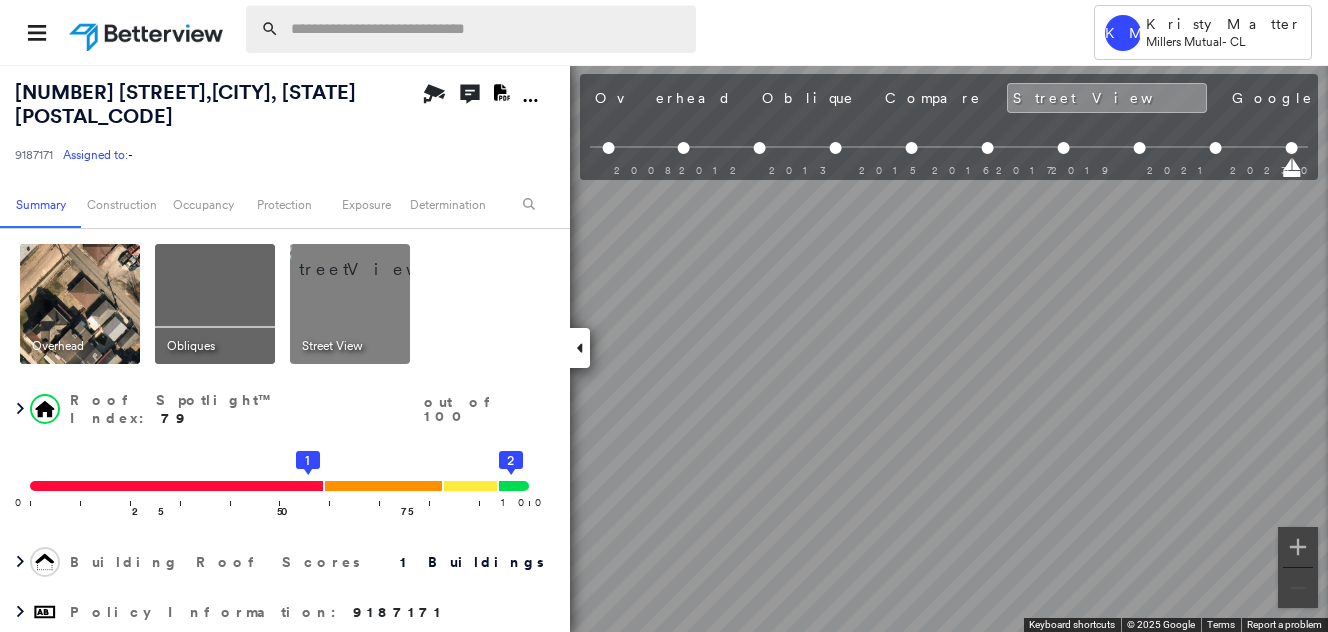 click at bounding box center [487, 29] 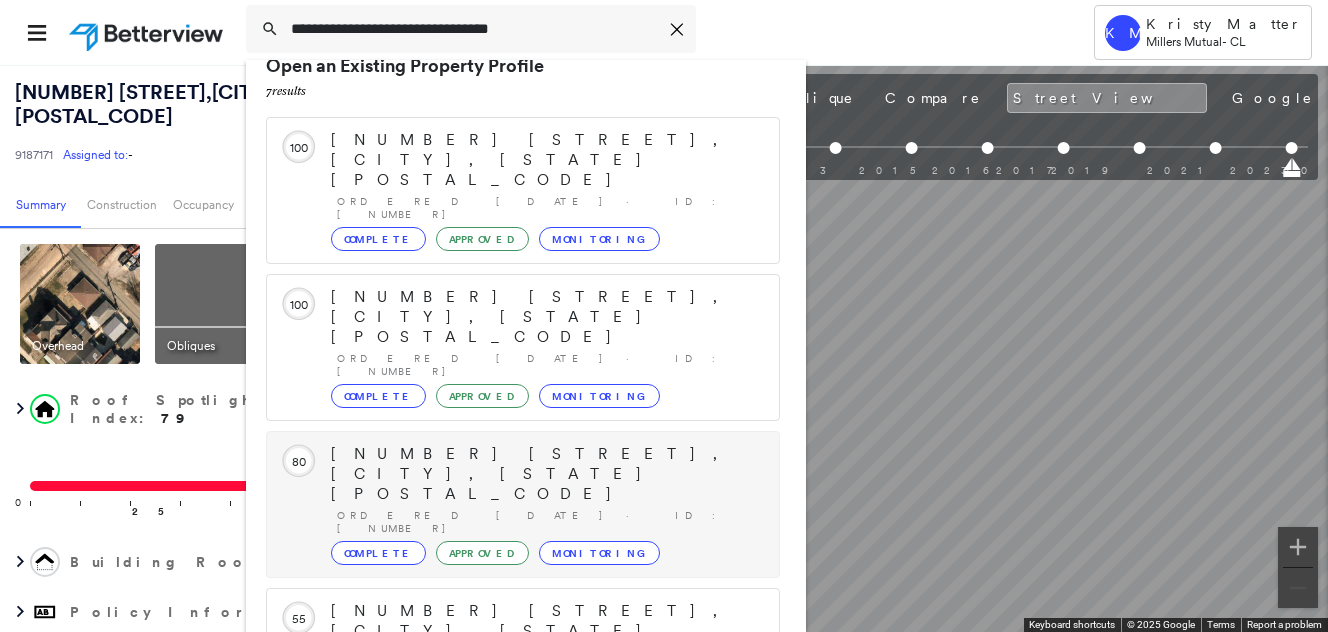 scroll, scrollTop: 0, scrollLeft: 0, axis: both 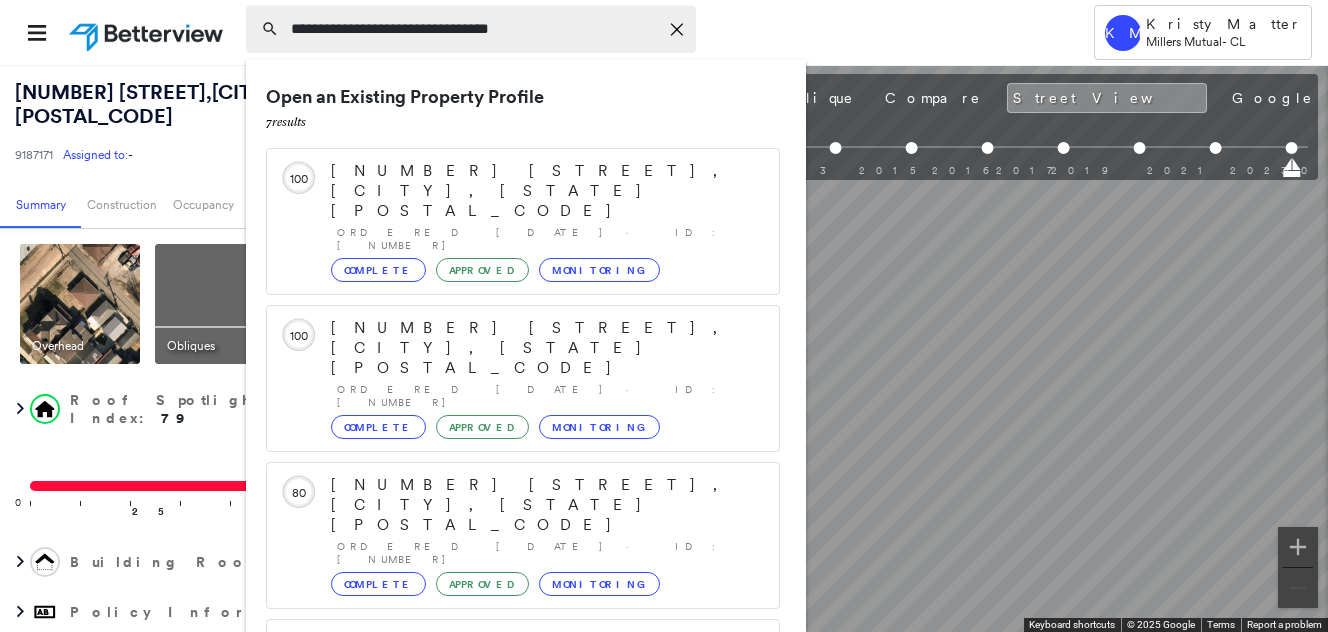 click on "**********" at bounding box center (474, 29) 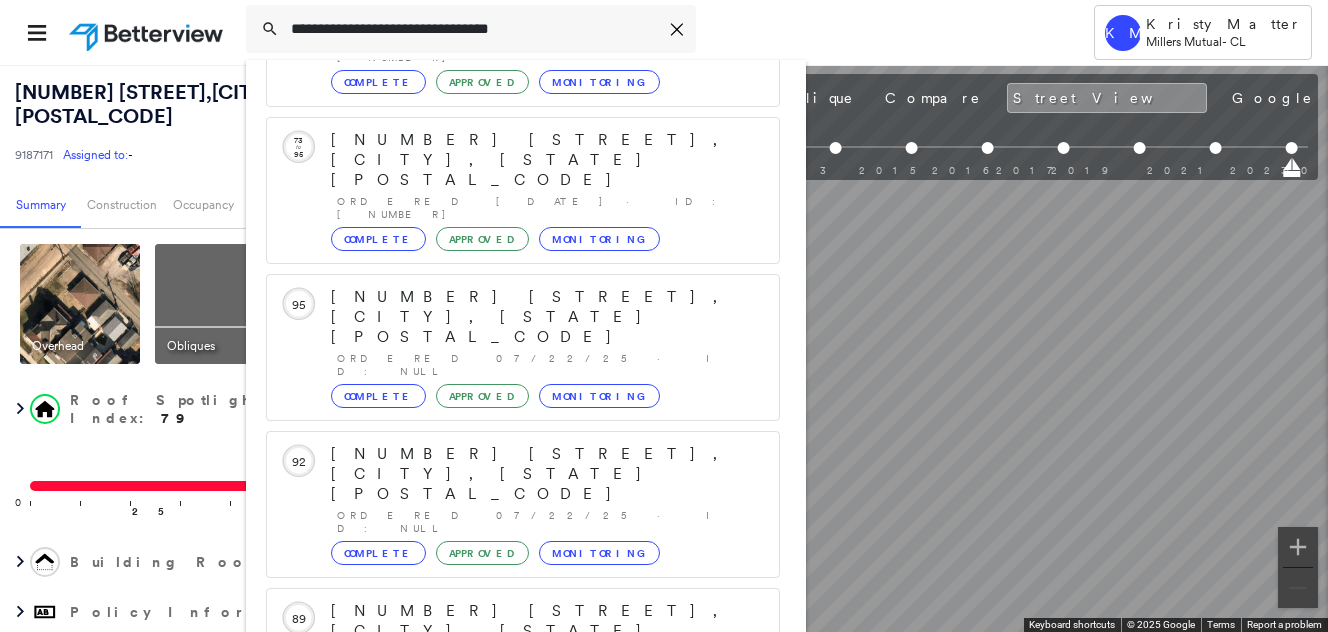 scroll, scrollTop: 206, scrollLeft: 0, axis: vertical 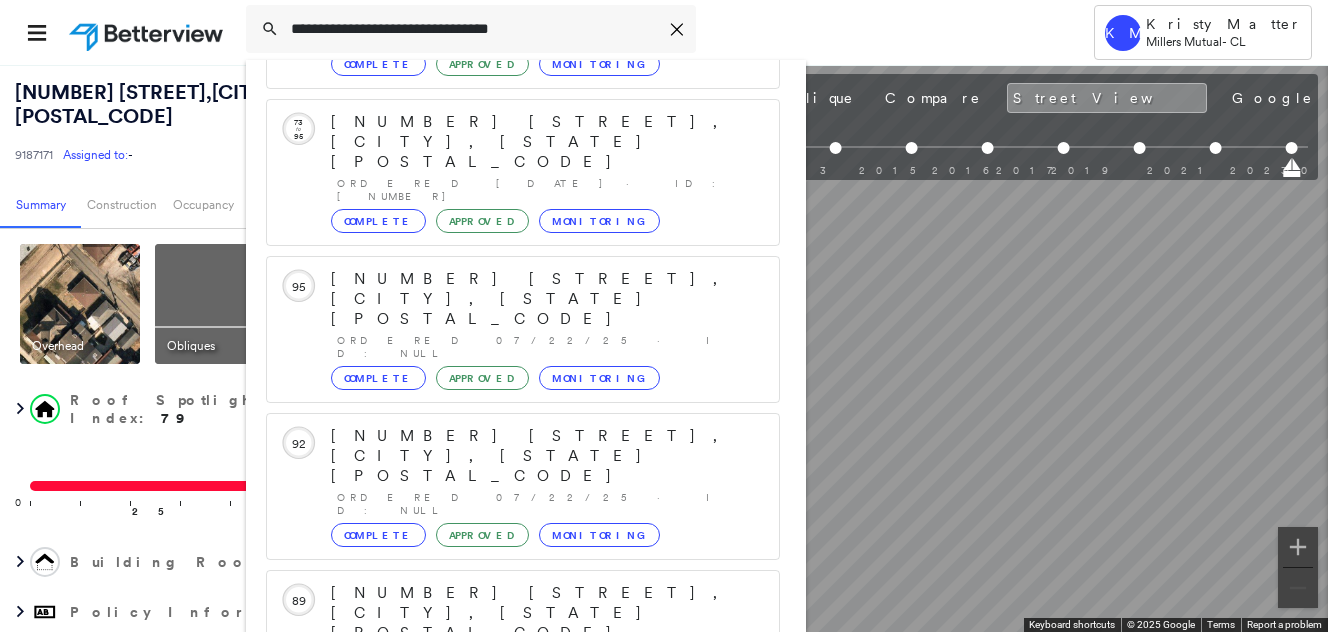 type on "**********" 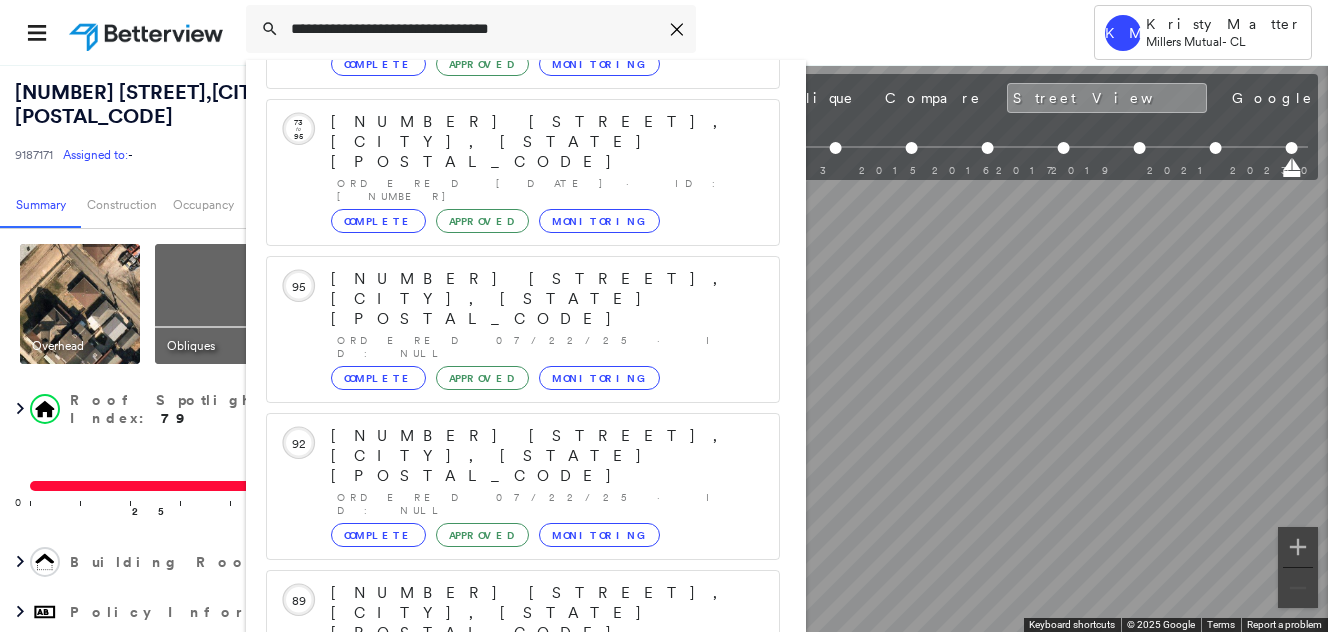 click on "[NUMBER] [STREET], [CITY], [STATE] [POSTAL_CODE]" at bounding box center [501, 905] 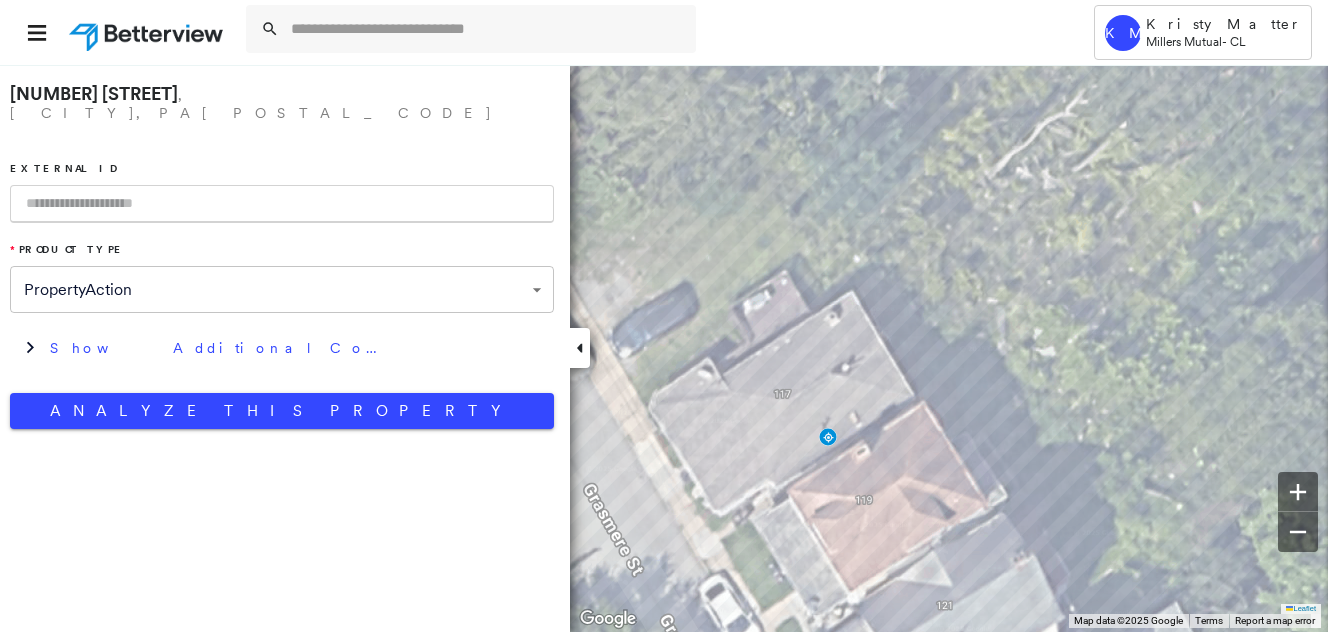 click at bounding box center (282, 204) 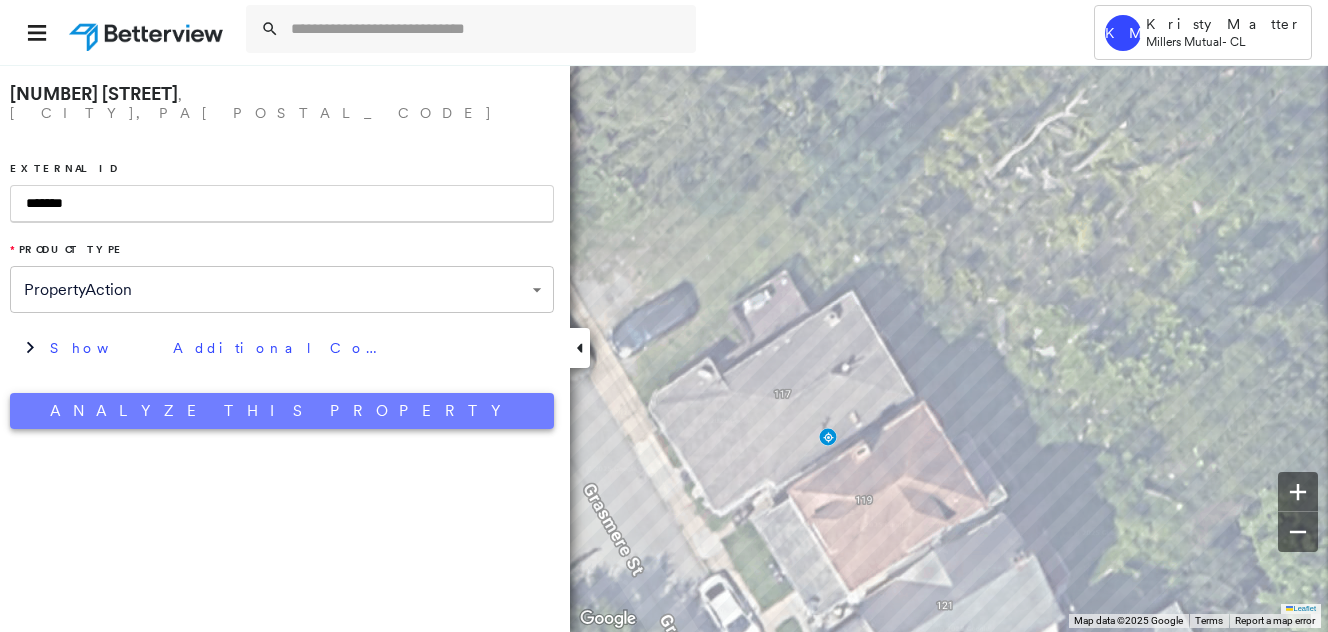 type on "*******" 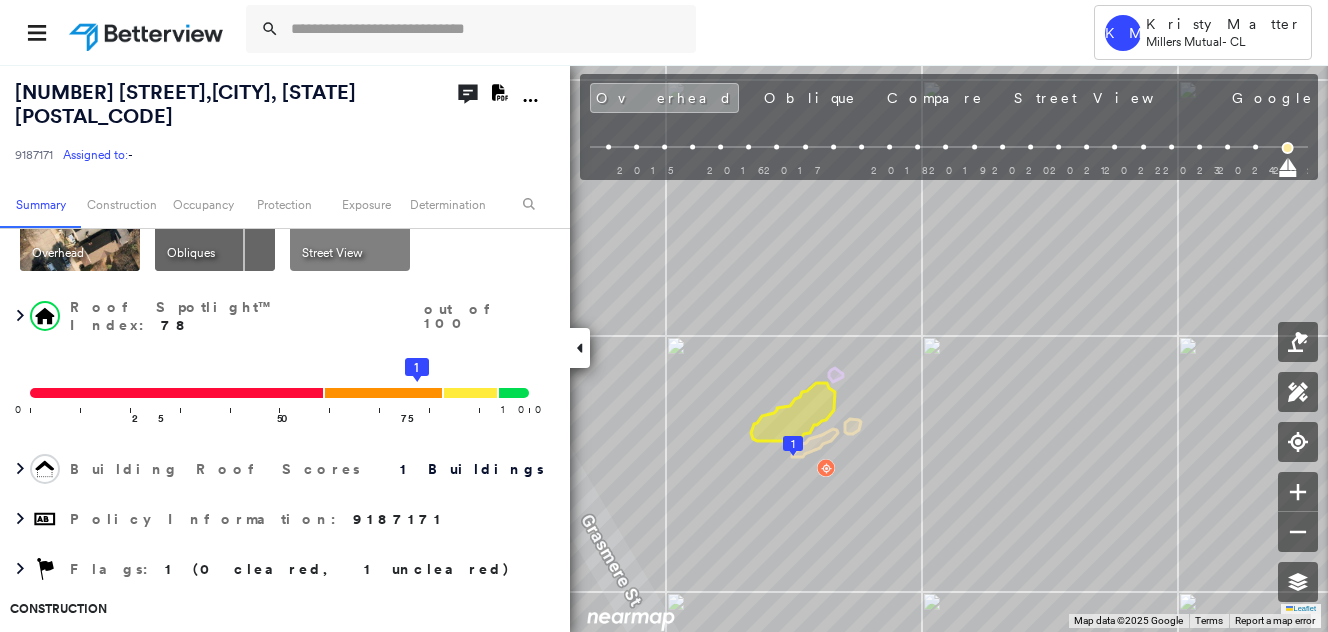 scroll, scrollTop: 100, scrollLeft: 0, axis: vertical 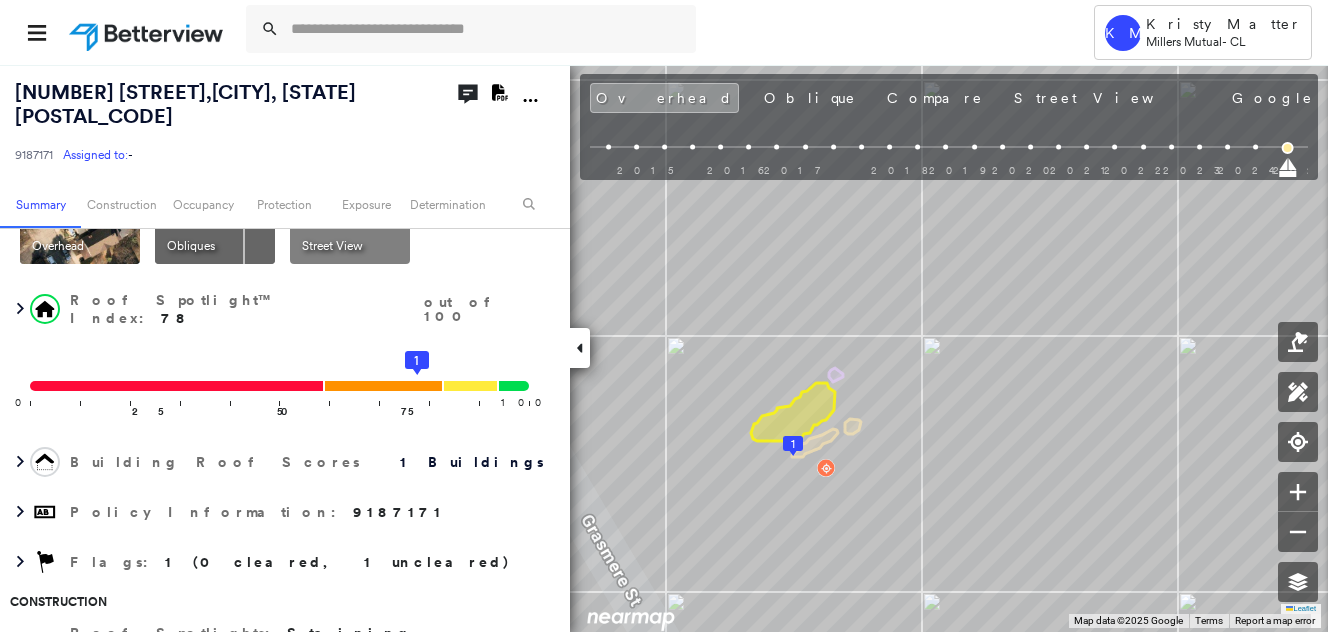 click at bounding box center [374, 159] 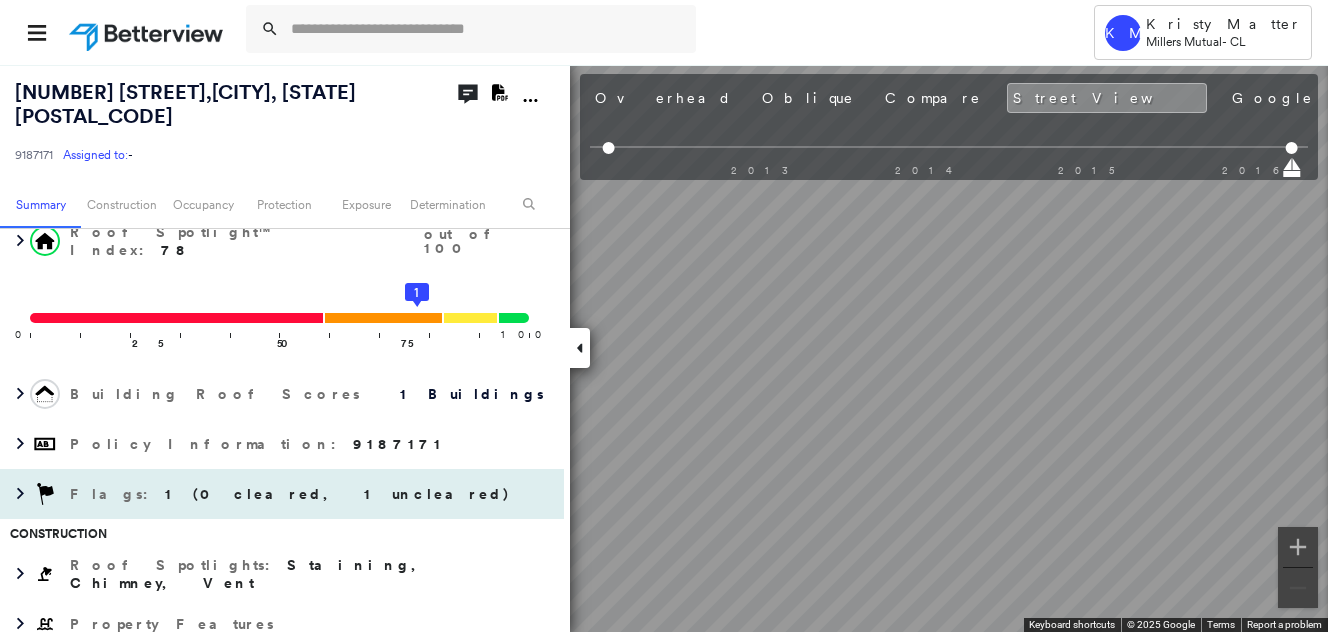 scroll, scrollTop: 200, scrollLeft: 0, axis: vertical 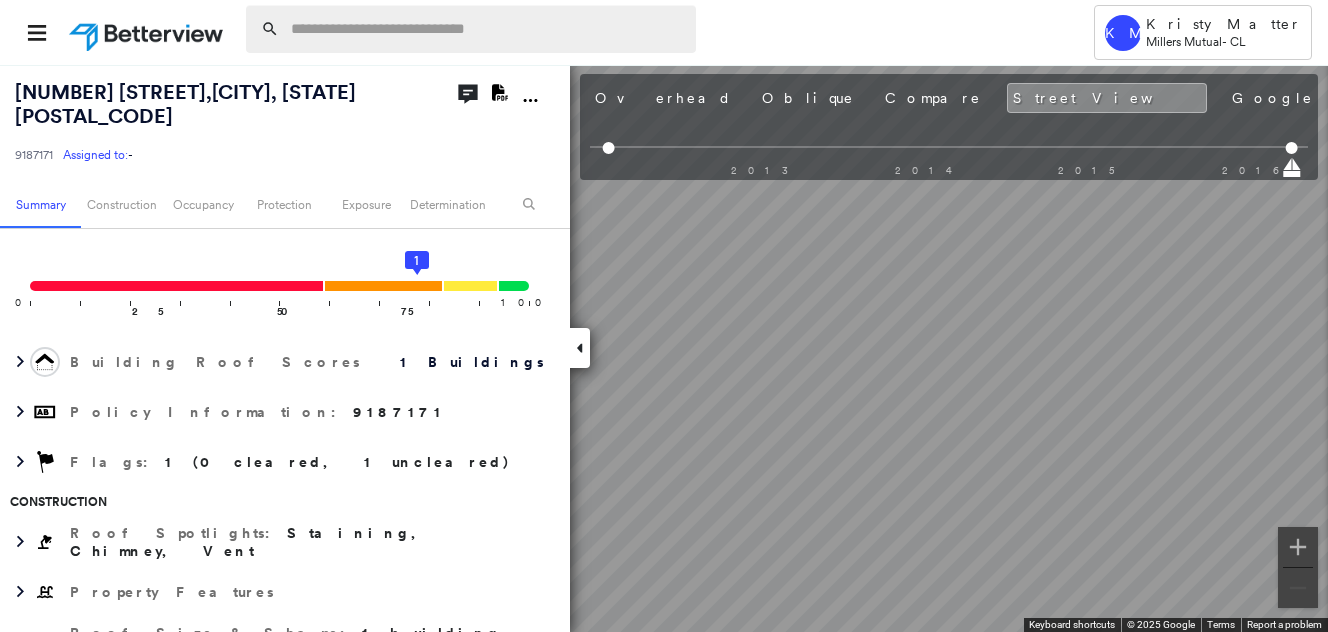 click at bounding box center [487, 29] 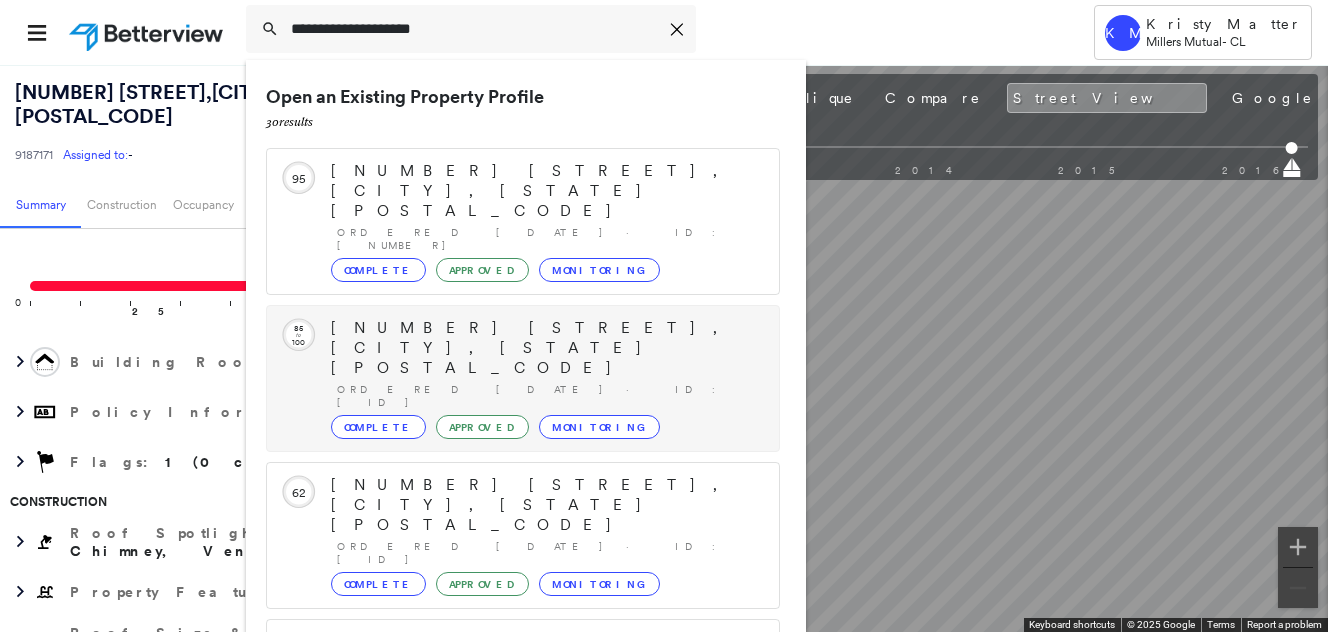 scroll, scrollTop: 206, scrollLeft: 0, axis: vertical 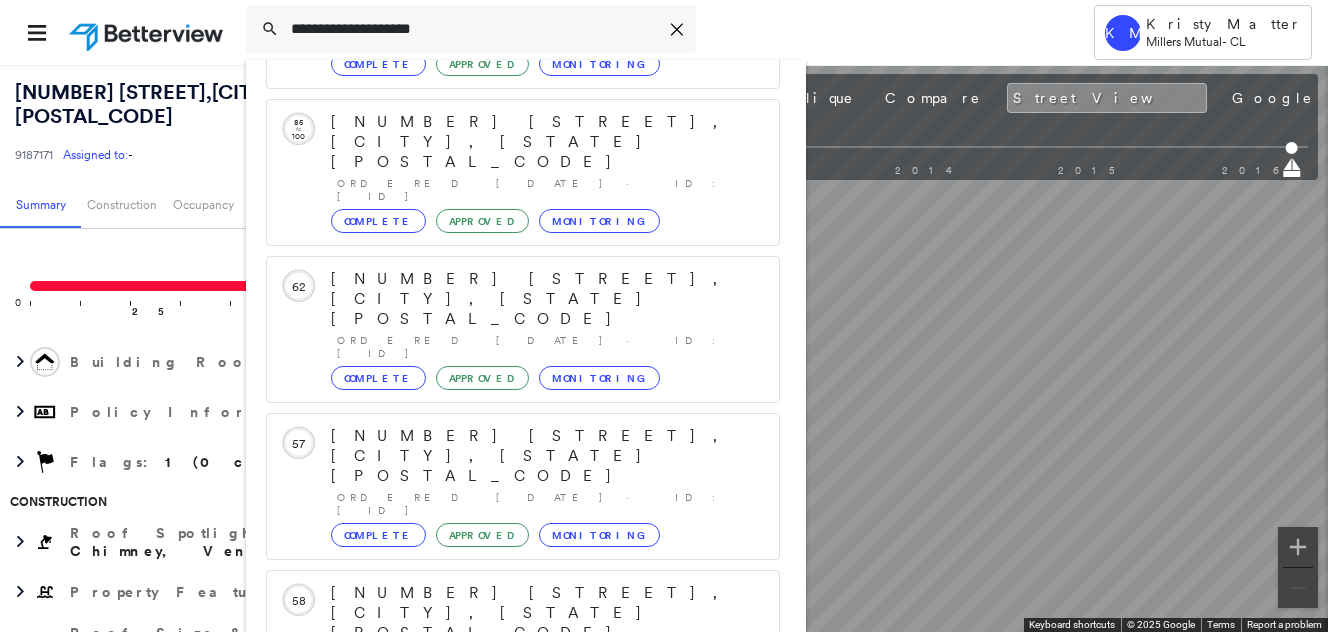 type on "**********" 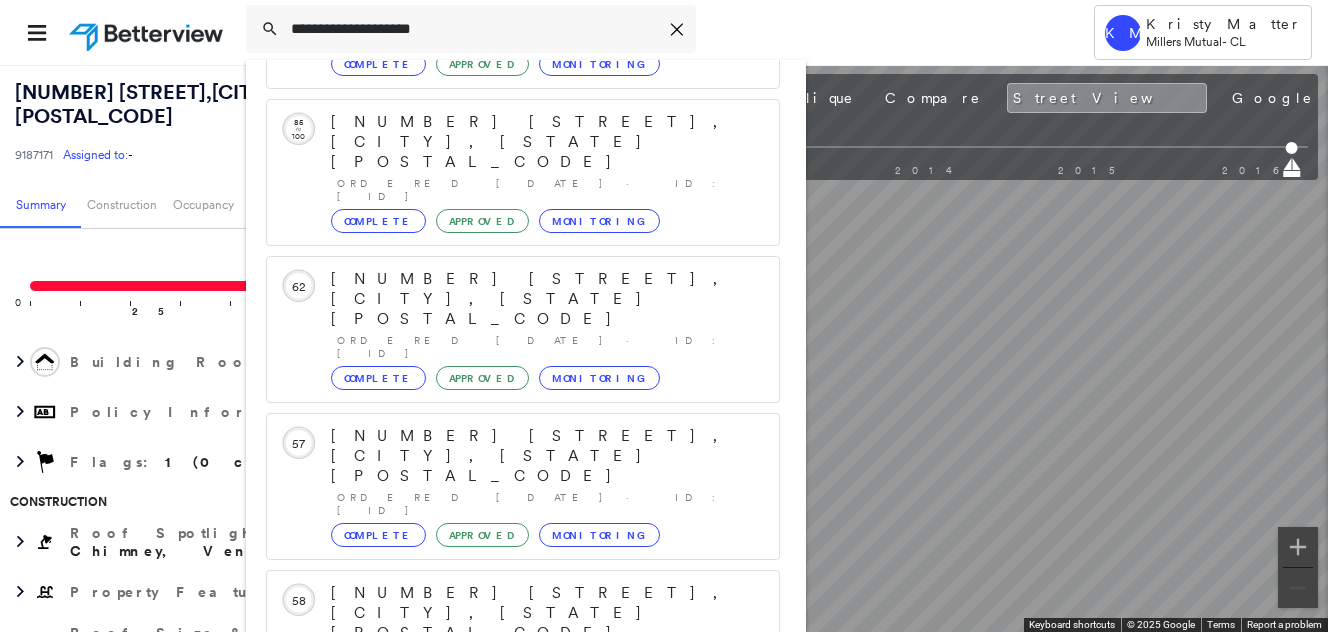 click on "[NUMBER] [STREET], [CITY], [STATE] [POSTAL_CODE] Group Created with Sketch." at bounding box center (523, 905) 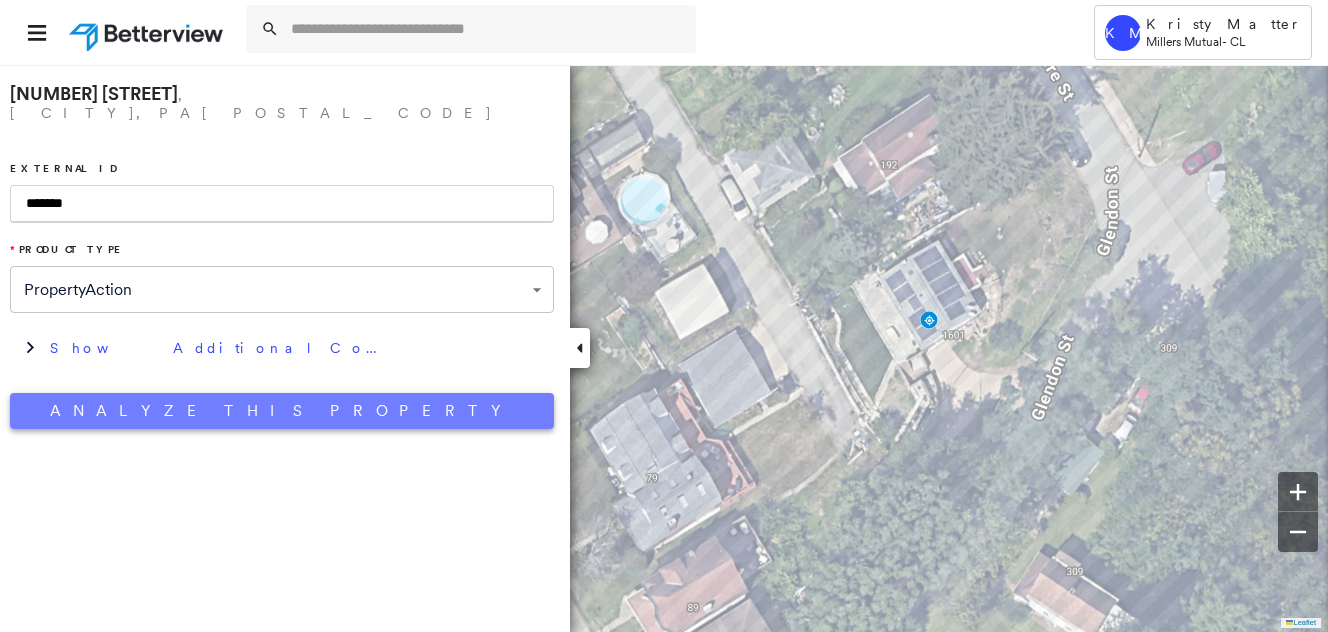 type on "*******" 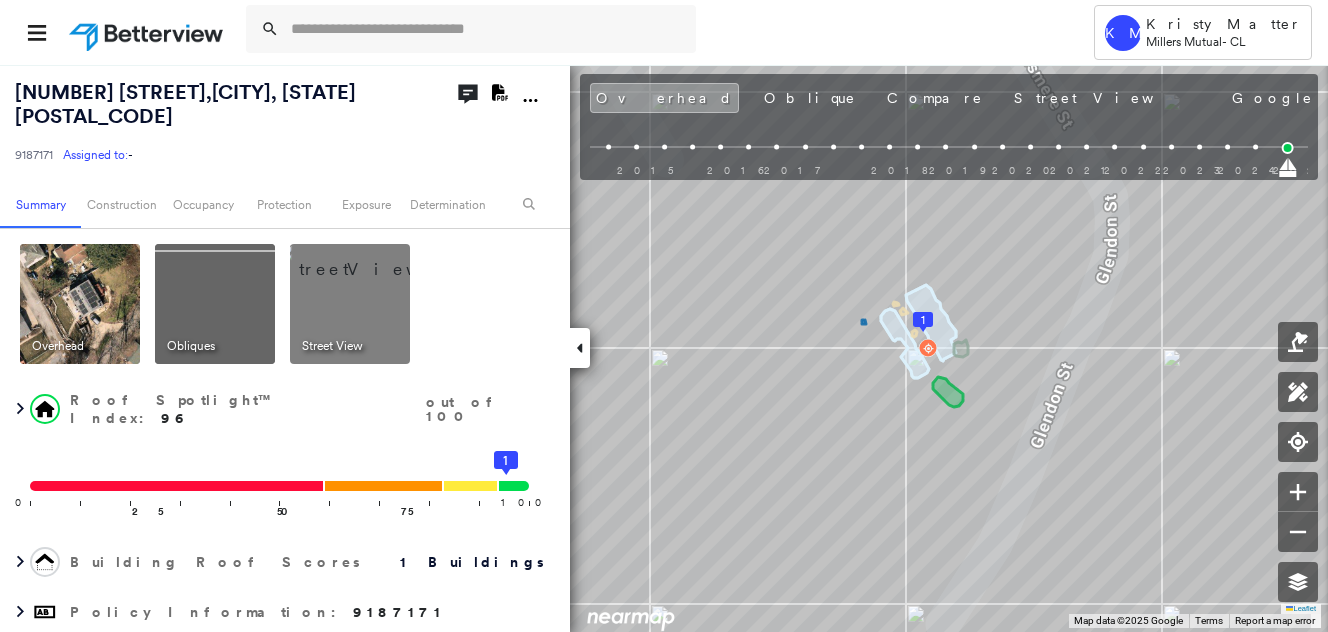 click at bounding box center (374, 259) 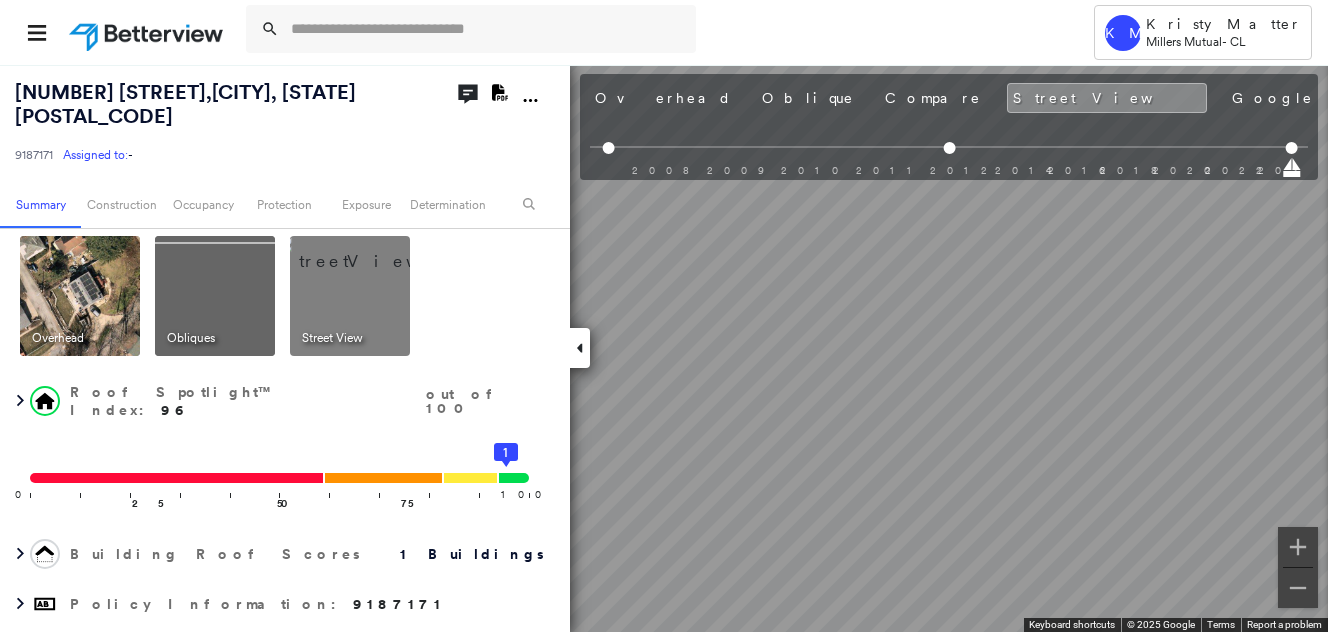 scroll, scrollTop: 0, scrollLeft: 0, axis: both 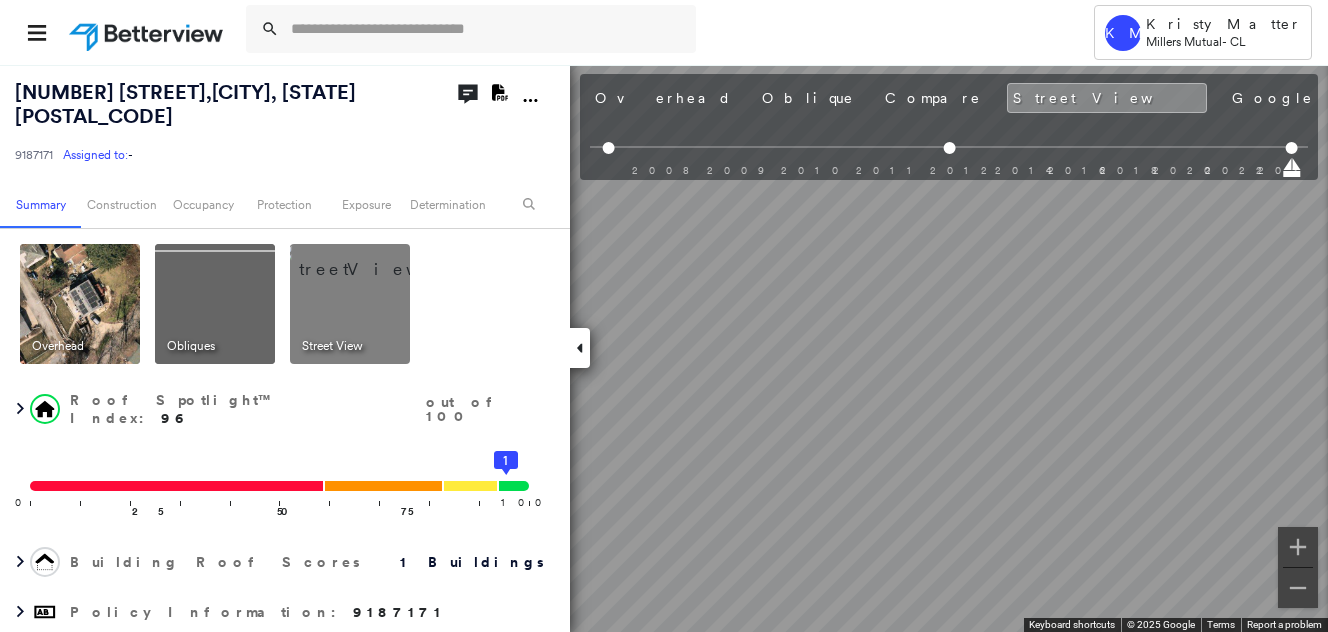 click at bounding box center [215, 304] 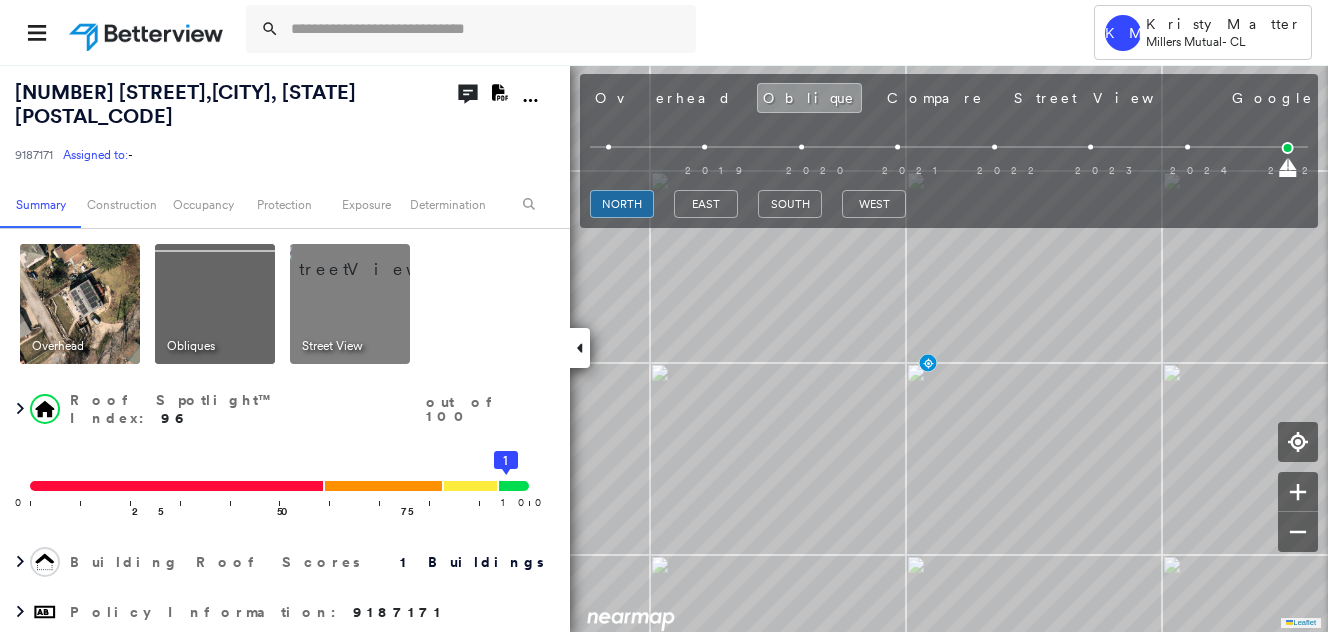click at bounding box center [80, 304] 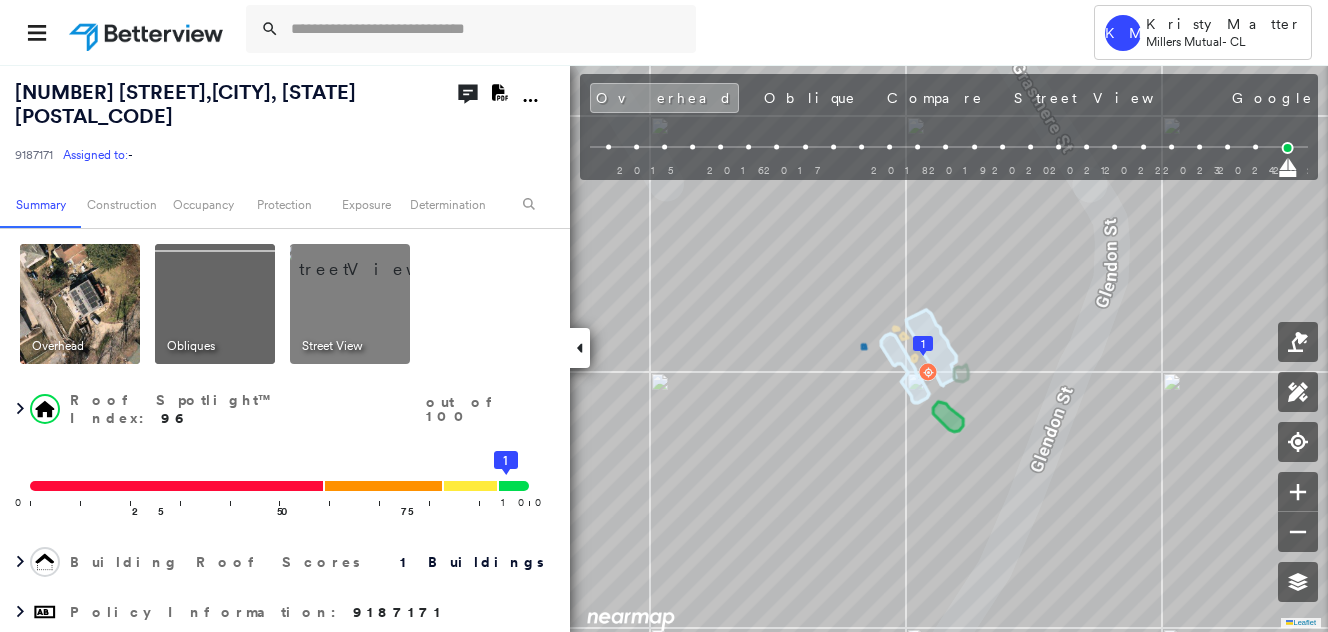 click at bounding box center (215, 304) 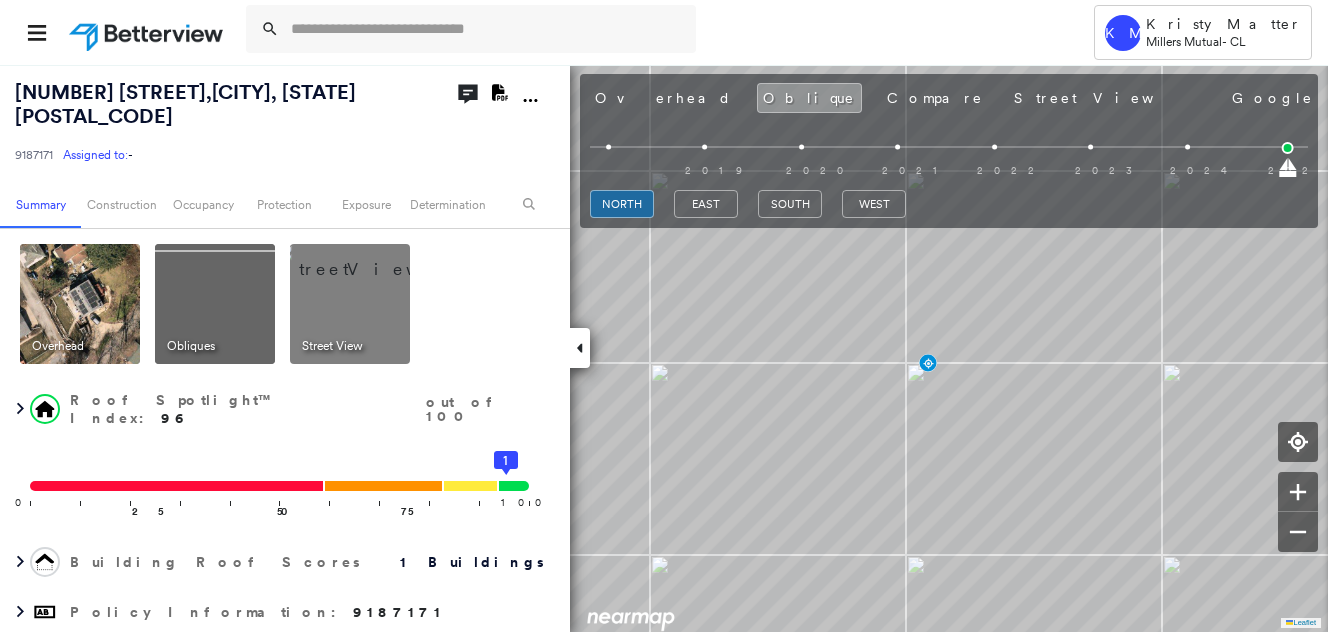 click at bounding box center [374, 259] 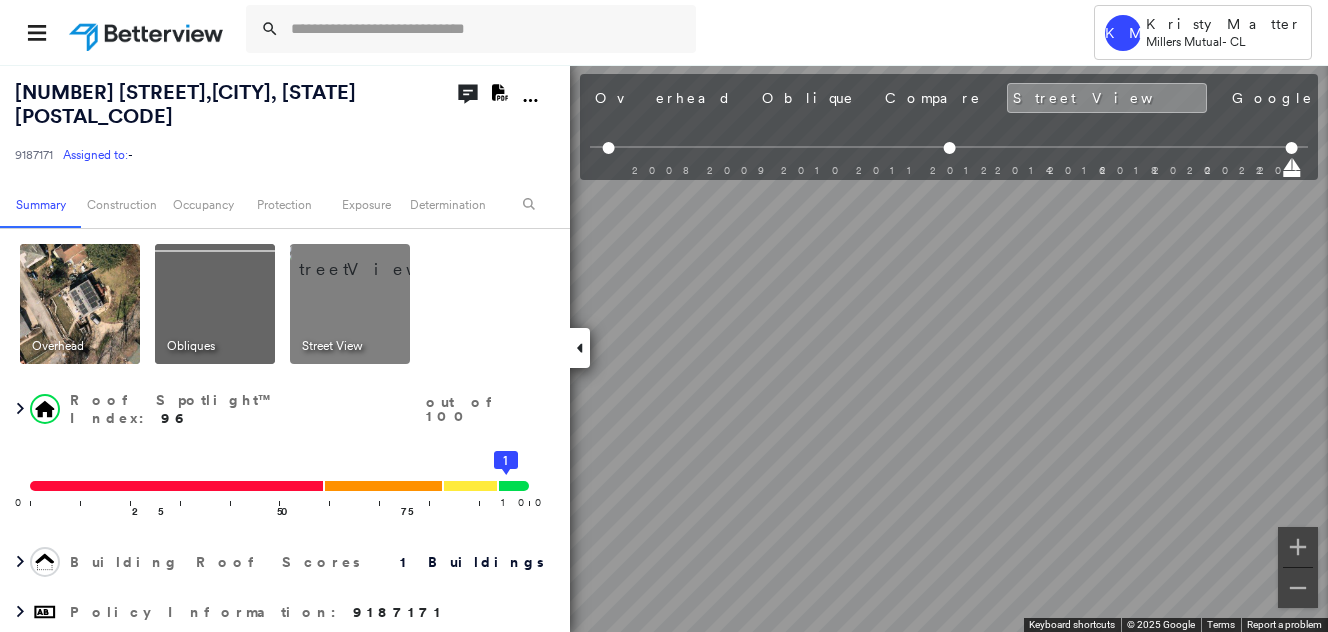 click on "Tower KM Kristy Matter Millers Mutual - CL [NUMBER] [STREET] , [CITY], [STATE] [POSTAL_CODE] [ID] Assigned to: - Assigned to: - [ID] Assigned to: - Open Comments Download PDF Report Summary Construction Occupancy Protection Exposure Determination Overhead Obliques Street View Roof Spotlight™ Index : 96 out of 100 0 100 25 50 75 1 Building Roof Scores 1 Buildings Policy Information : [ID] Flags : 2 (0 cleared, 2 uncleared) Construction Roof Spotlights : Solar Panels, Vent, Satellite Dish Property Features : Car, Patio Furniture Roof Size & Shape : 1 building - Gable | Asphalt Shingle Occupancy Place Detail Protection Exposure FEMA Risk Index Additional Perils Determination Flags : 2 (0 cleared, 2 uncleared) Uncleared Flags (2) Cleared Flags (0) SOLR Solar Panels Flagged [DATE] Clear LOW Low Priority Flagged [DATE] Clear Action Taken New Entry History Quote/New Business Terms & Conditions Added ACV Endorsement Added Cosmetic Endorsement Inspection/Loss Control Onsite Inspection Ordered" at bounding box center (664, 316) 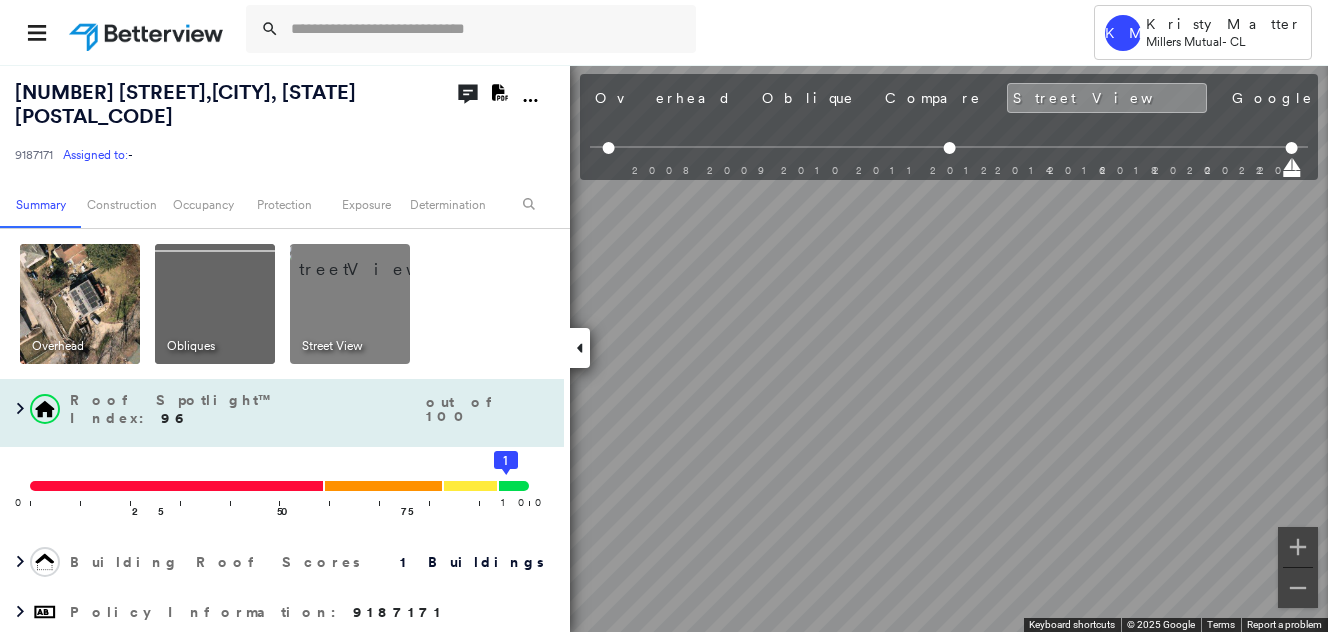 click on "[NUMBER] [STREET] , [CITY], [STATE] [POSTAL_CODE] [ID] Assigned to: - Assigned to: - [ID] Assigned to: - Open Comments Download PDF Report Summary Construction Occupancy Protection Exposure Determination Overhead Obliques Street View Roof Spotlight™ Index : 96 out of 100 0 100 25 50 75 1 Building Roof Scores 1 Buildings Policy Information : [ID] Flags : 2 (0 cleared, 2 uncleared) Construction Roof Spotlights : Solar Panels, Vent, Satellite Dish Property Features : Car, Patio Furniture Roof Size & Shape : 1 building - Gable | Asphalt Shingle Occupancy Place Detail Protection Exposure FEMA Risk Index Additional Perils Determination Flags : 2 (0 cleared, 2 uncleared) Uncleared Flags (2) Cleared Flags (0) SOLR Solar Panels Flagged [DATE] Clear LOW Low Priority Flagged [DATE] Clear Action Taken New Entry History Quote/New Business Terms & Conditions Added ACV Endorsement Added Cosmetic Endorsement Inspection/Loss Control Report Information Added to Inspection Survey Onsite Inspection Ordered" at bounding box center (664, 348) 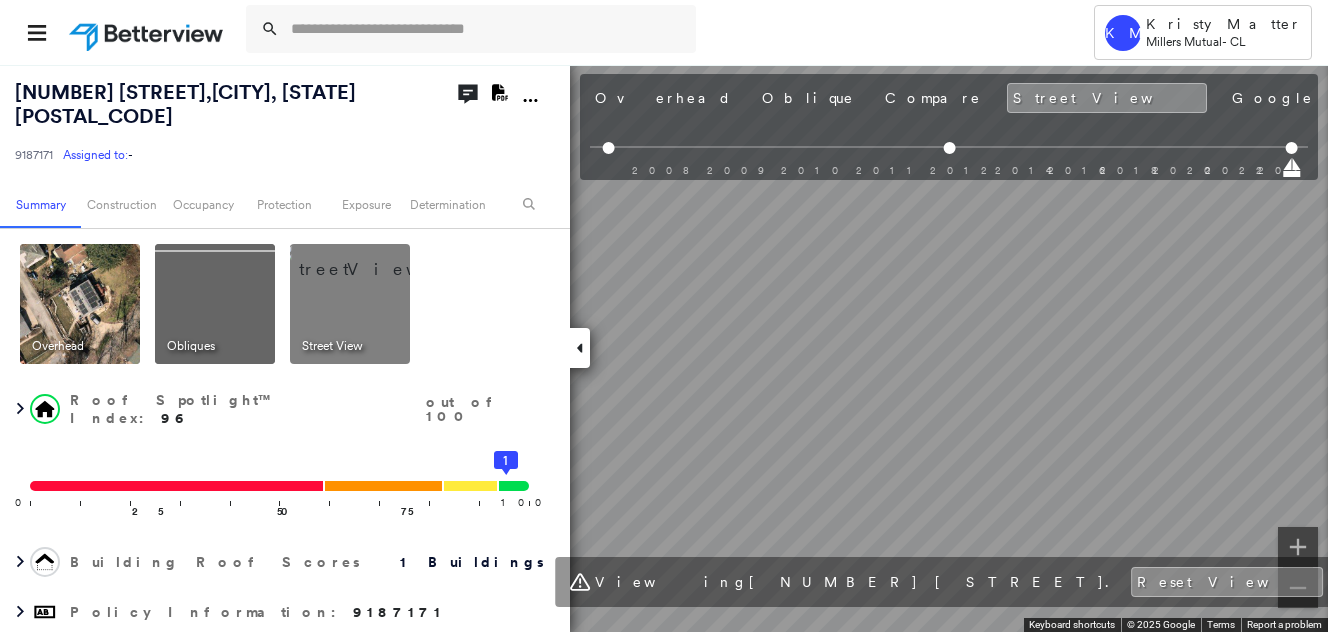 click on "Tower KM Kristy Matter Millers Mutual - CL [NUMBER] [STREET] , [CITY], [STATE] [POSTAL_CODE] [ID] Assigned to: - Assigned to: - [ID] Assigned to: - Open Comments Download PDF Report Summary Construction Occupancy Protection Exposure Determination Overhead Obliques Street View Roof Spotlight™ Index : 96 out of 100 0 100 25 50 75 1 Building Roof Scores 1 Buildings Policy Information : [ID] Flags : 2 (0 cleared, 2 uncleared) Construction Roof Spotlights : Solar Panels, Vent, Satellite Dish Property Features : Car, Patio Furniture Roof Size & Shape : 1 building - Gable | Asphalt Shingle Occupancy Place Detail Protection Exposure FEMA Risk Index Additional Perils Determination Flags : 2 (0 cleared, 2 uncleared) Uncleared Flags (2) Cleared Flags (0) SOLR Solar Panels Flagged [DATE] Clear LOW Low Priority Flagged [DATE] Clear Action Taken New Entry History Quote/New Business Terms & Conditions Added ACV Endorsement Added Cosmetic Endorsement Inspection/Loss Control Onsite Inspection Ordered" at bounding box center (664, 316) 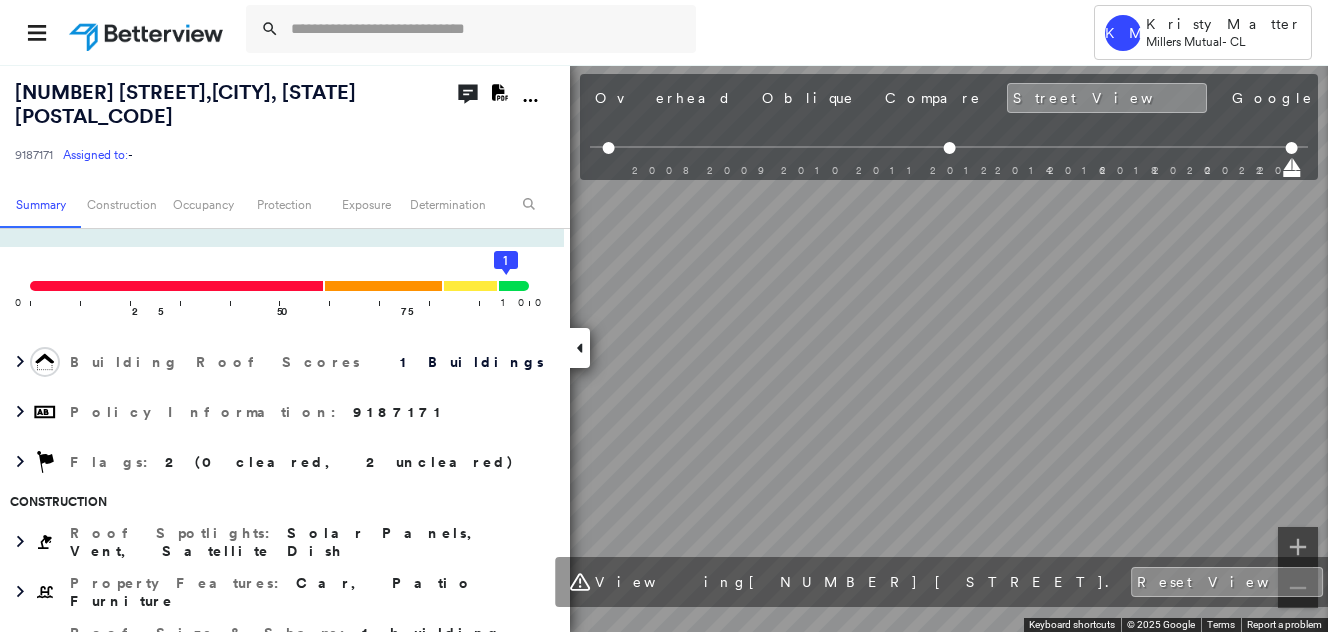 scroll, scrollTop: 100, scrollLeft: 0, axis: vertical 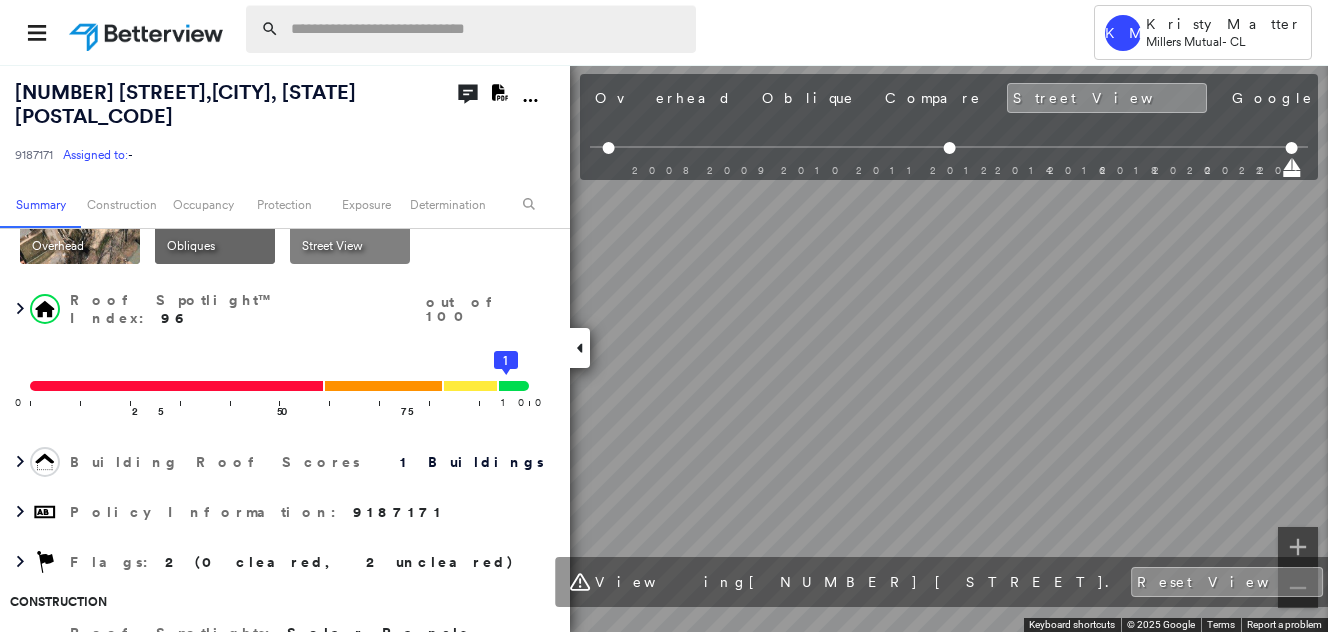 click at bounding box center [487, 29] 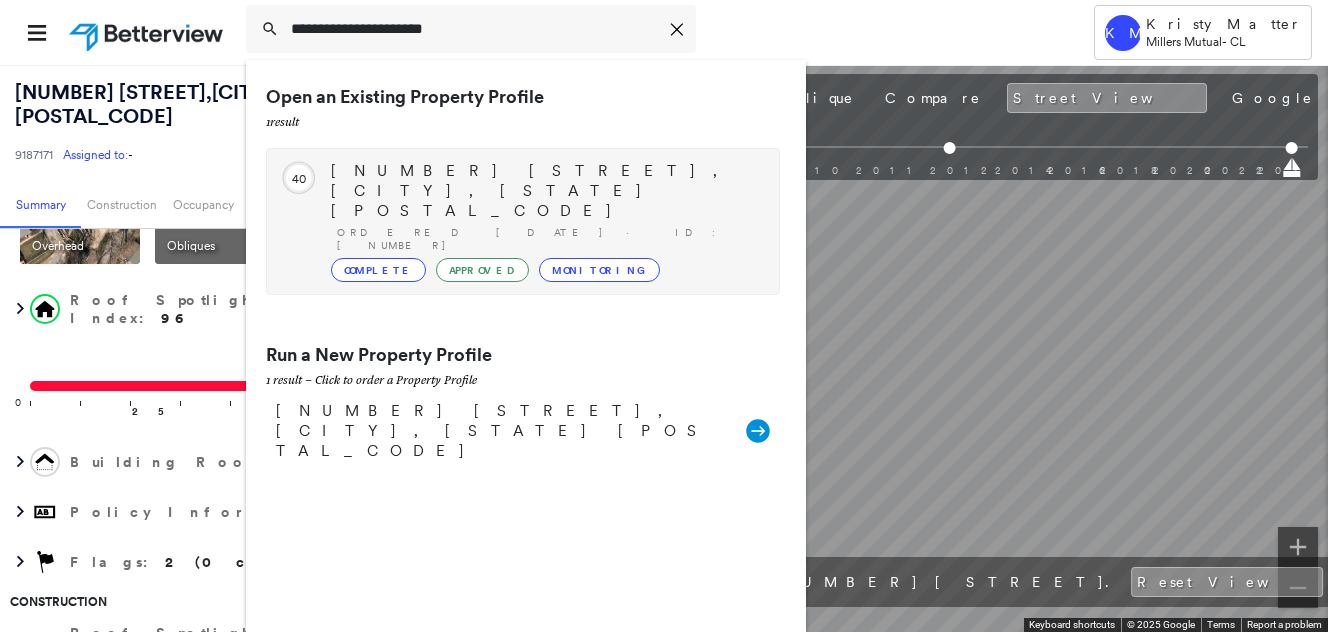 type on "**********" 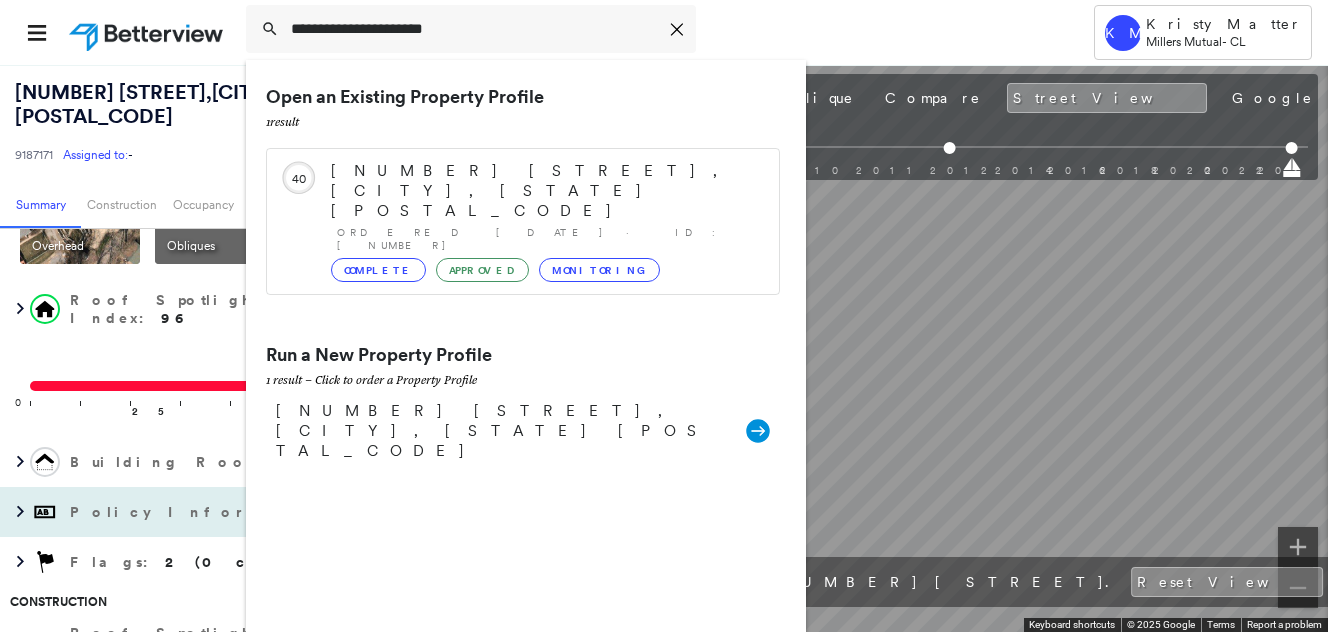 drag, startPoint x: 496, startPoint y: 184, endPoint x: 98, endPoint y: 342, distance: 428.2149 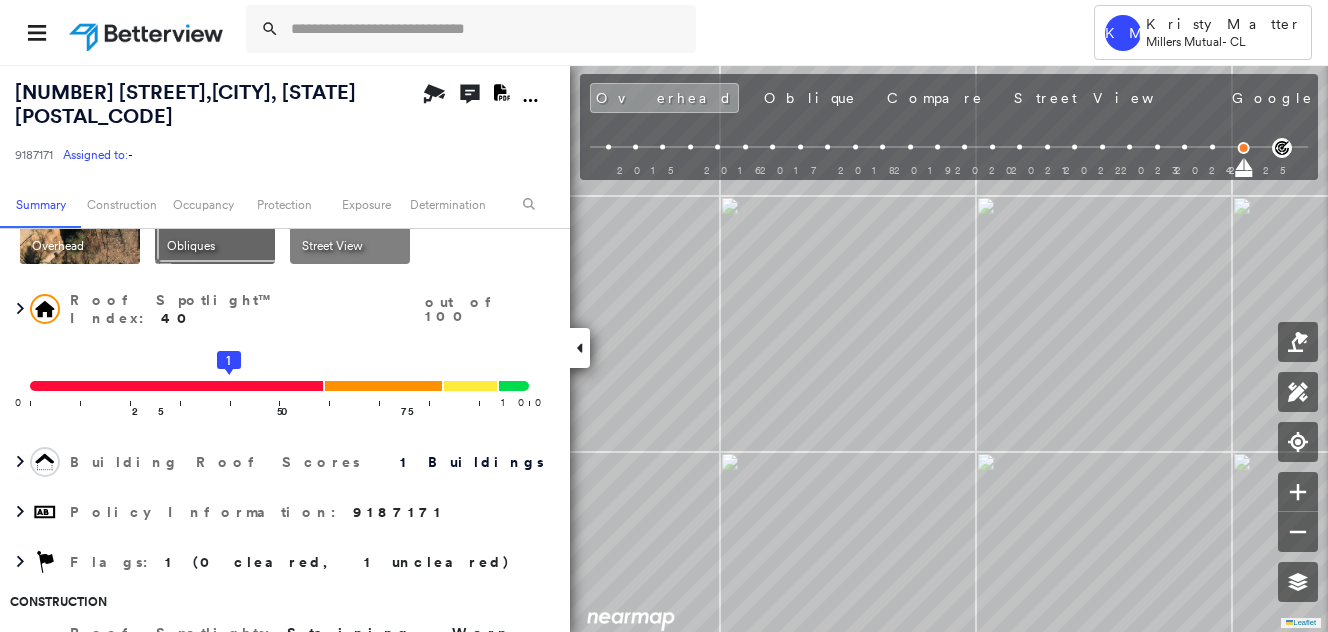 click on "Street View" at bounding box center [332, 246] 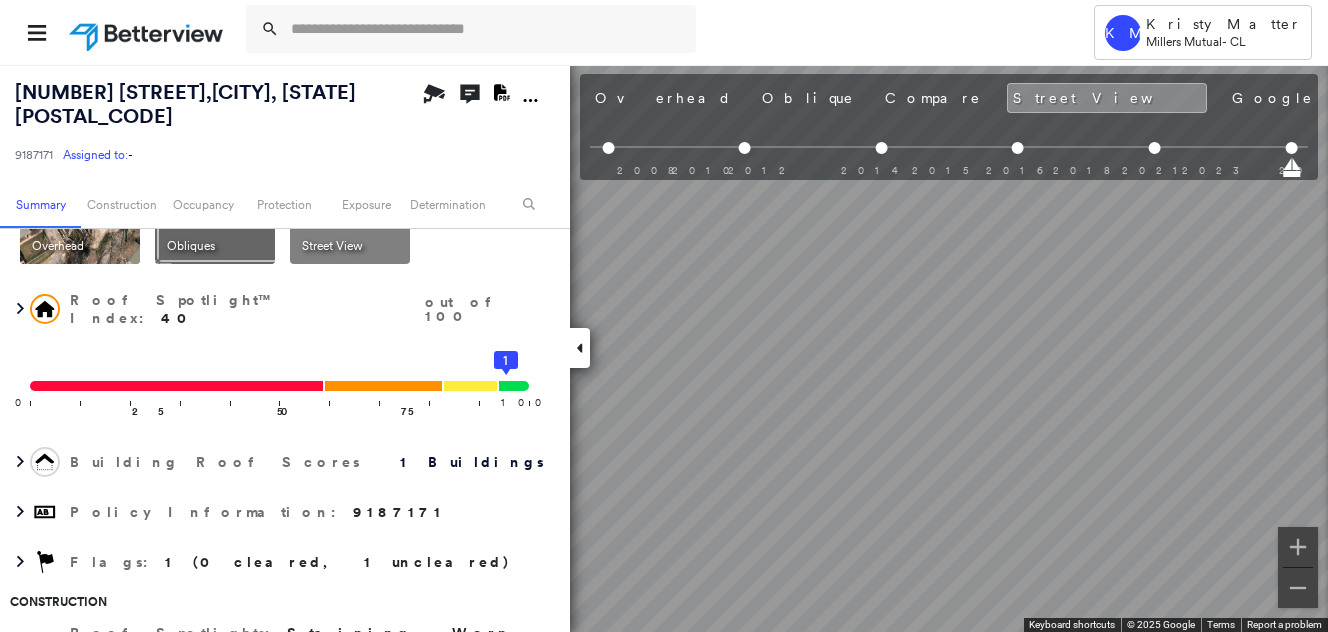 scroll, scrollTop: 0, scrollLeft: 269, axis: horizontal 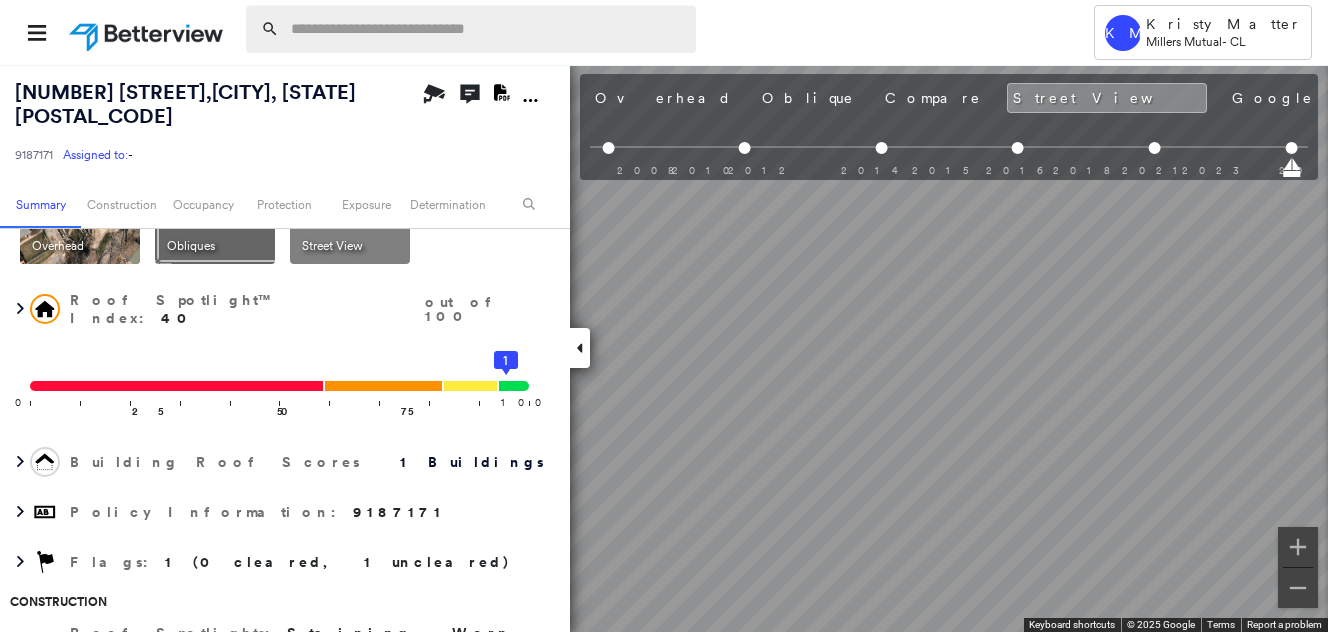 click at bounding box center (487, 29) 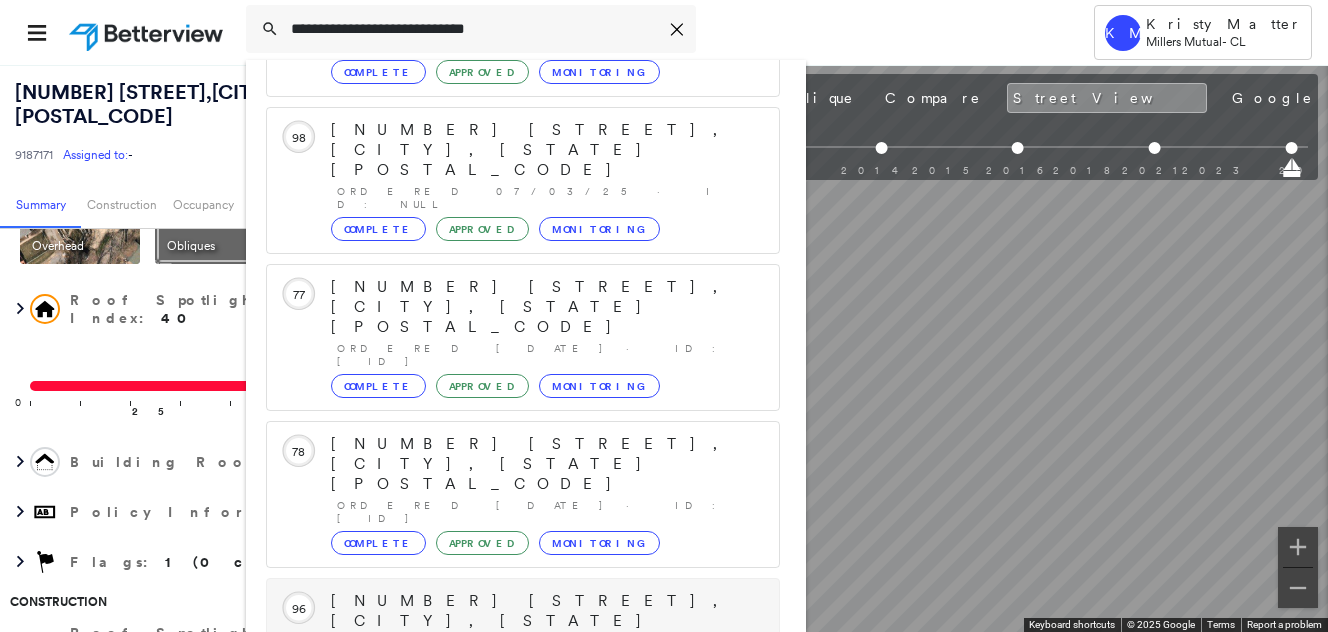 scroll, scrollTop: 206, scrollLeft: 0, axis: vertical 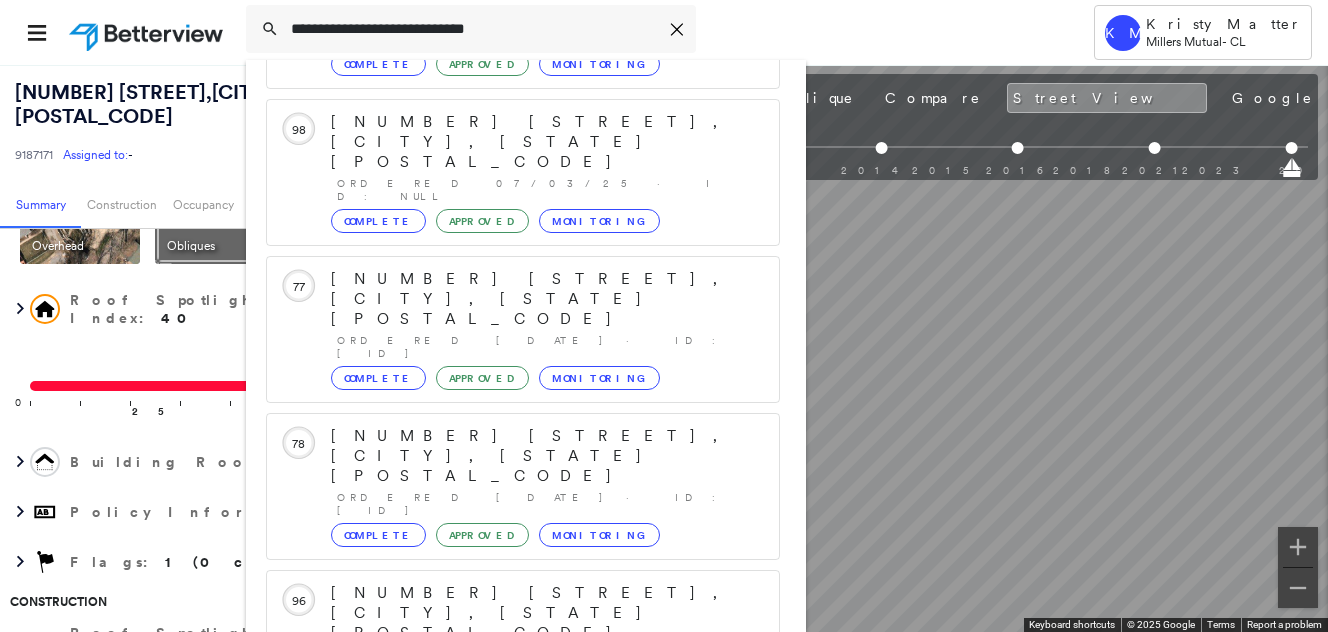 type on "**********" 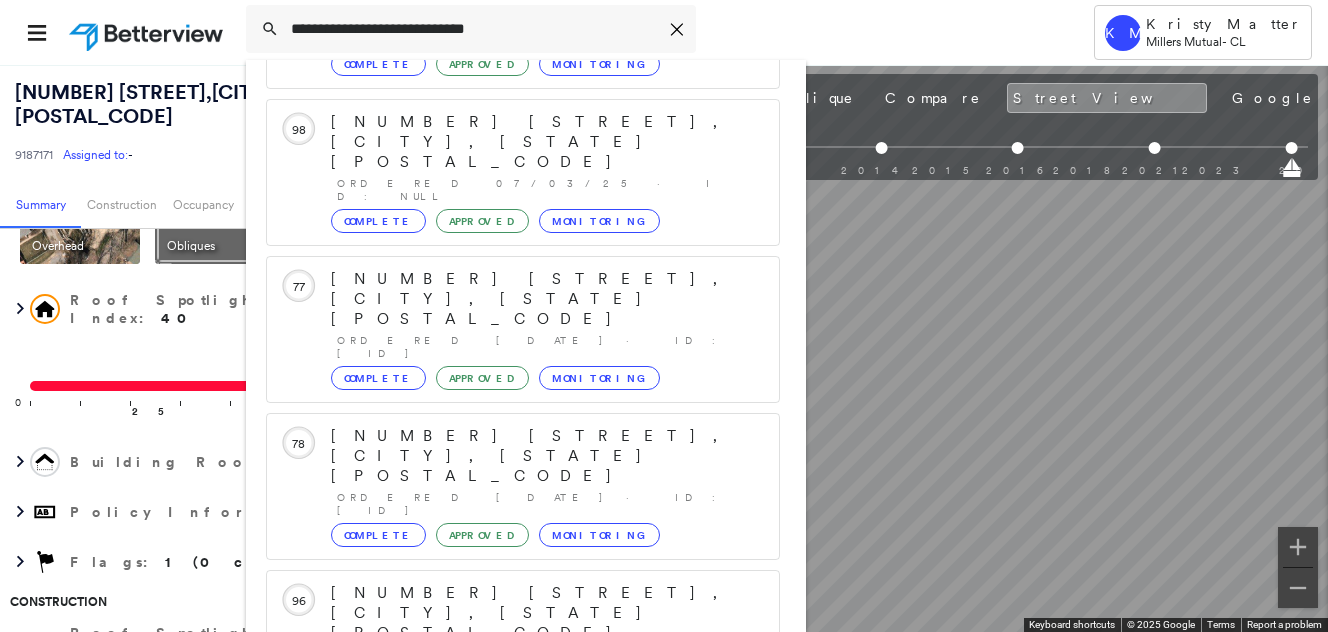 click on "[NUMBER] [STREET], [CITY], [STATE] [POSTAL_CODE]" at bounding box center (501, 905) 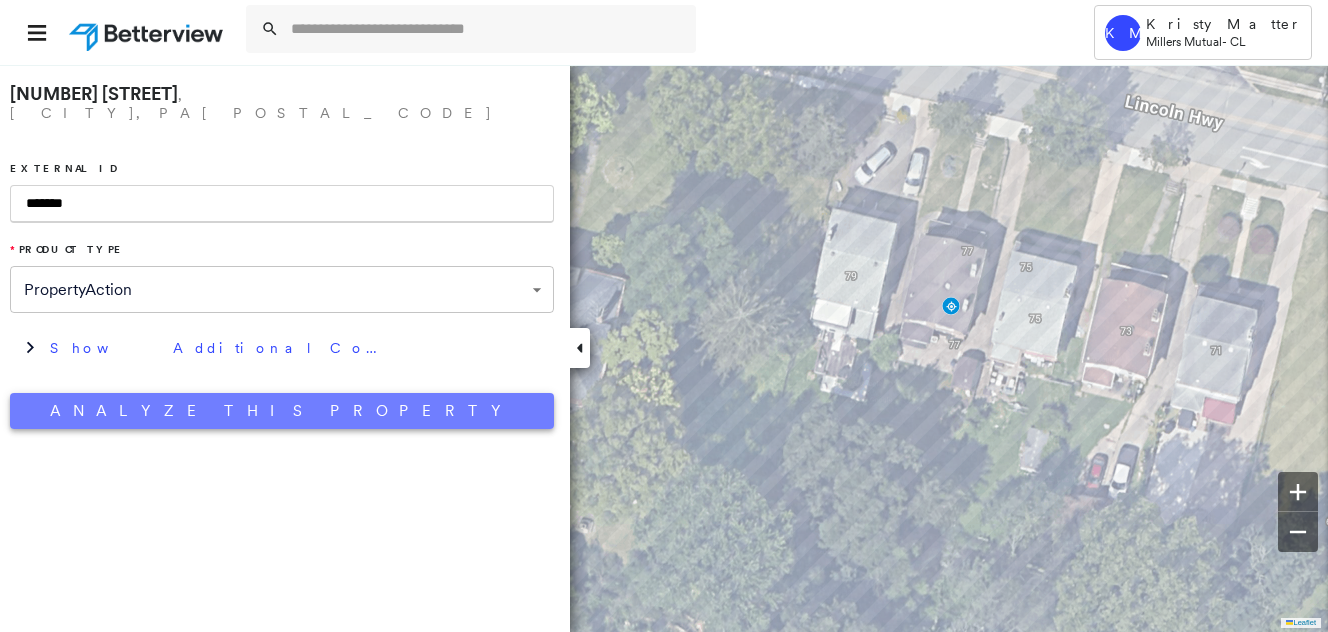 type on "*******" 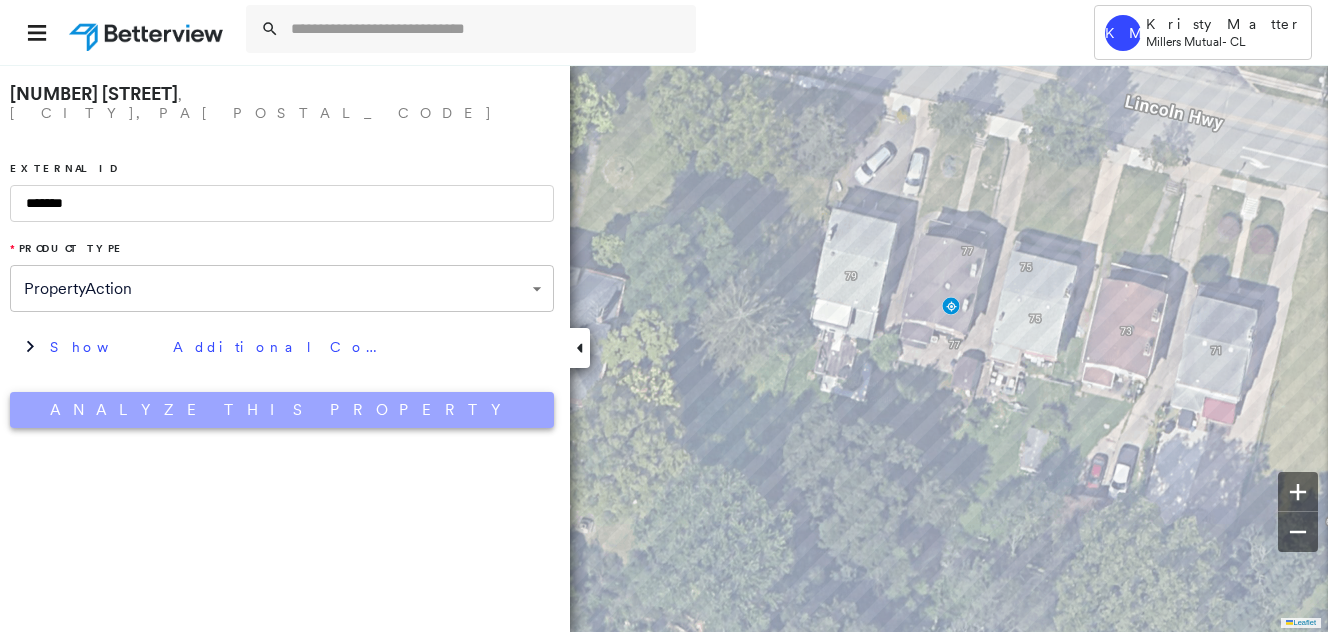 click on "Analyze This Property" at bounding box center (282, 410) 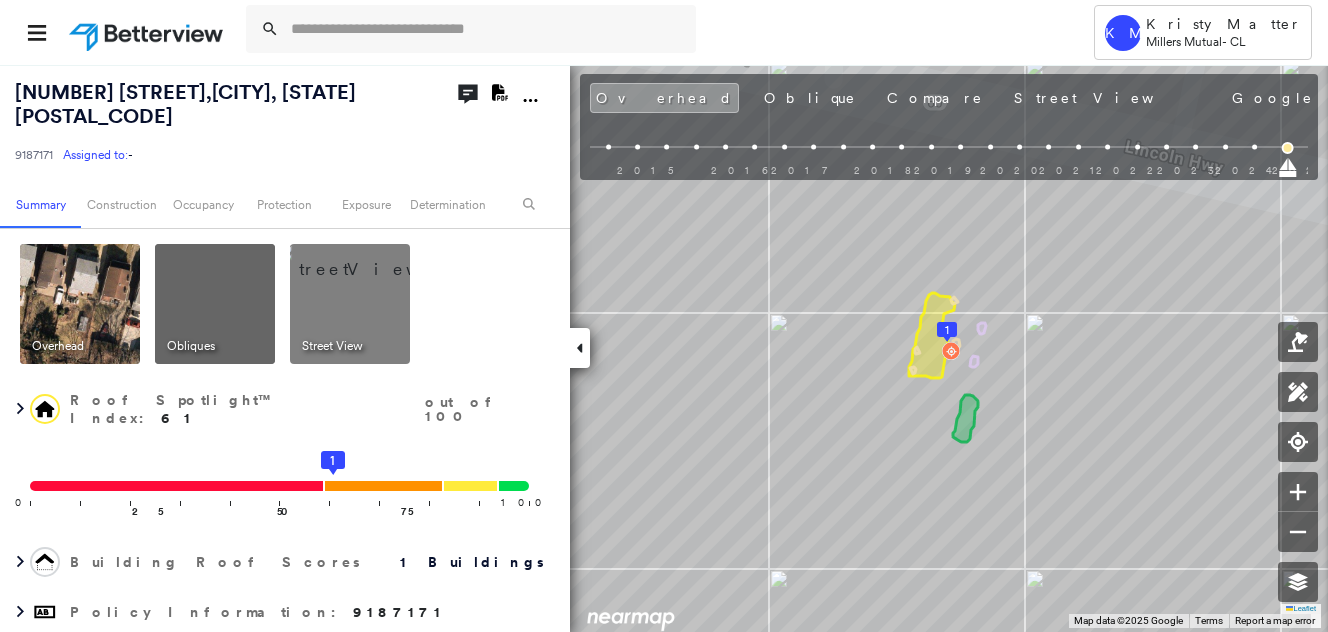 click at bounding box center (374, 259) 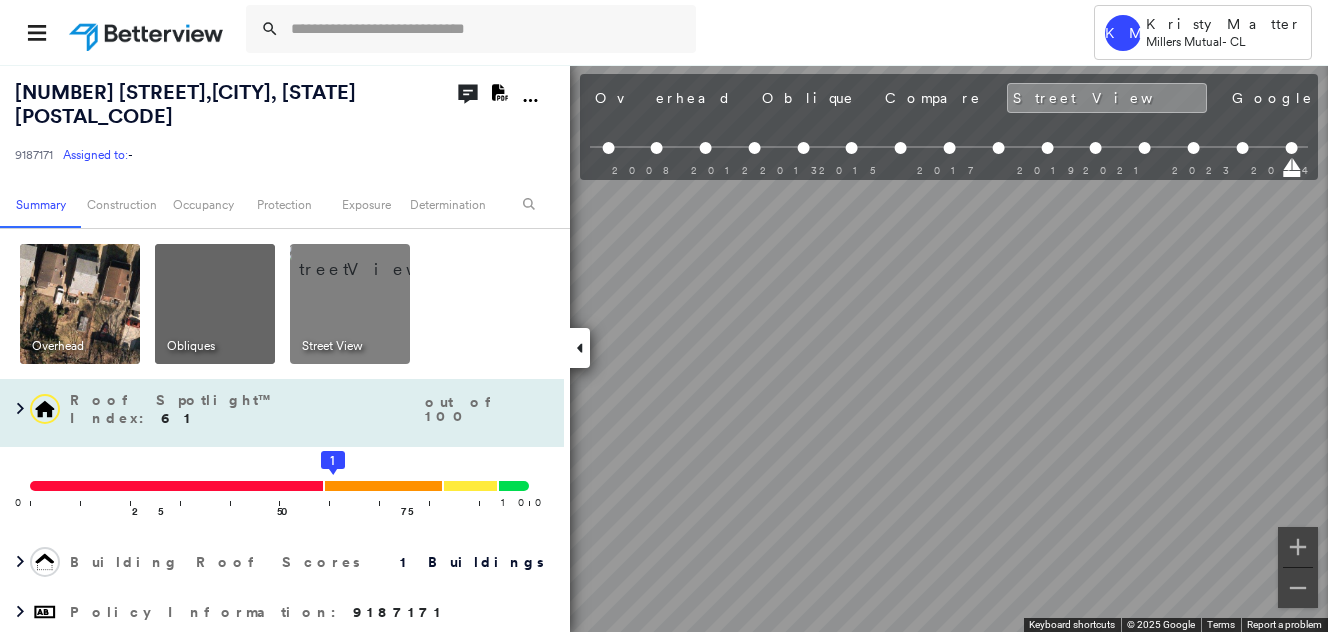 scroll, scrollTop: 0, scrollLeft: 1781, axis: horizontal 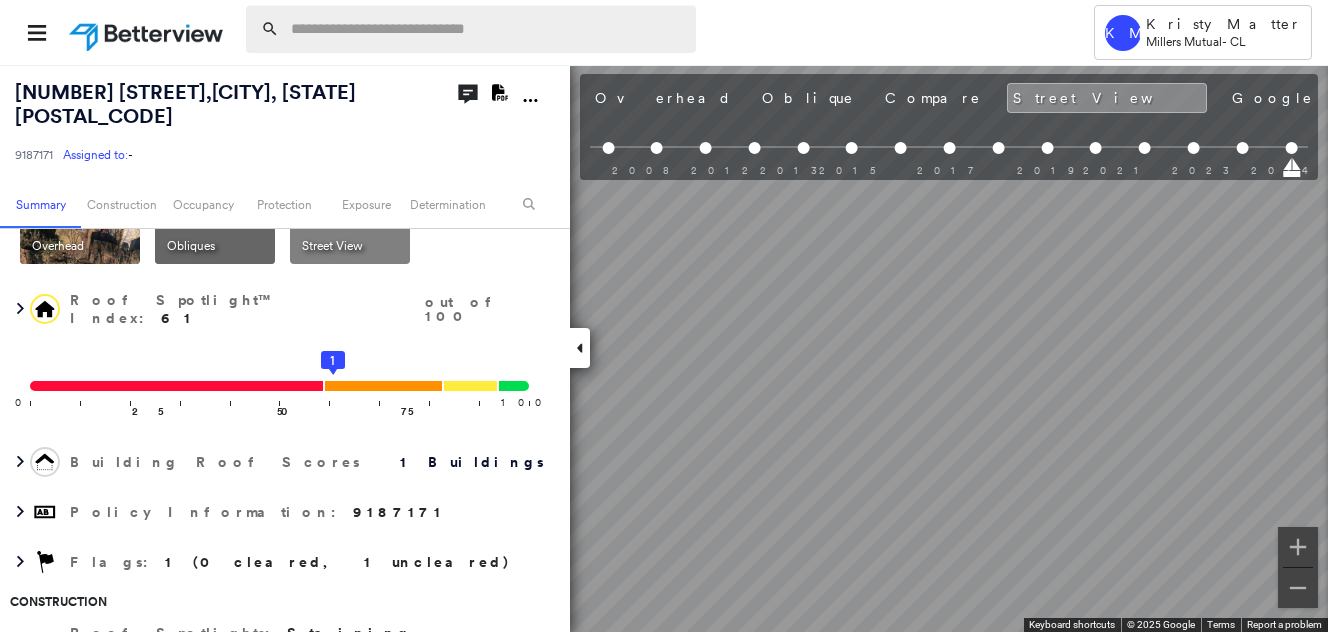 click at bounding box center (487, 29) 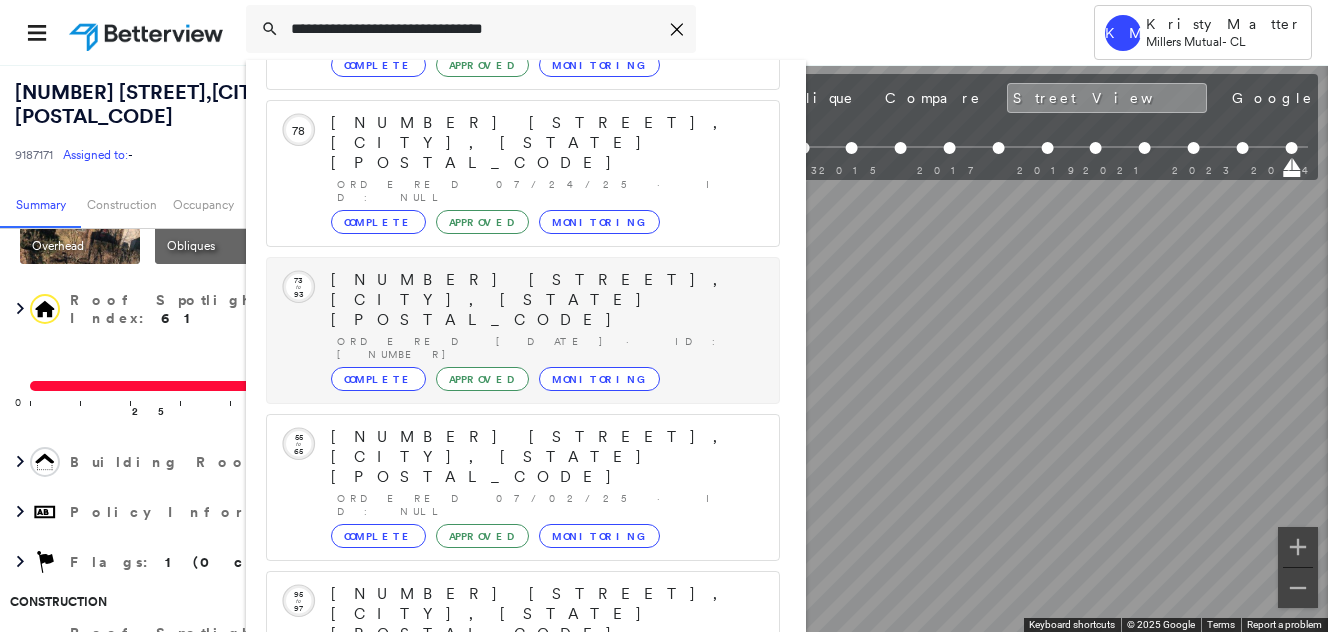 scroll, scrollTop: 206, scrollLeft: 0, axis: vertical 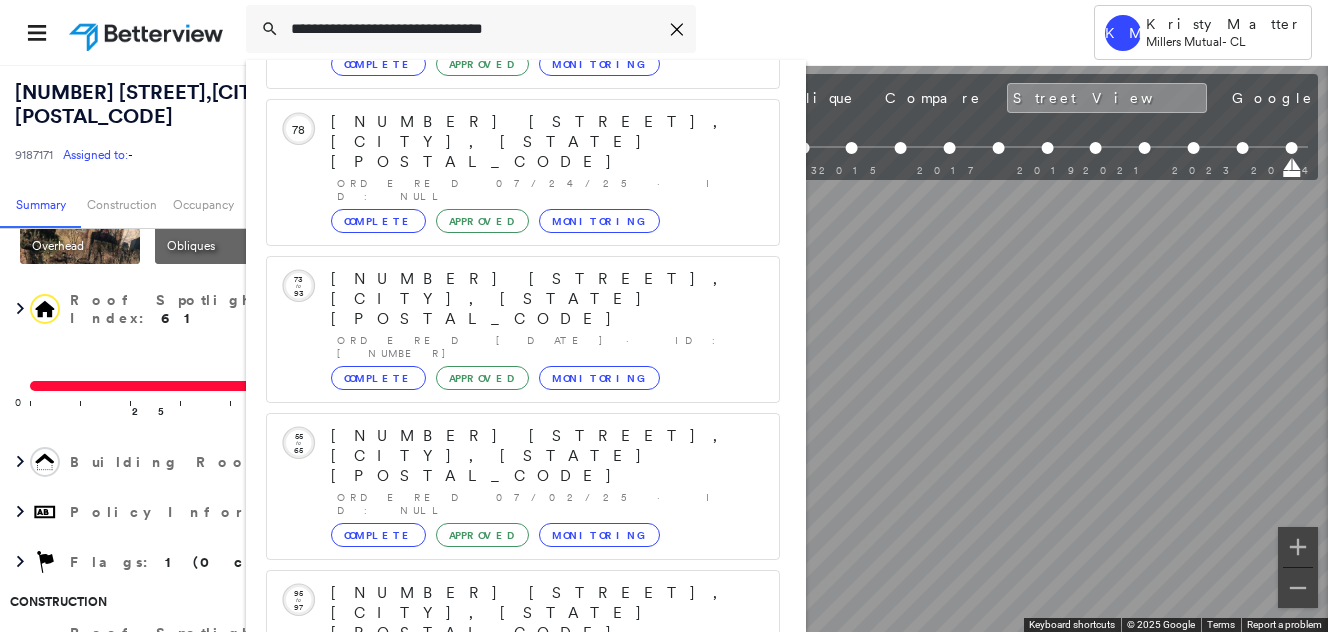type on "**********" 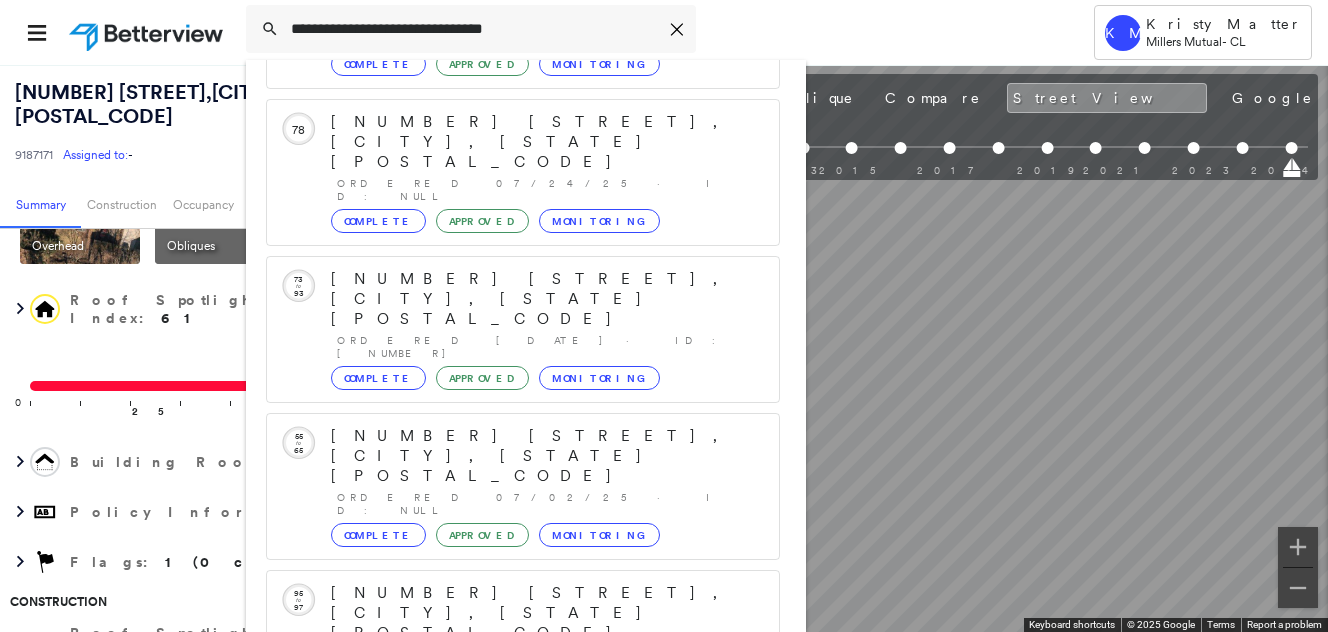 click on "[NUMBER] [STREET], [CITY], [STATE] [POSTAL_CODE]" at bounding box center [501, 905] 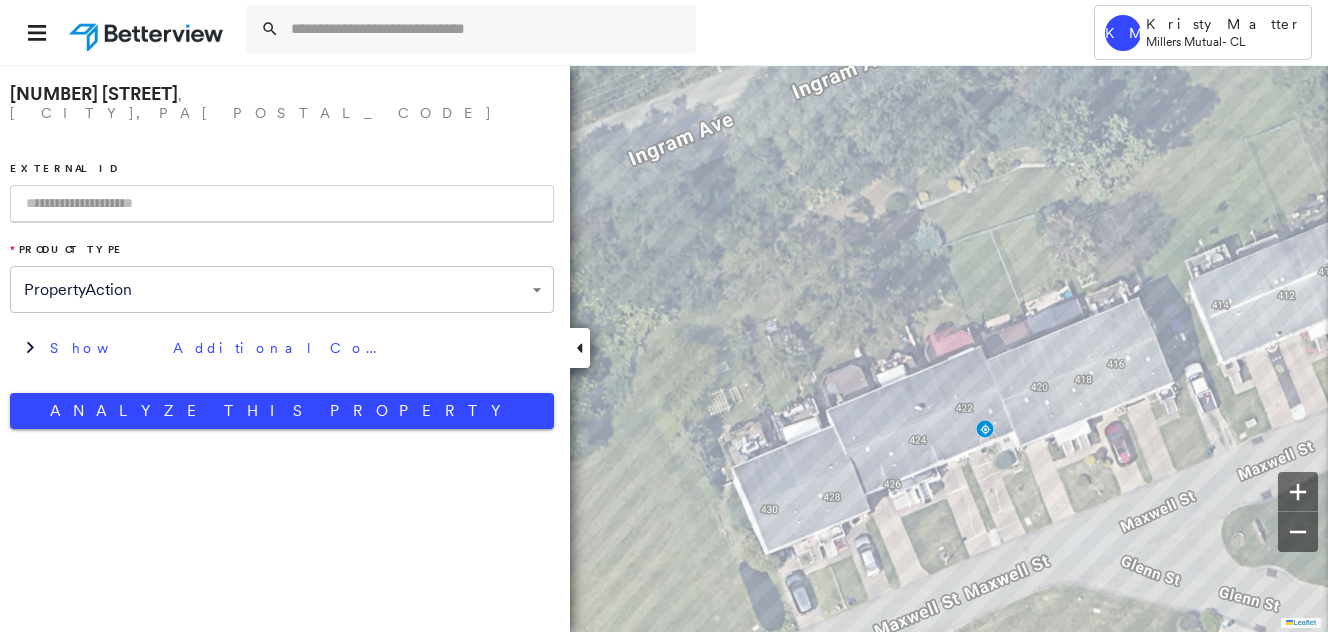 click at bounding box center (282, 204) 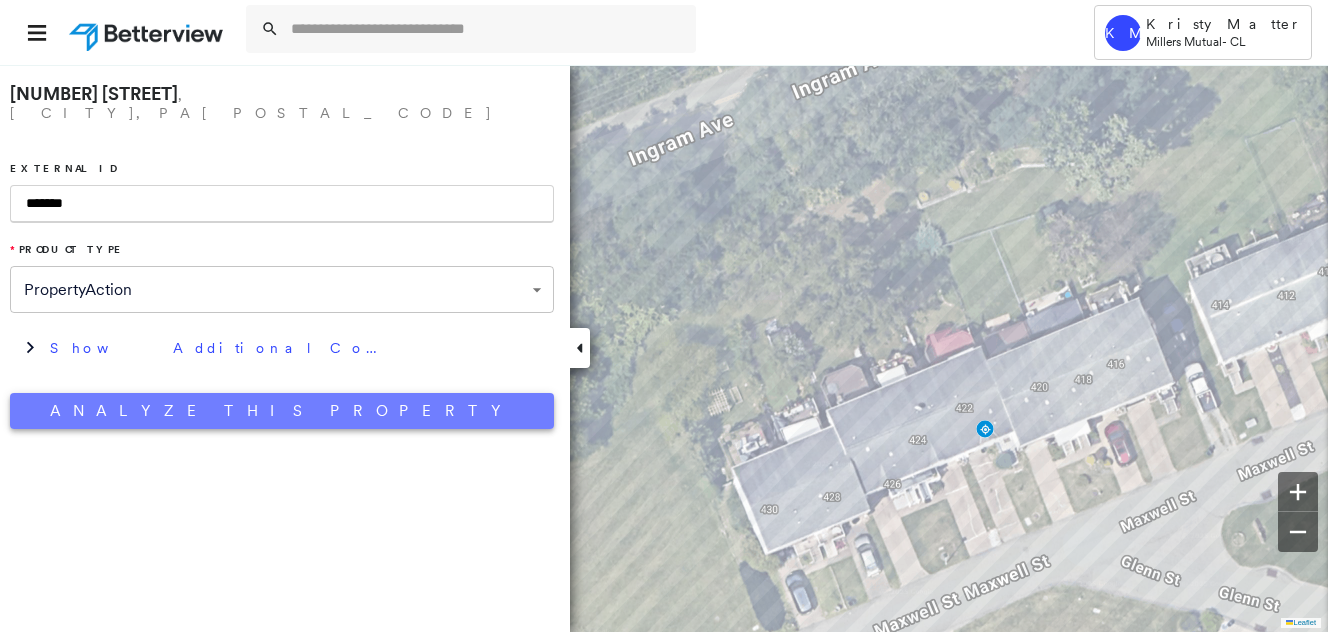 type on "*******" 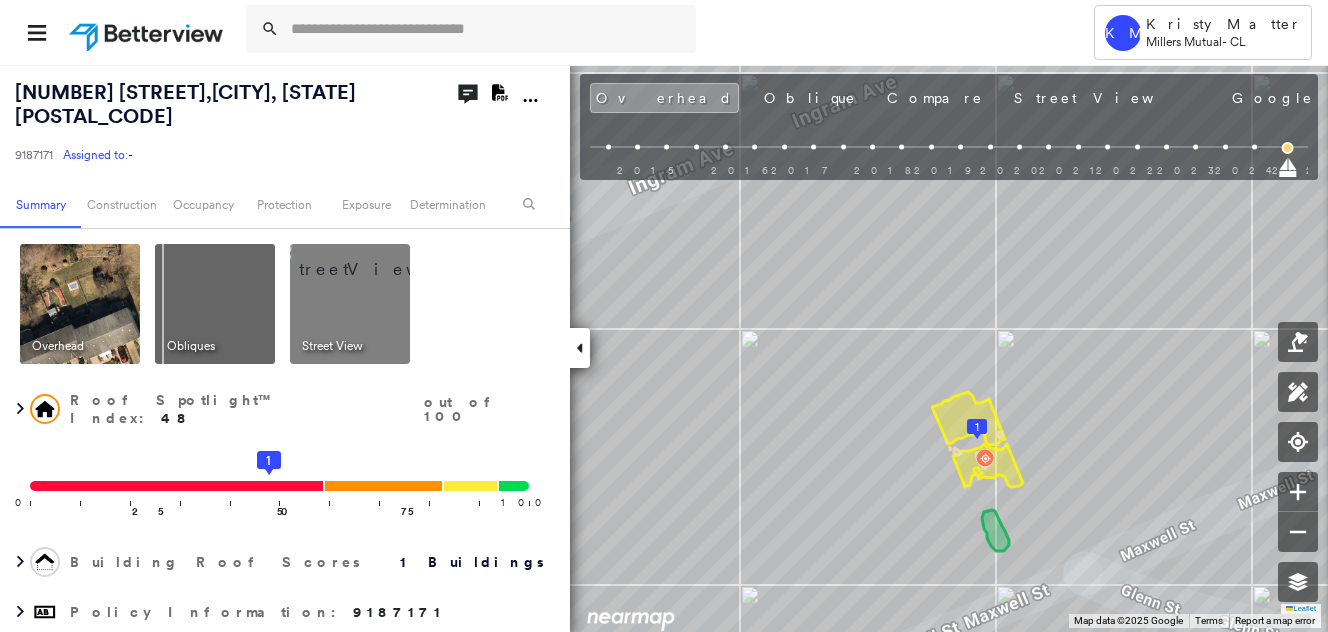 click at bounding box center [374, 259] 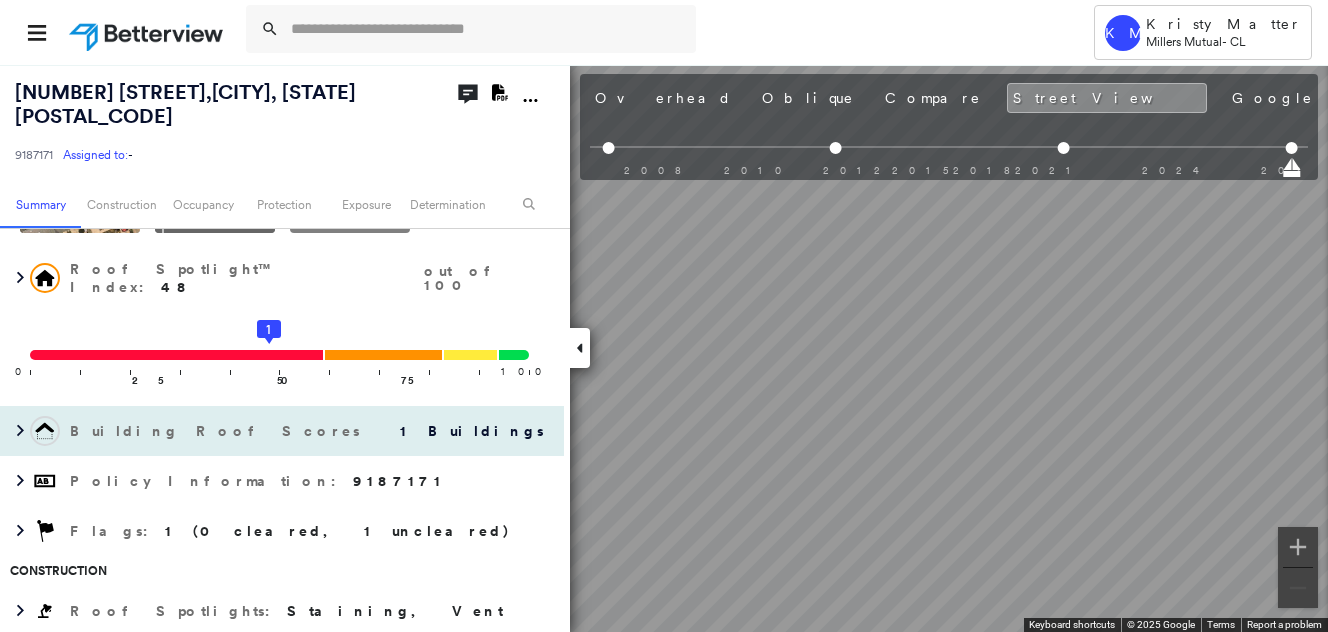scroll, scrollTop: 100, scrollLeft: 0, axis: vertical 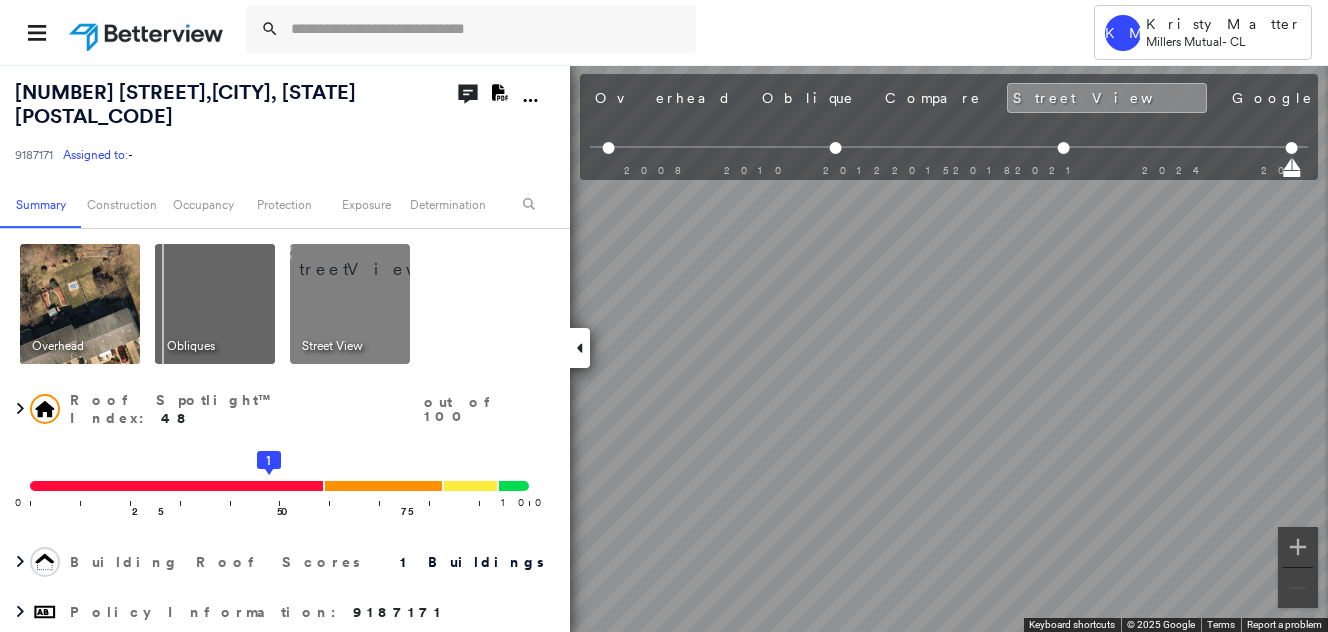 click at bounding box center [215, 304] 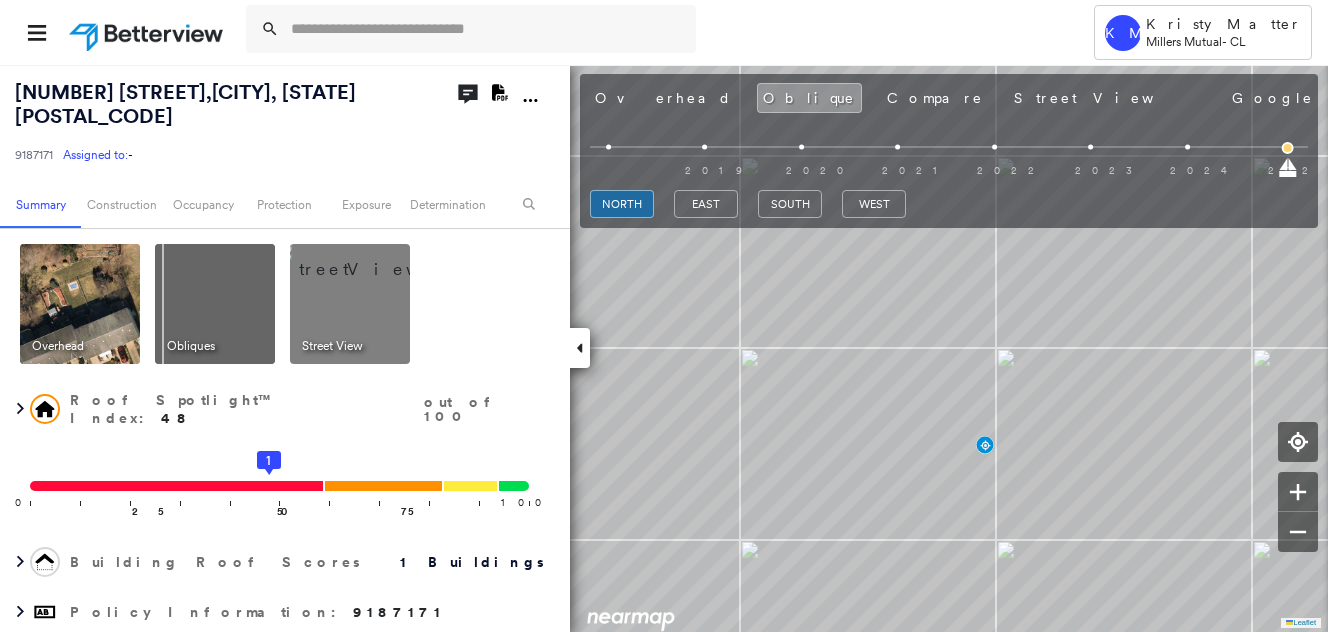 click at bounding box center [80, 304] 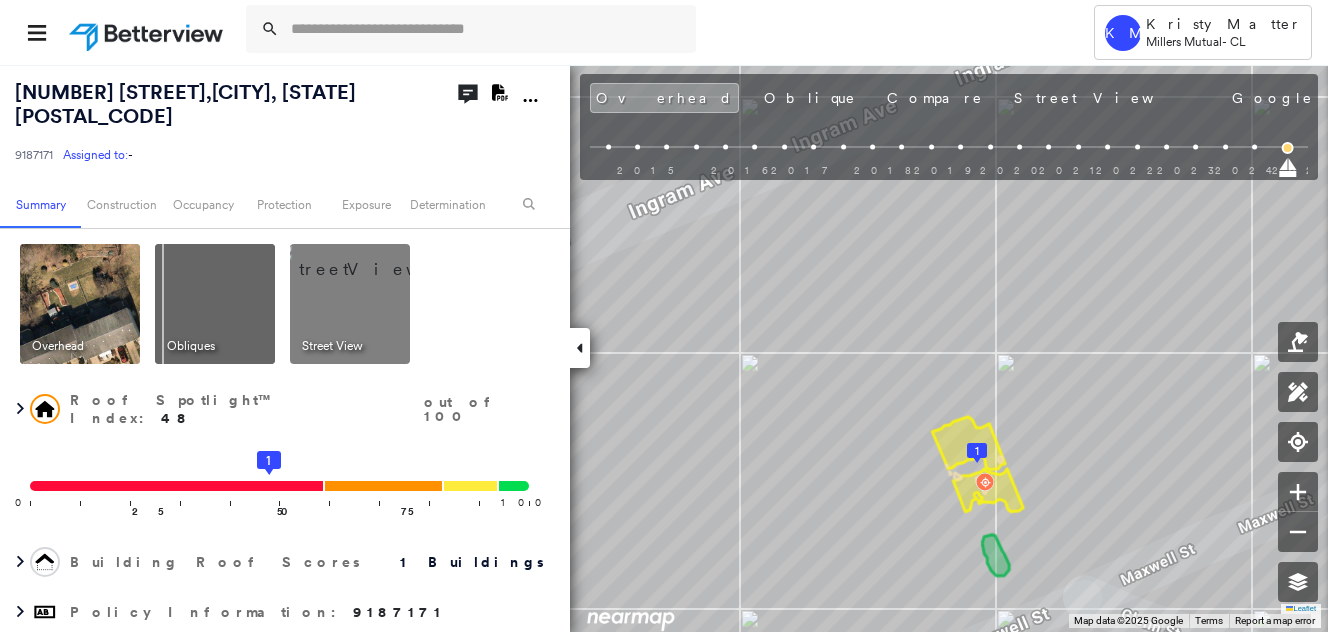 click at bounding box center [374, 259] 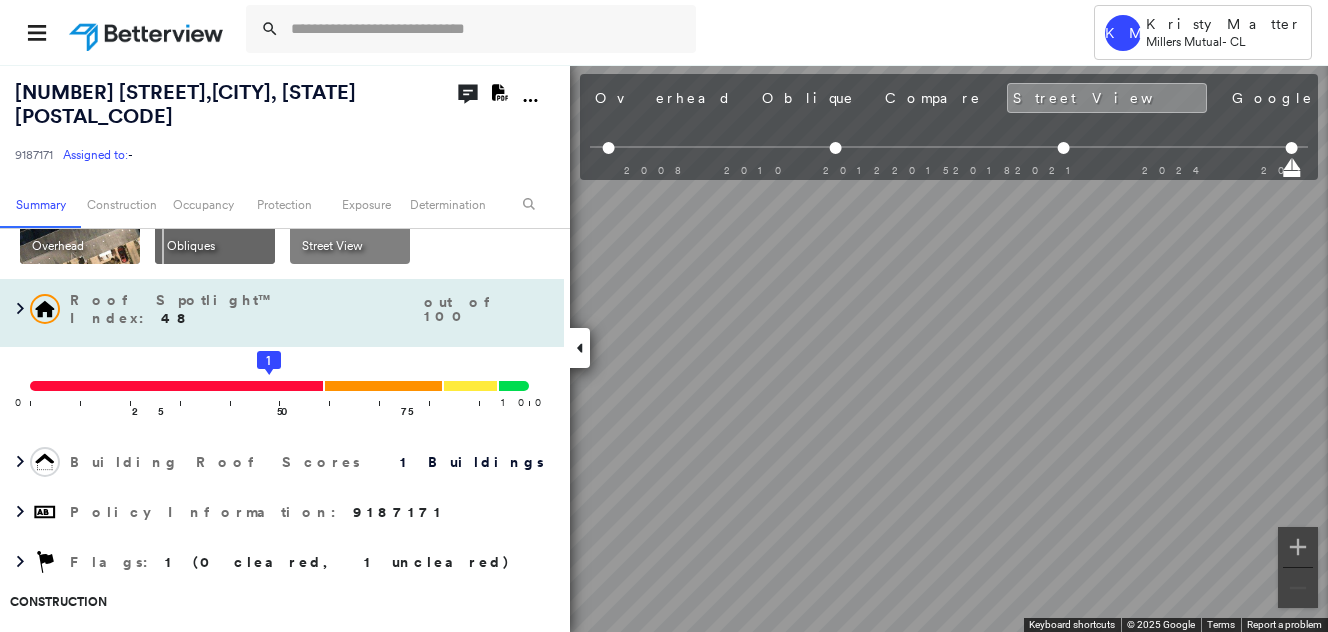 scroll, scrollTop: 200, scrollLeft: 0, axis: vertical 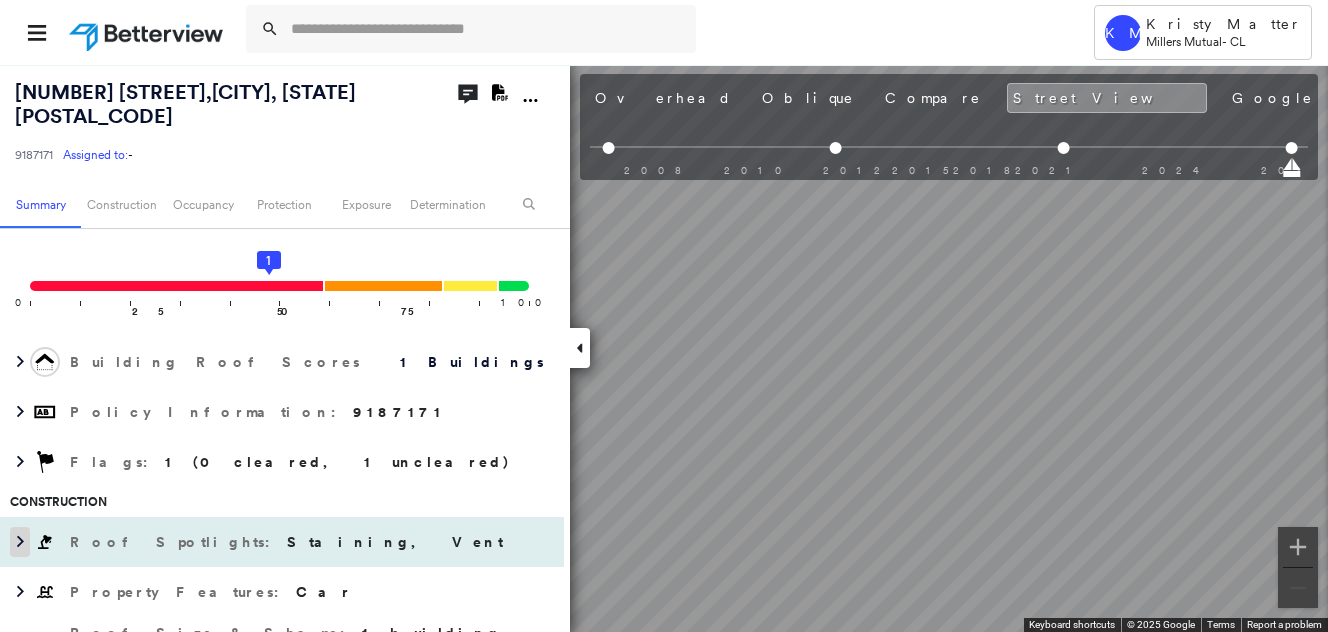 click 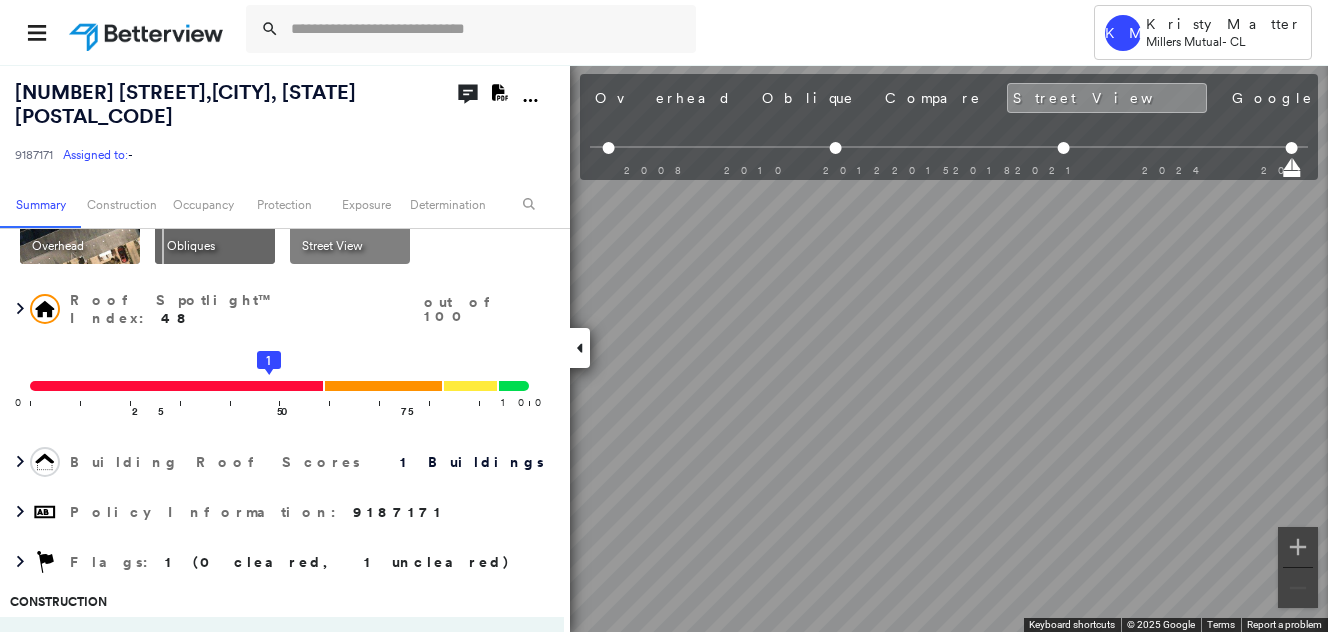 scroll, scrollTop: 0, scrollLeft: 0, axis: both 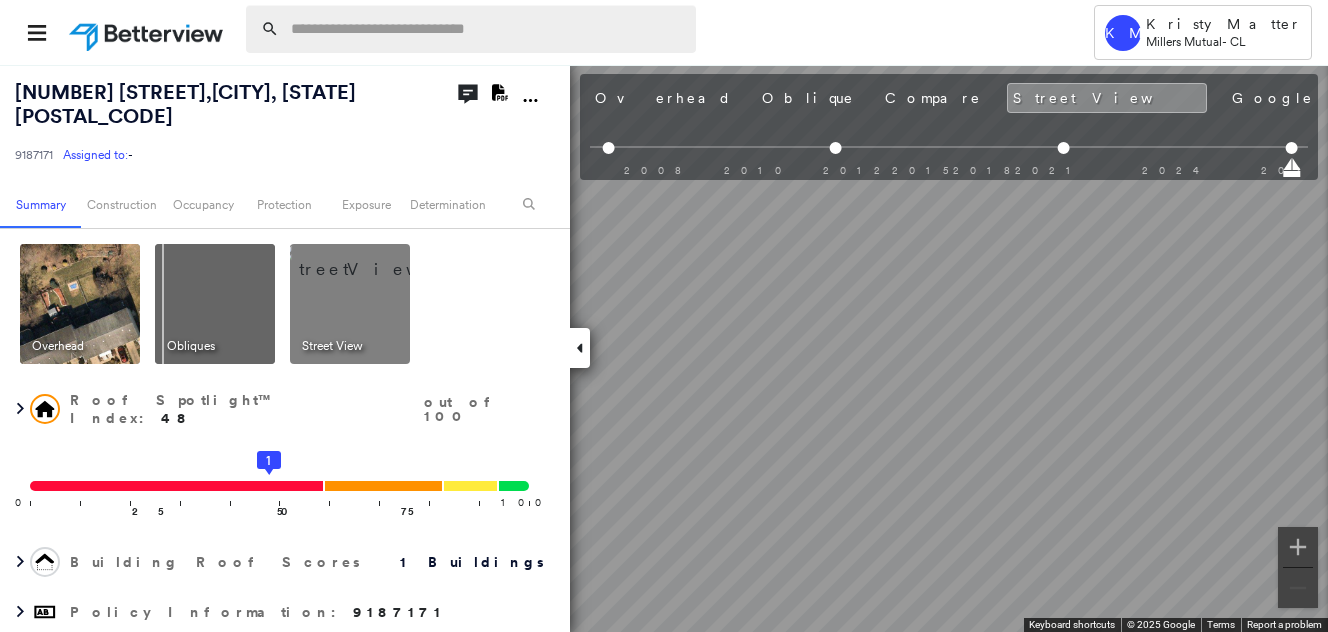 click at bounding box center (487, 29) 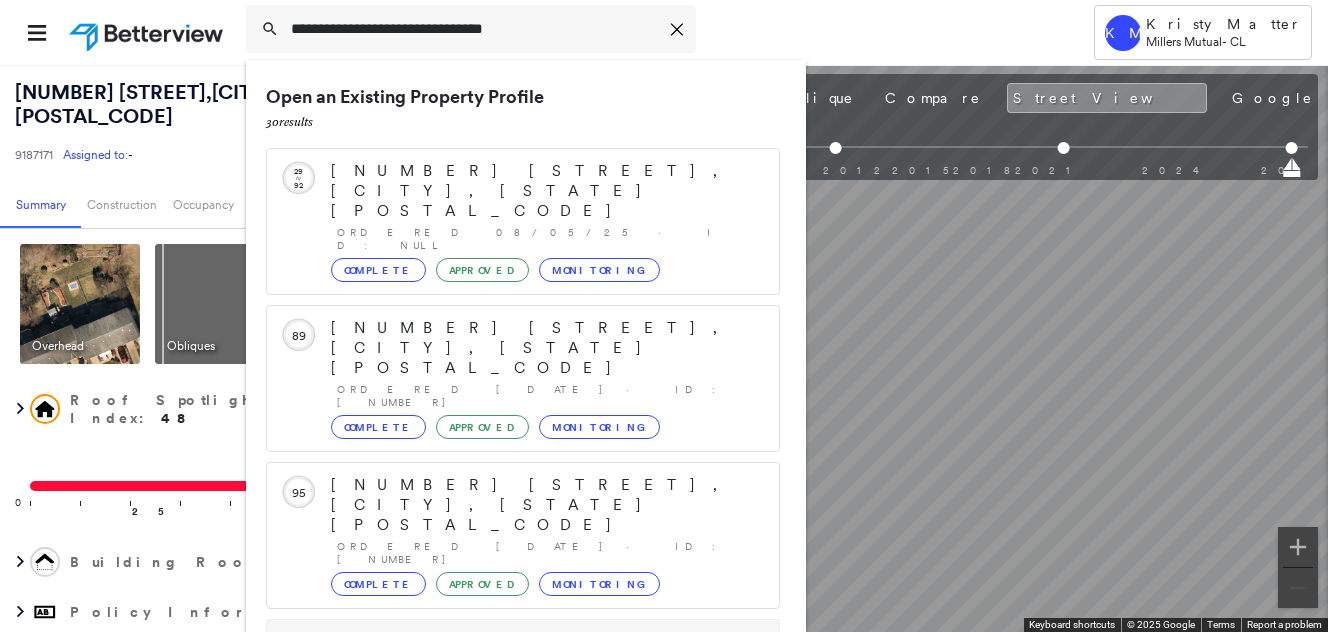scroll, scrollTop: 206, scrollLeft: 0, axis: vertical 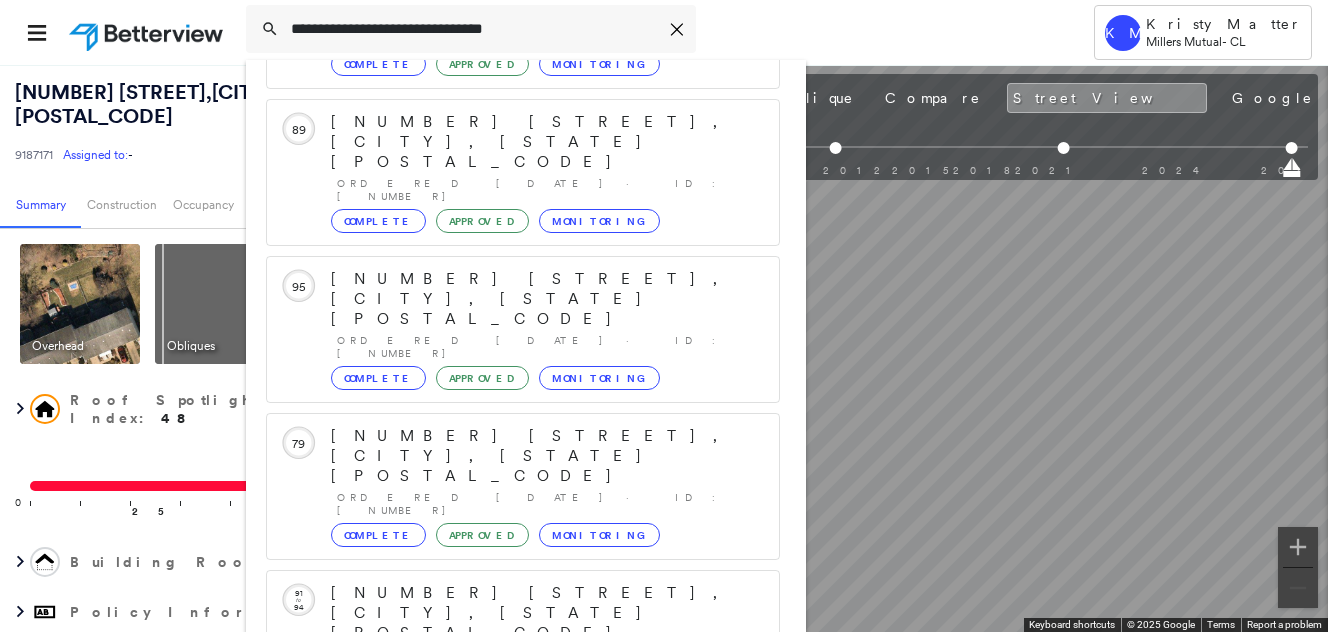 type on "**********" 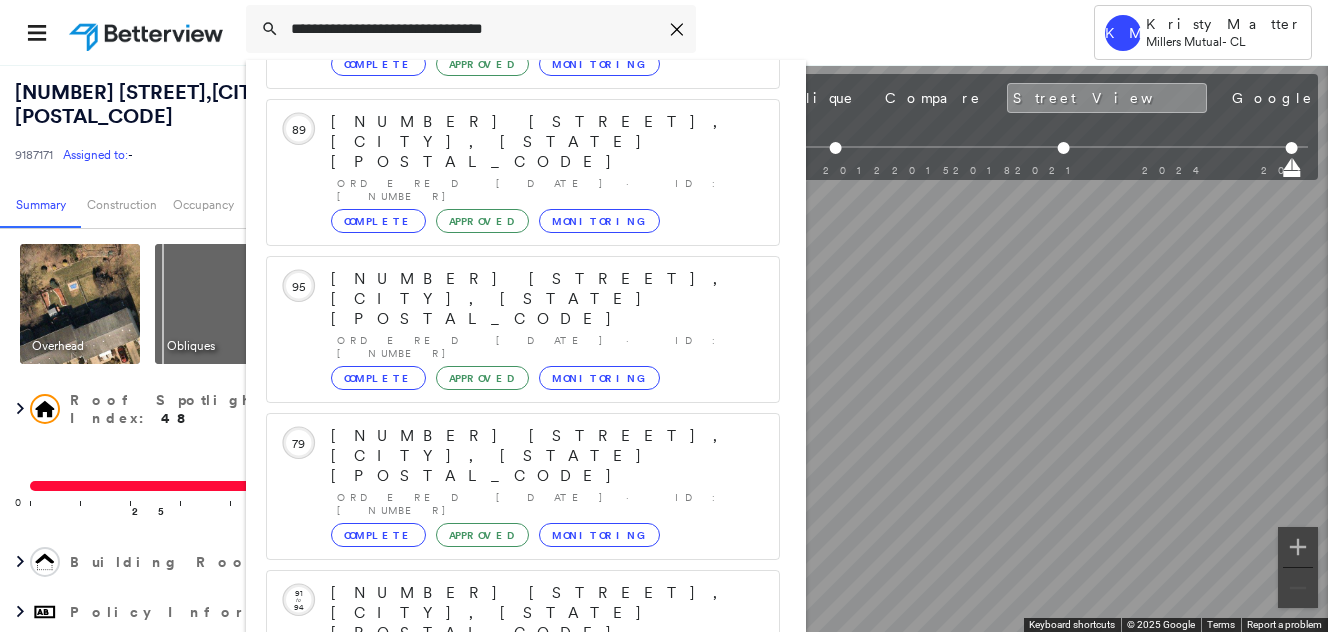 click on "[NUMBER] [STREET], [CITY], [STATE] [POSTAL_CODE]" at bounding box center [501, 905] 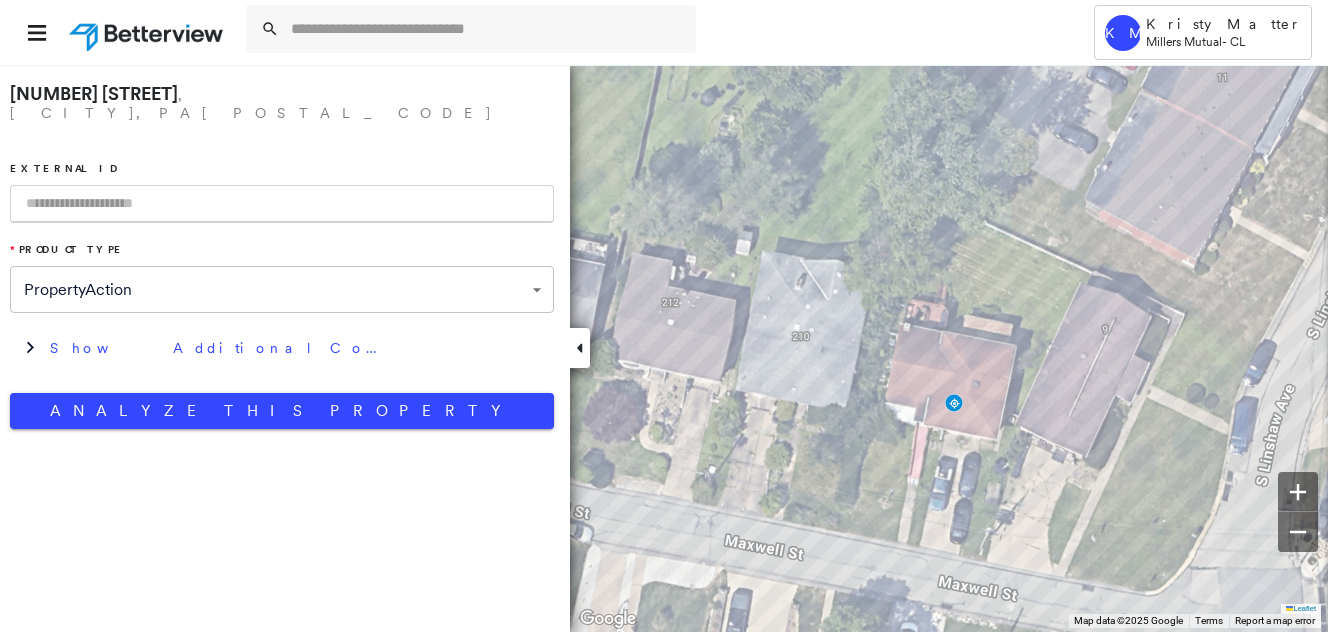 click at bounding box center [282, 204] 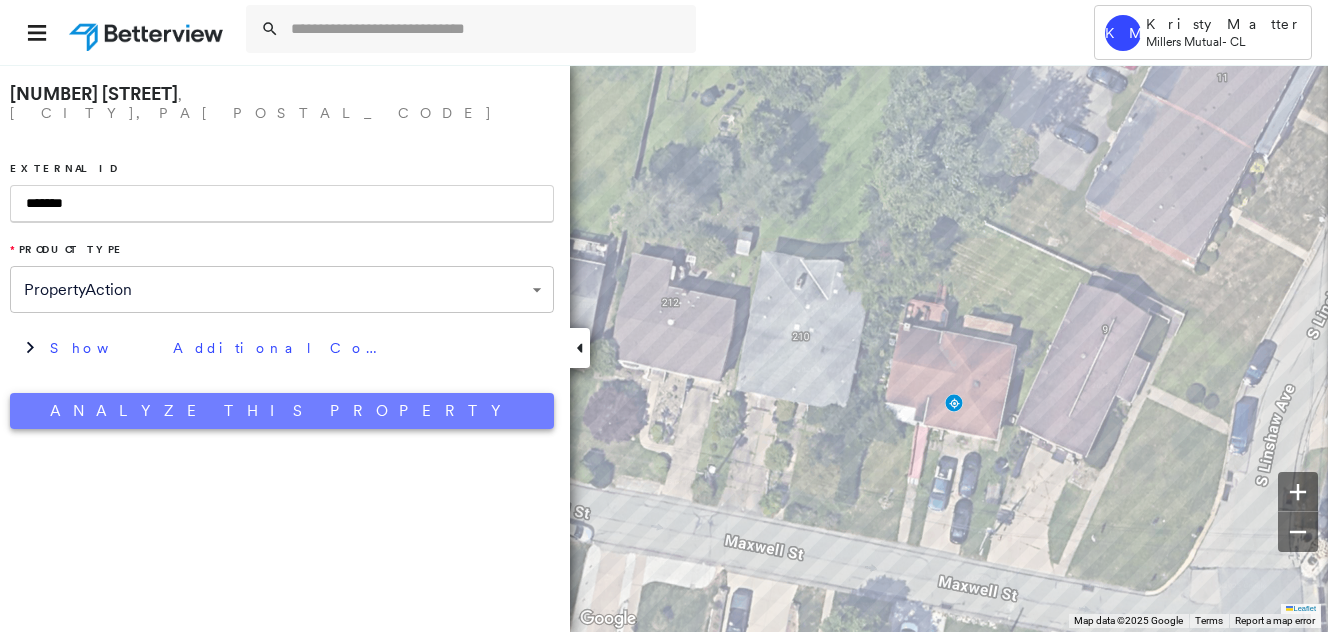 type on "*******" 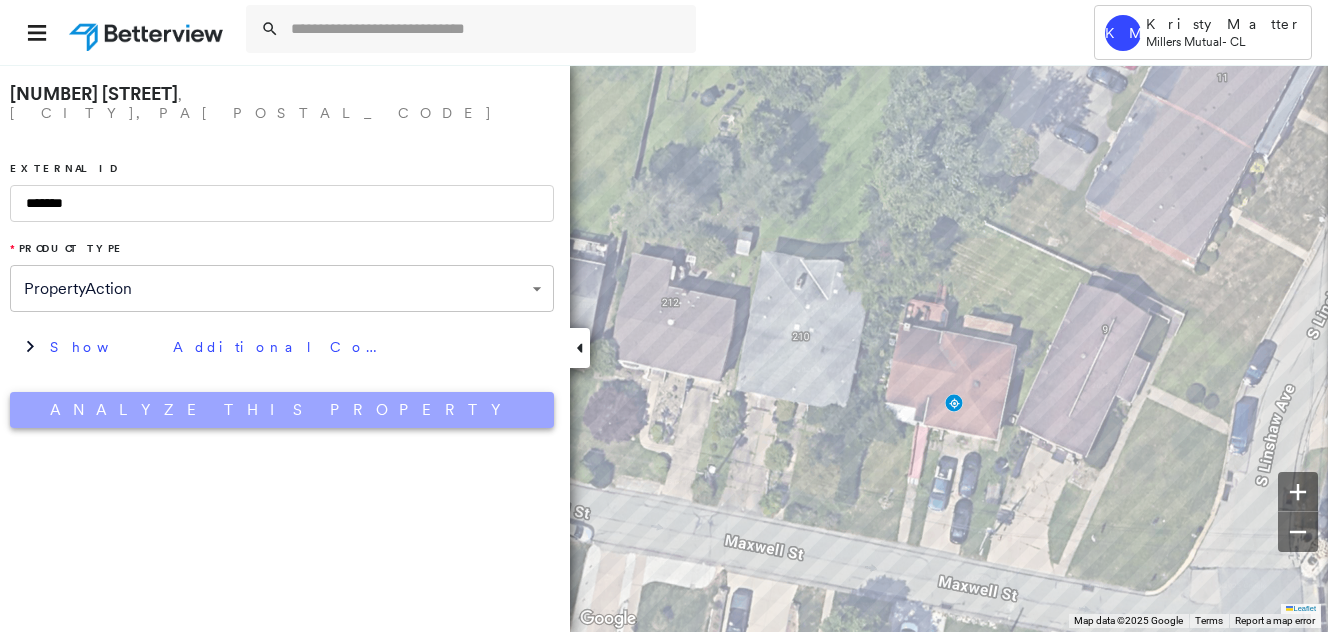 click on "Analyze This Property" at bounding box center [282, 410] 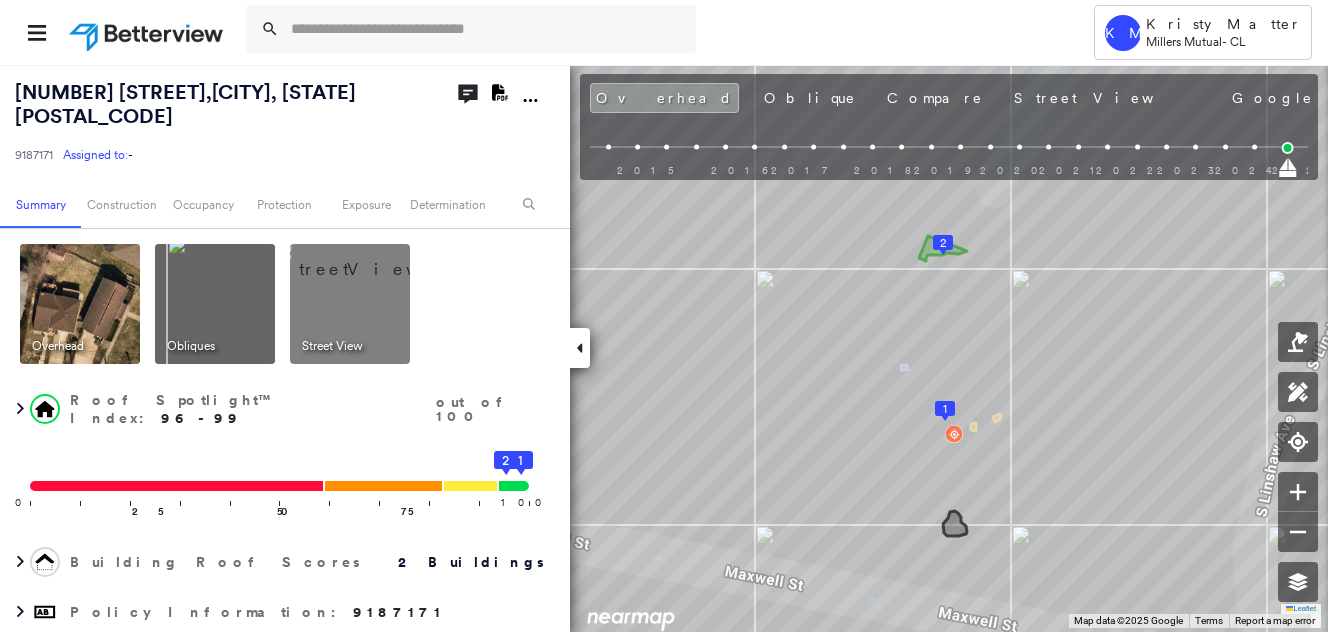 click at bounding box center (374, 259) 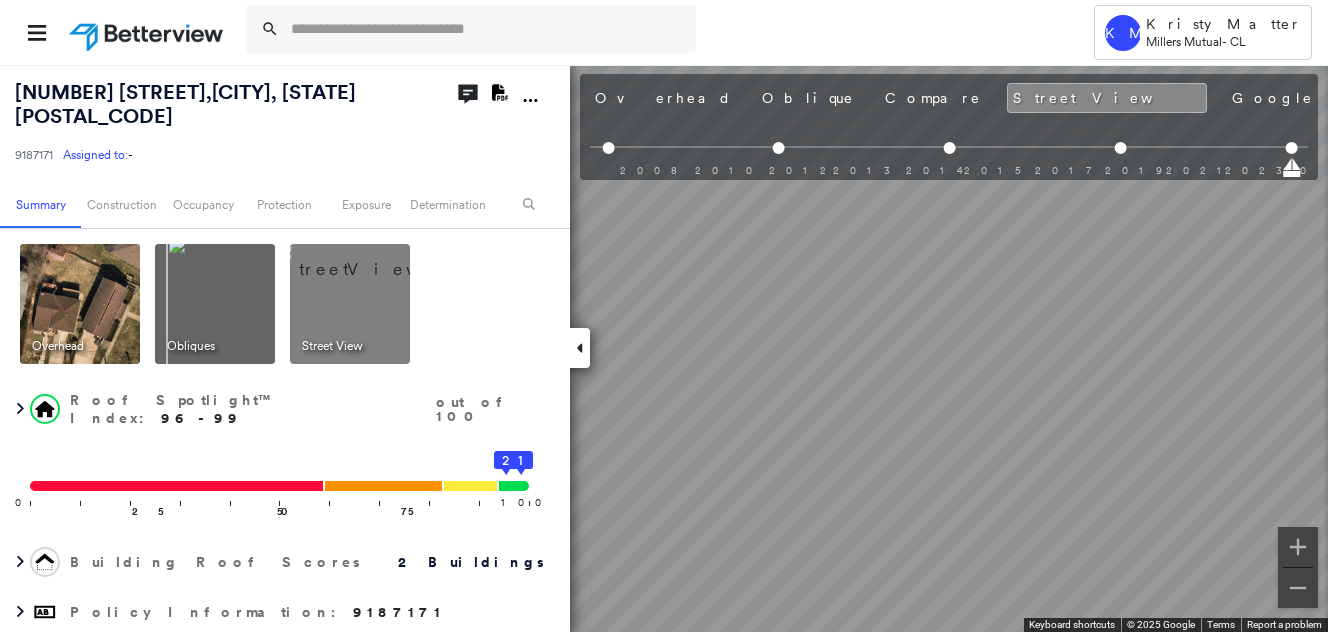 scroll, scrollTop: 0, scrollLeft: 101, axis: horizontal 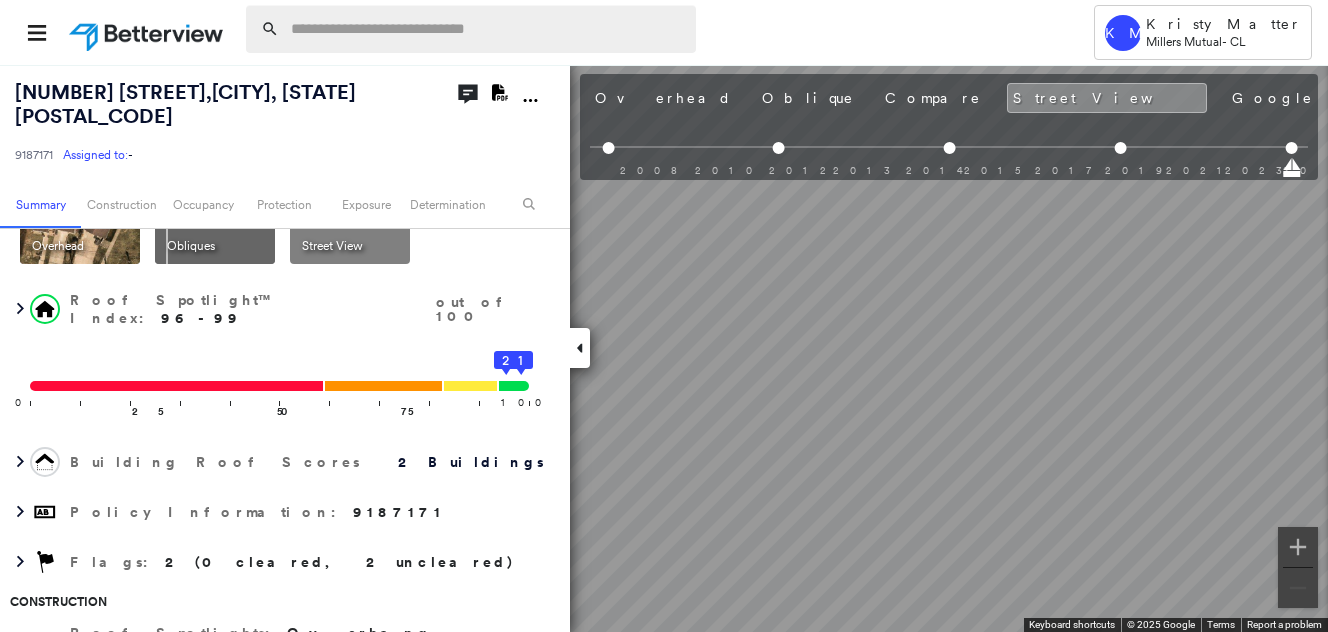 click at bounding box center (487, 29) 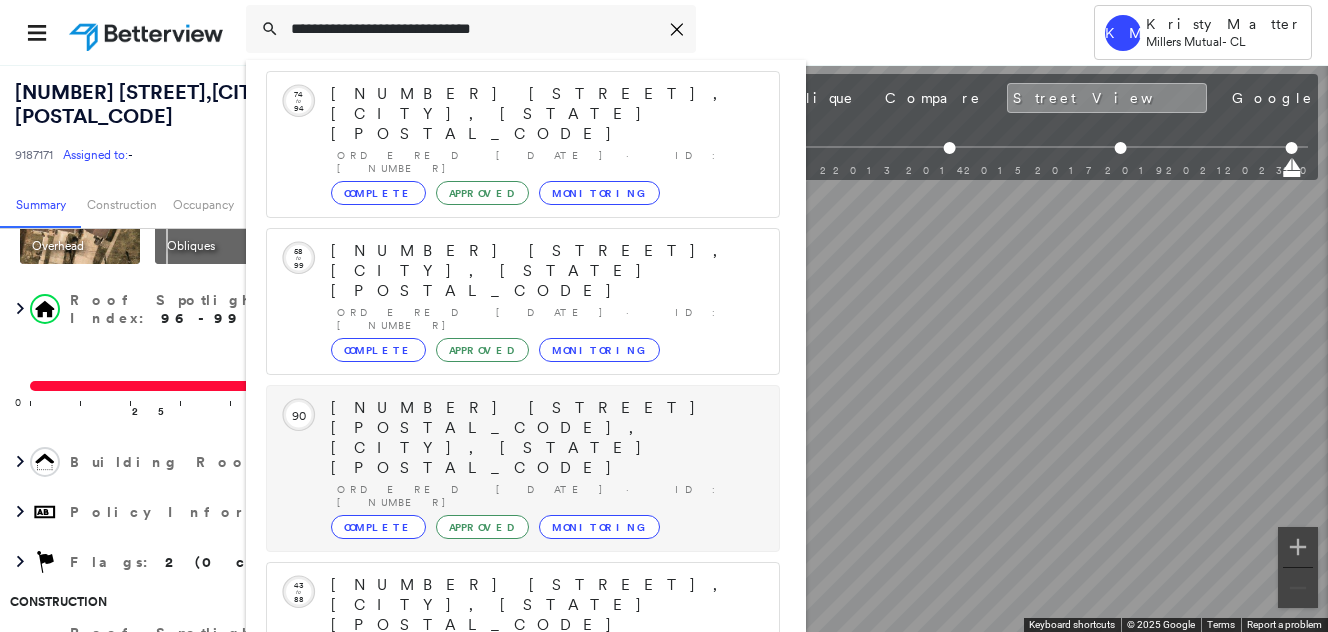scroll, scrollTop: 206, scrollLeft: 0, axis: vertical 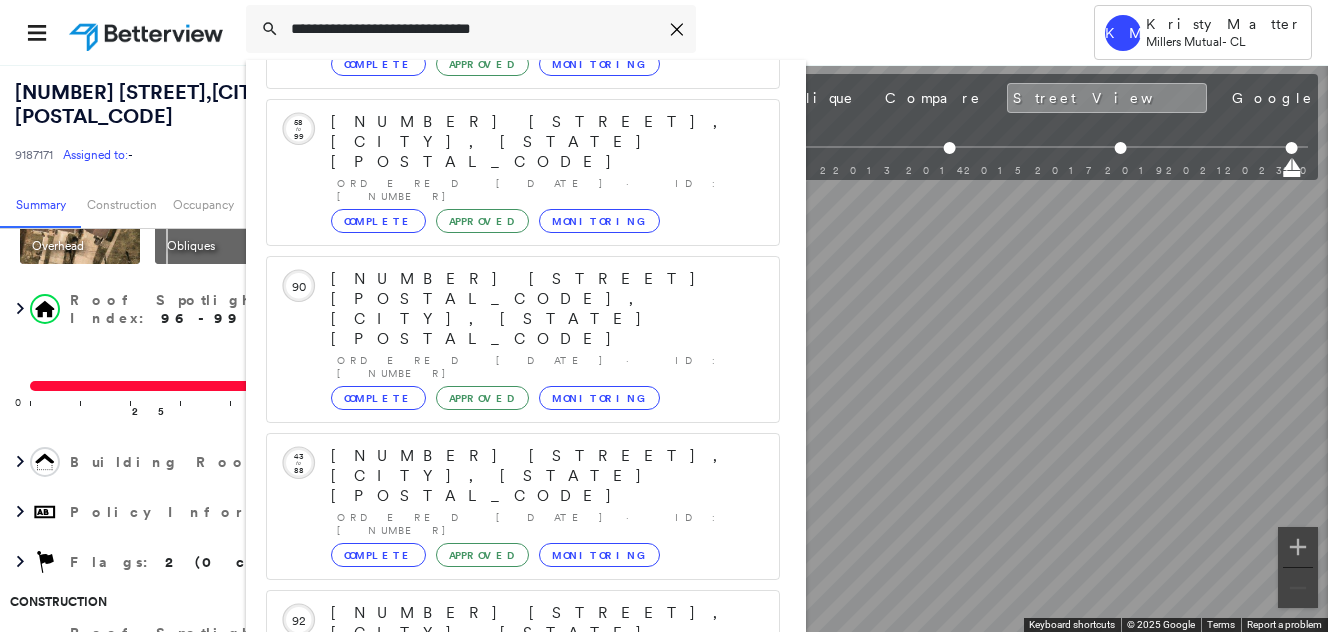 type on "**********" 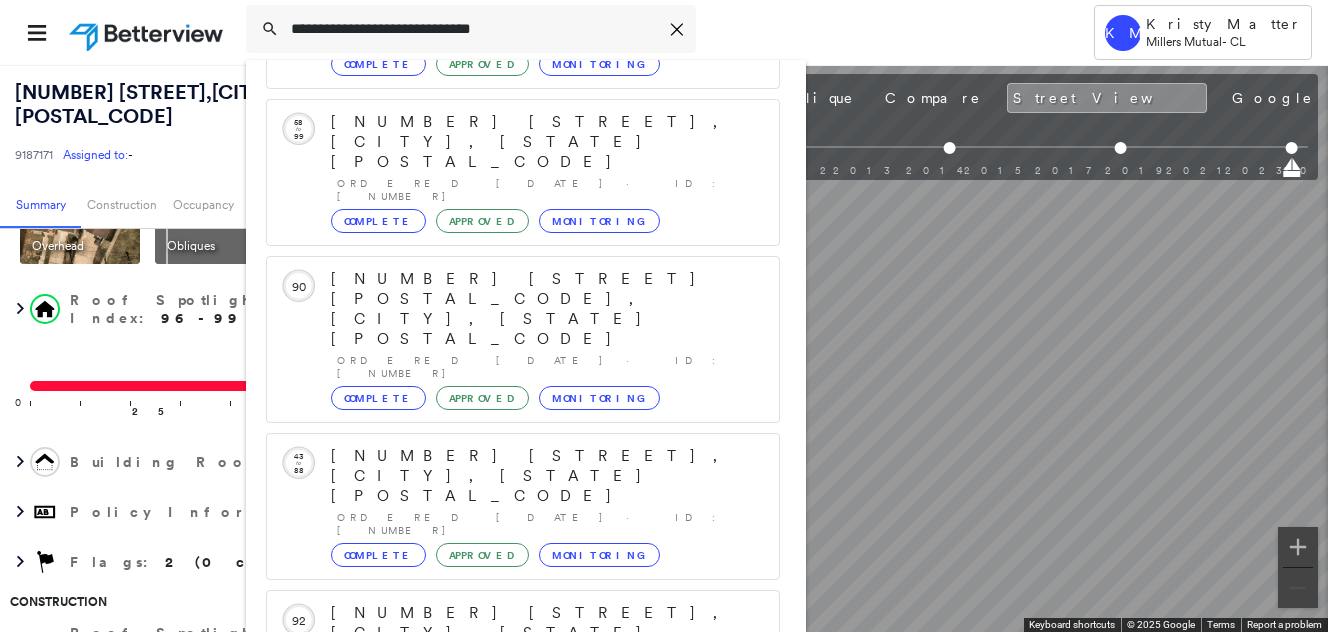 click on "[NUMBER] [STREET], [CITY], [STATE] [POSTAL_CODE]" at bounding box center (501, 925) 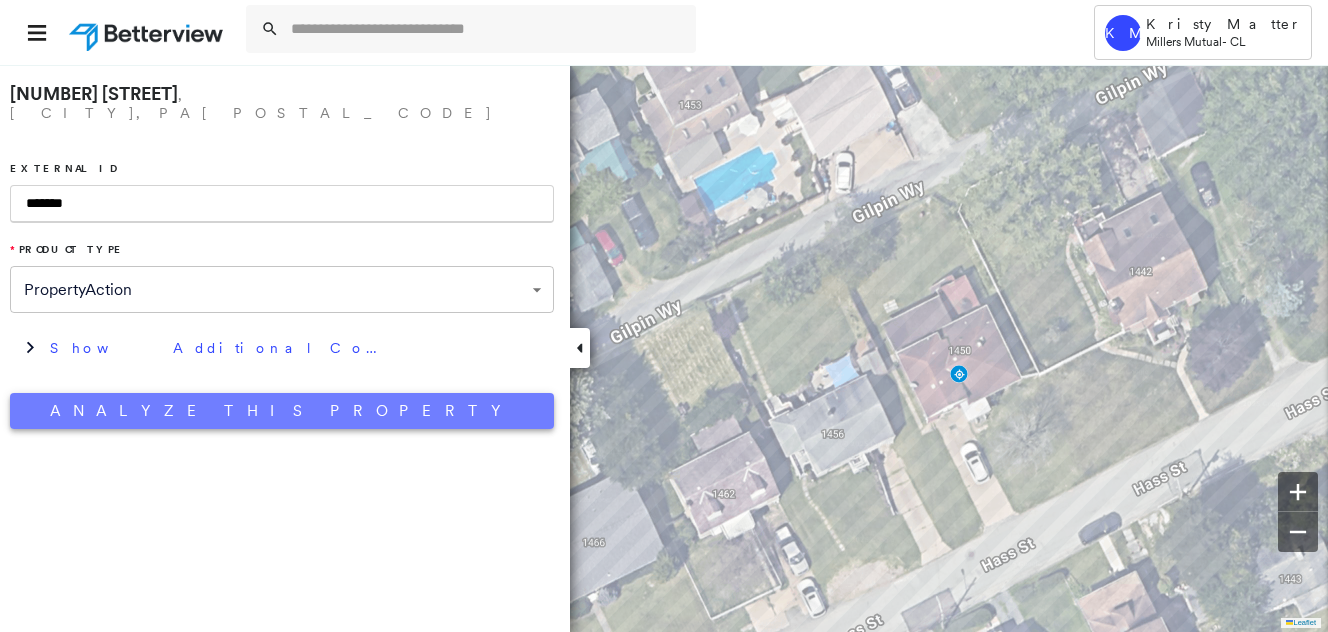 type on "*******" 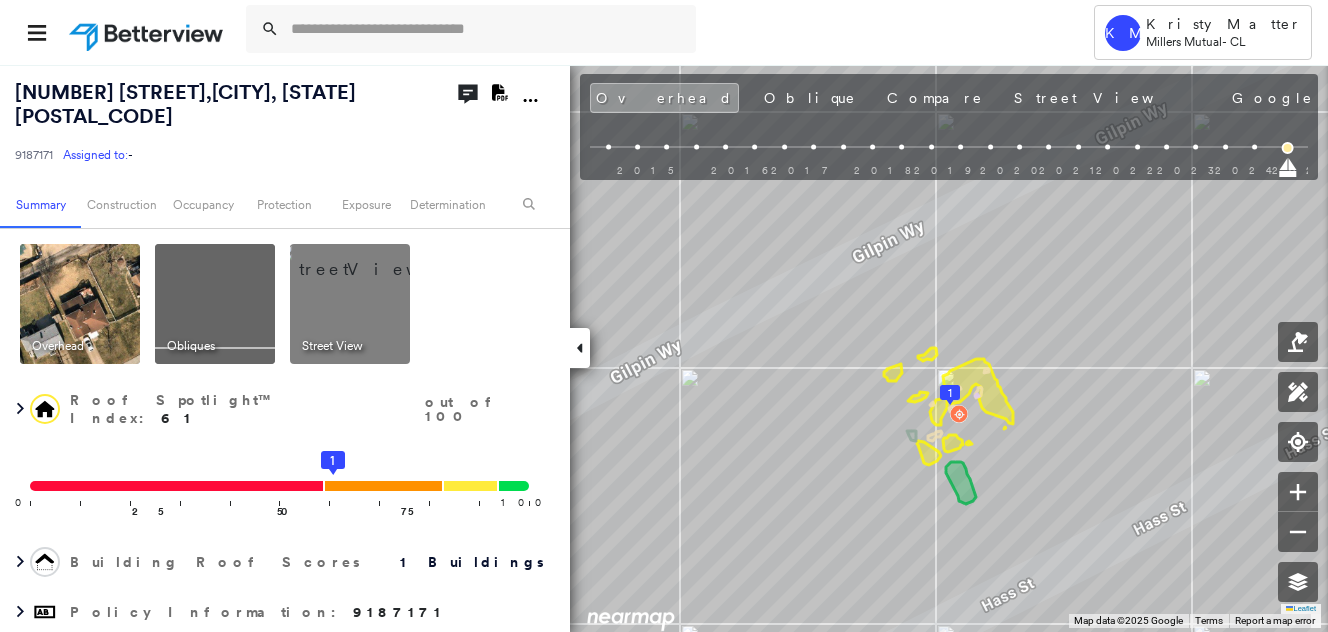 click at bounding box center (374, 259) 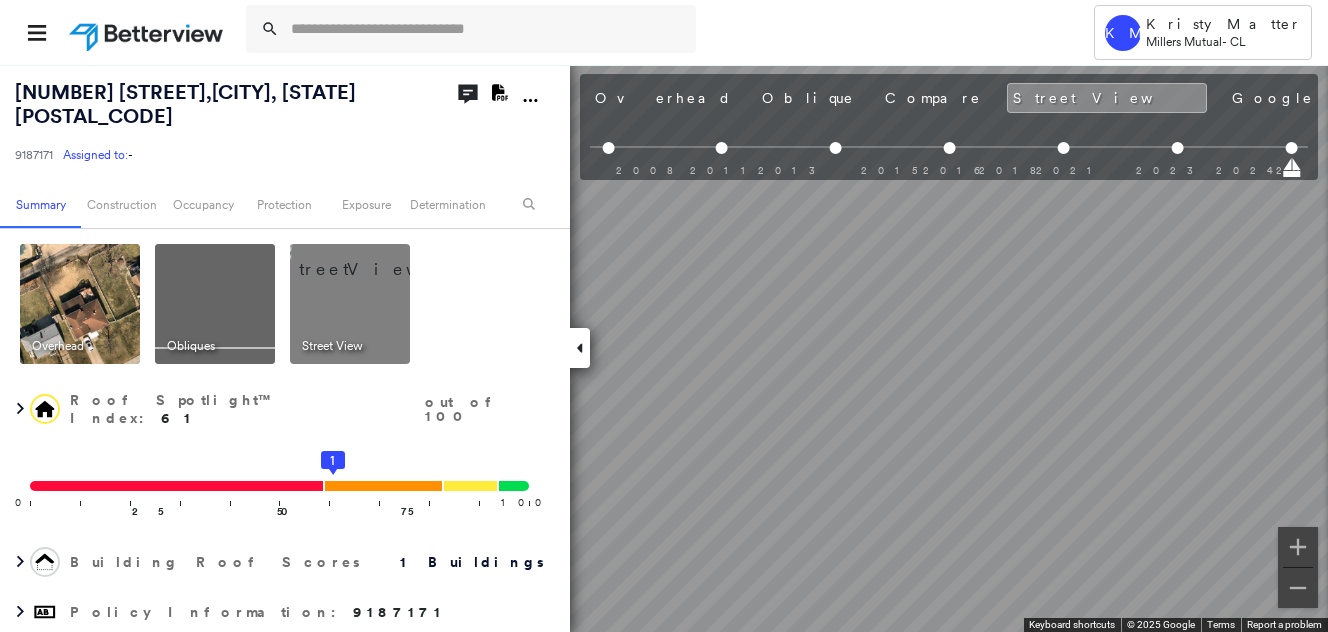 scroll, scrollTop: 0, scrollLeft: 437, axis: horizontal 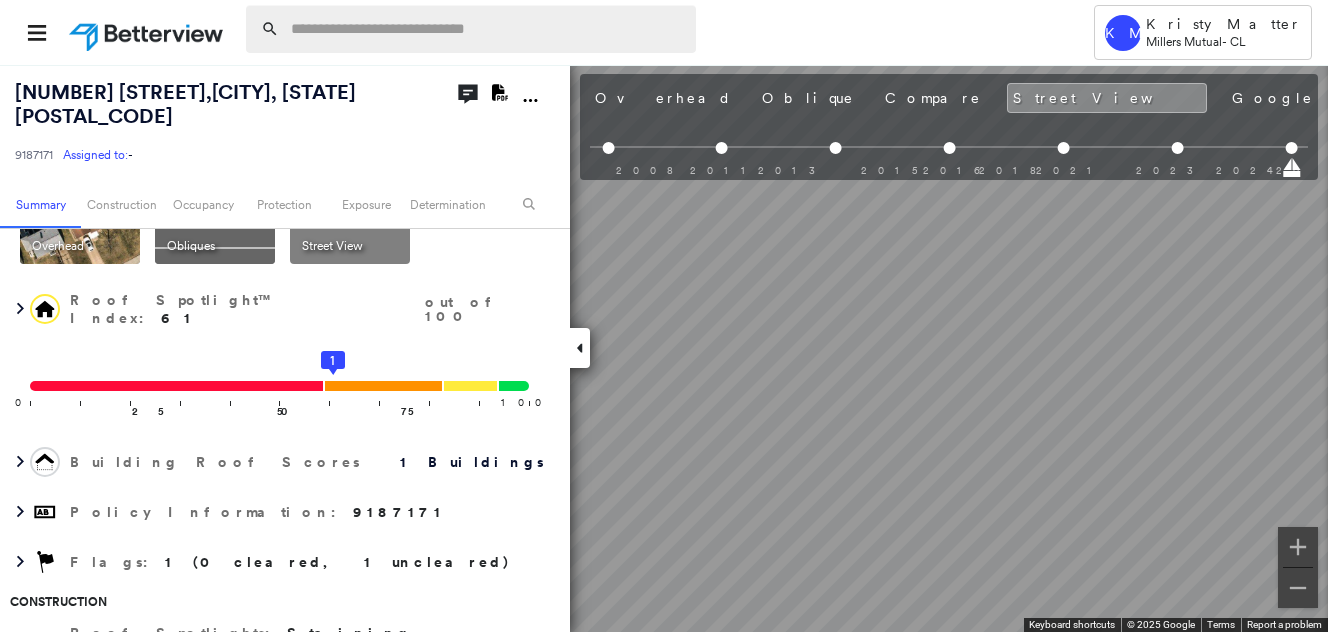 click at bounding box center (487, 29) 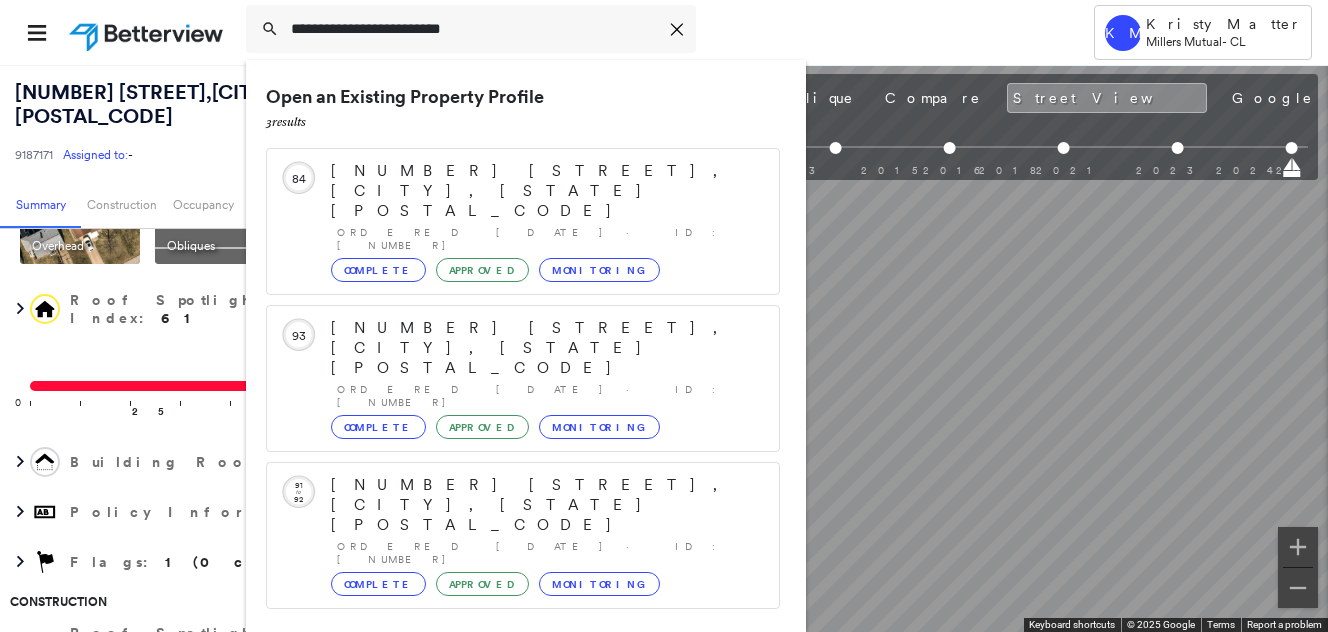 type on "**********" 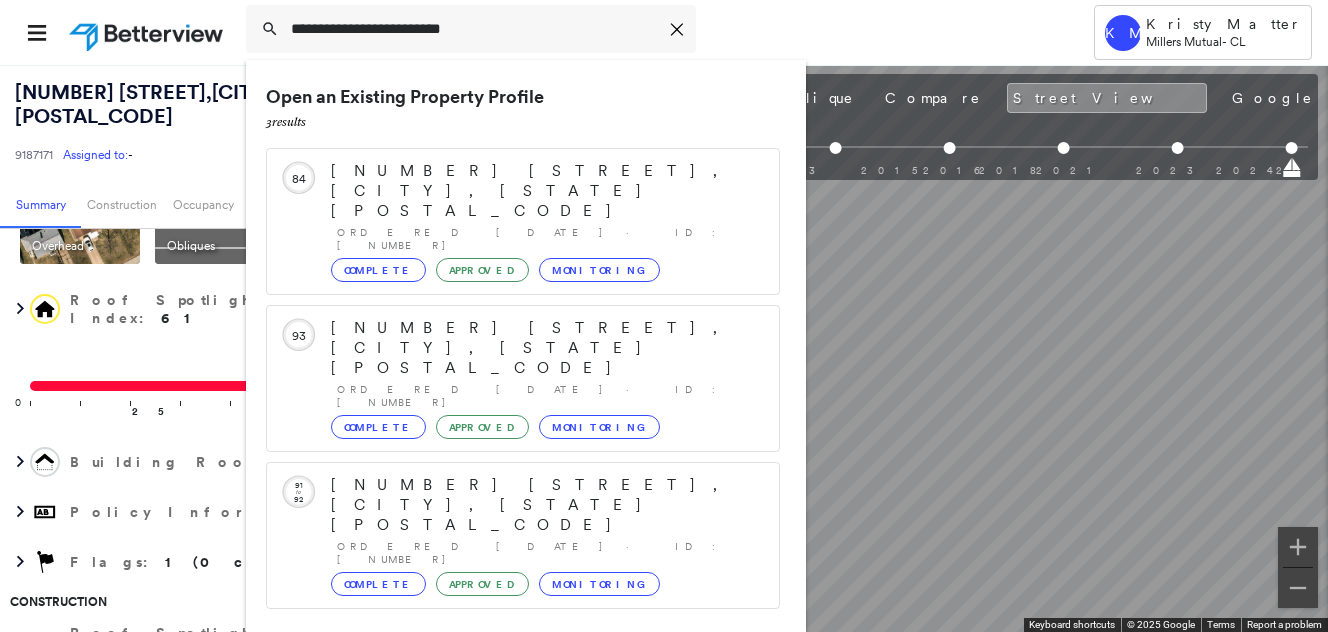 click on "[NUMBER] [STREET], [CITY], [STATE] [POSTAL_CODE]" at bounding box center (501, 745) 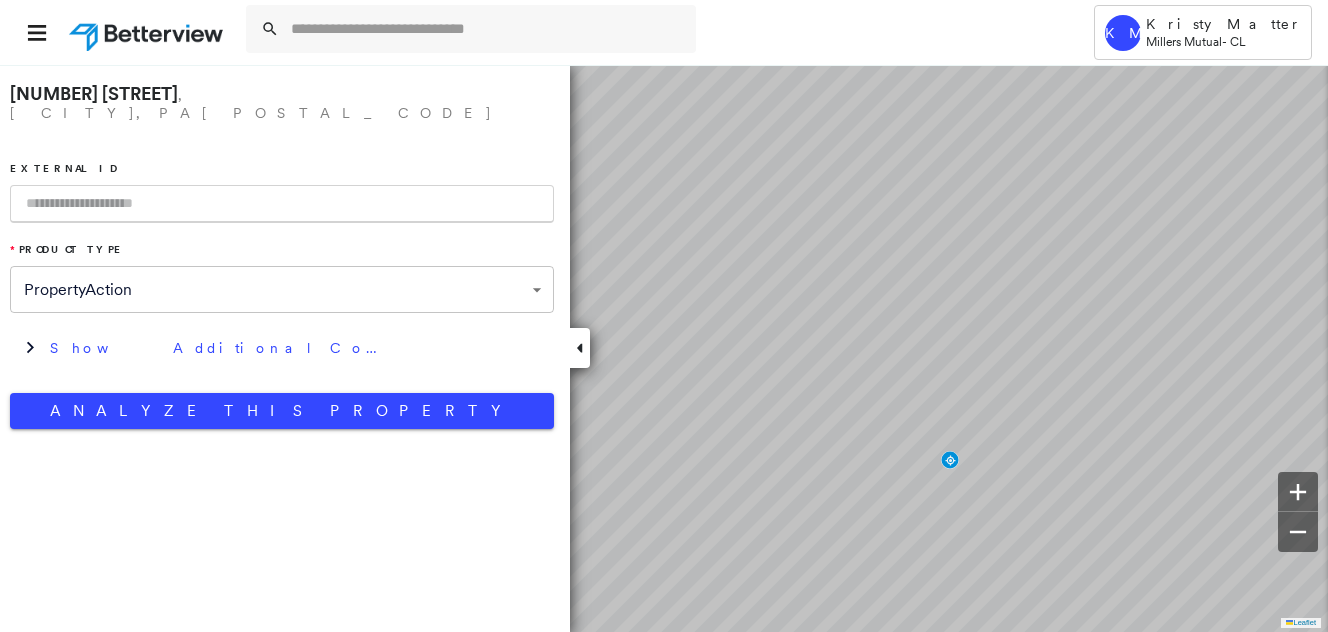 click at bounding box center (282, 204) 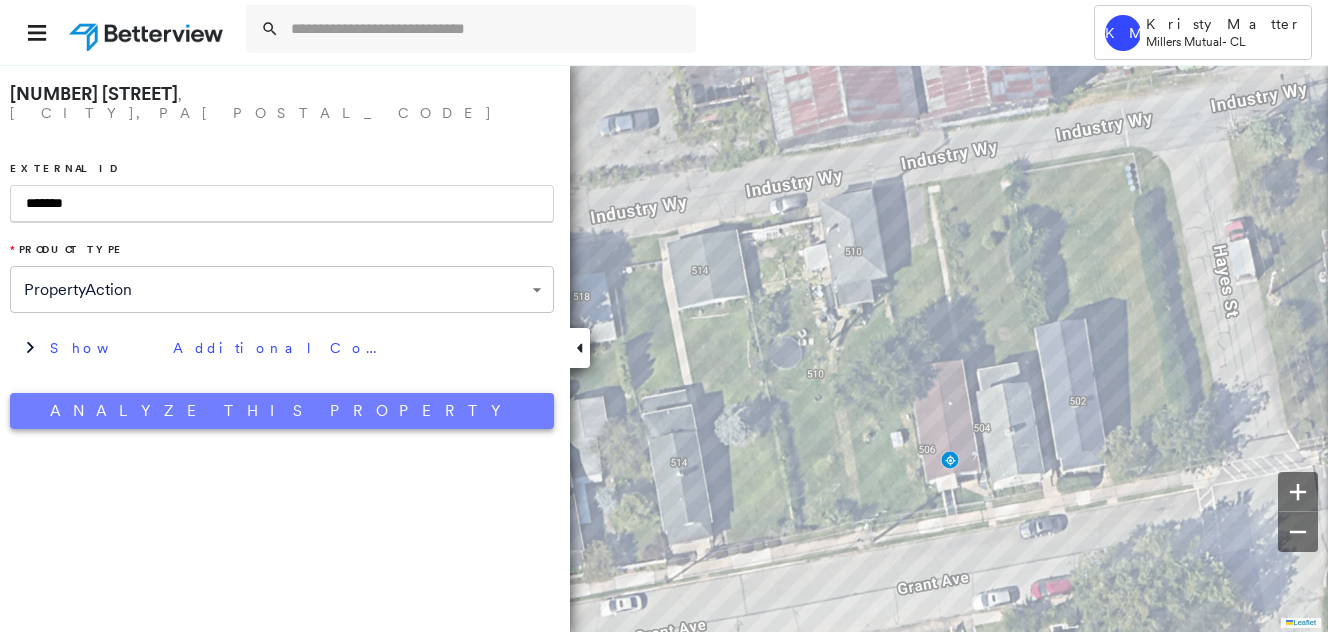 type on "*******" 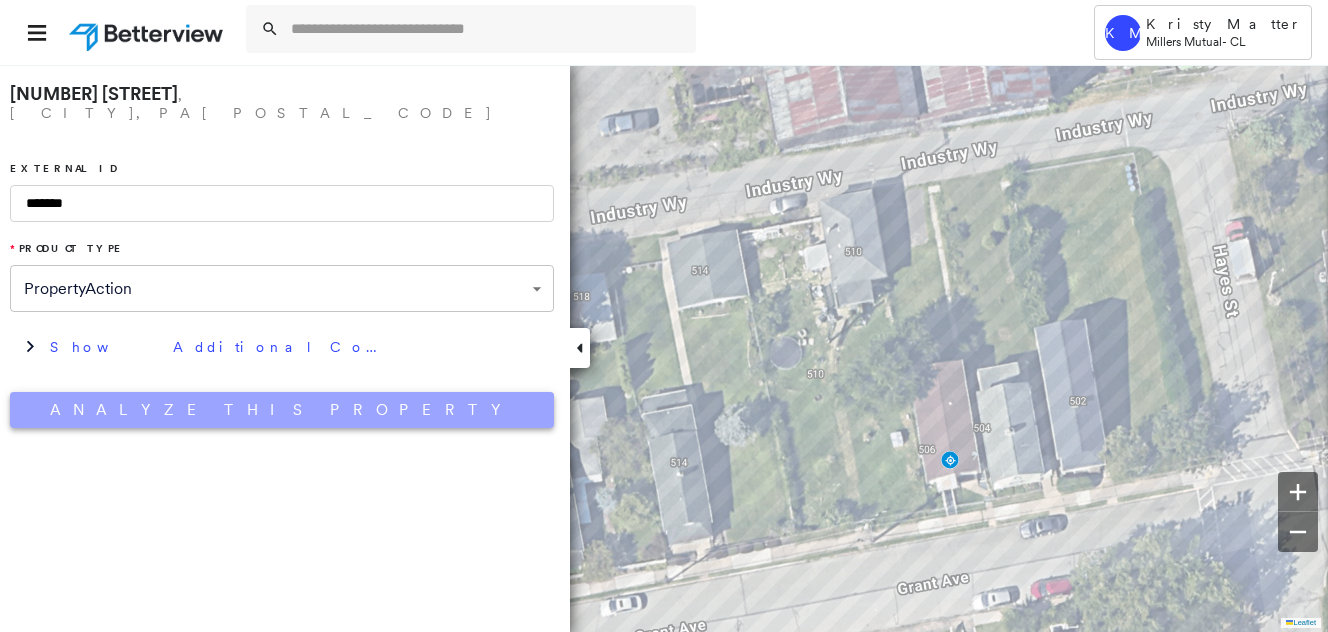 click on "Analyze This Property" at bounding box center [282, 410] 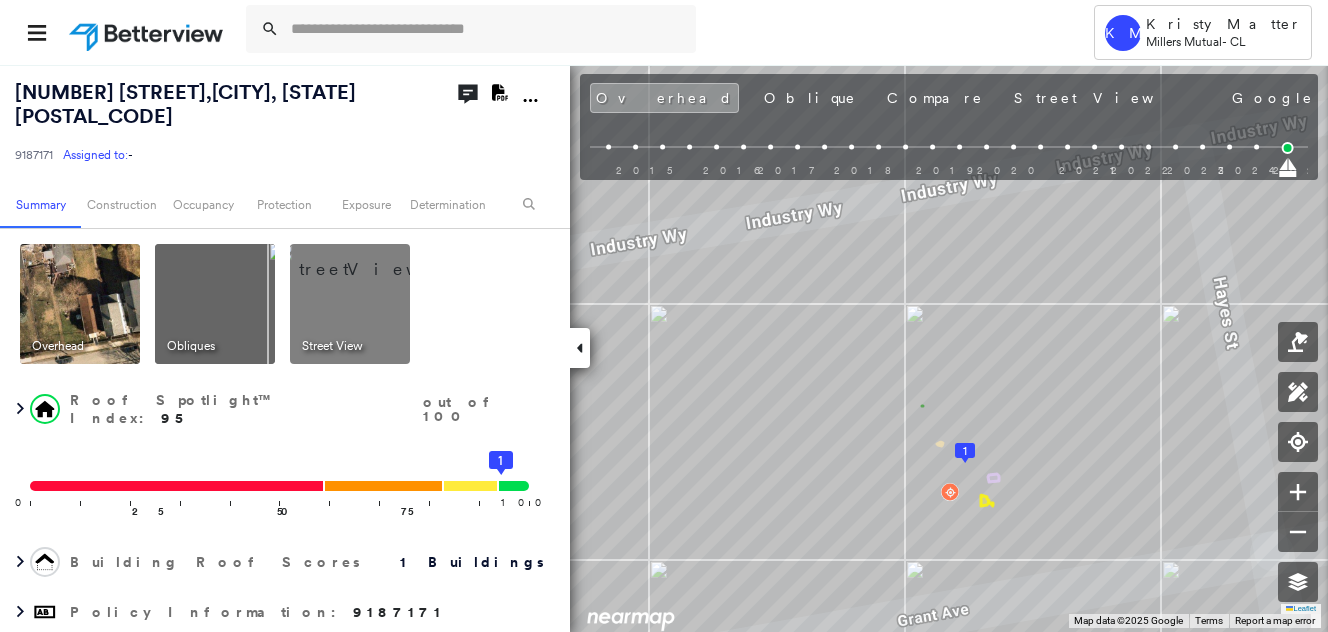 click at bounding box center (374, 259) 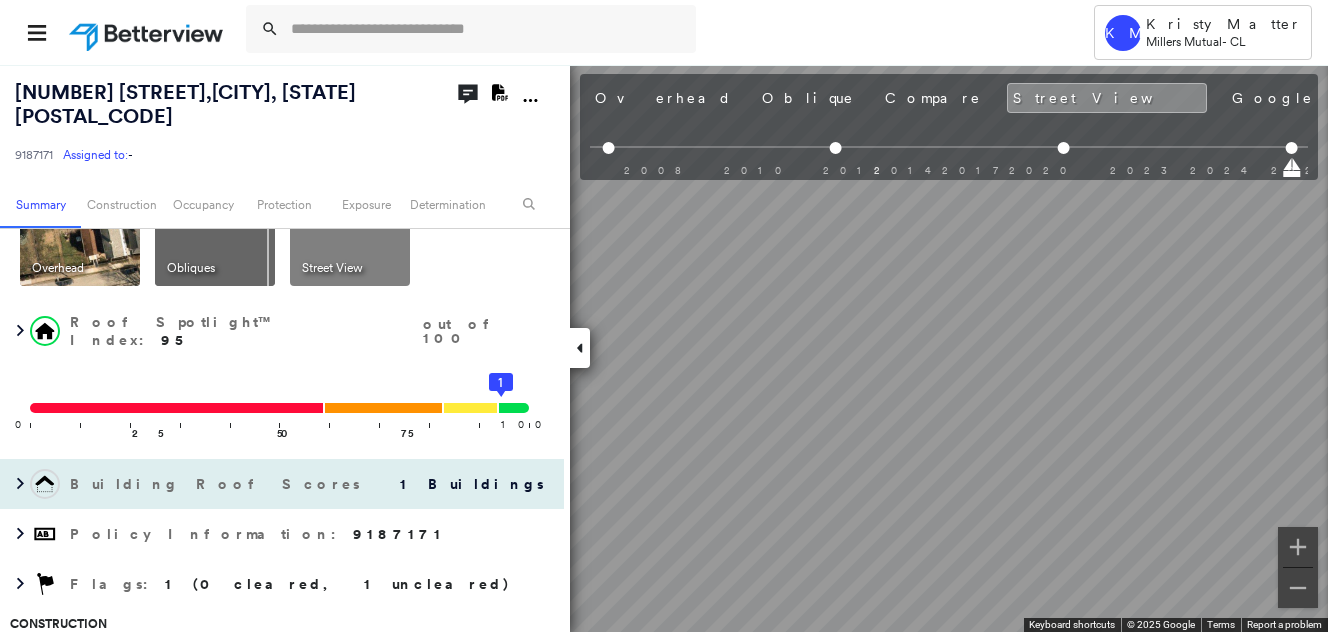 scroll, scrollTop: 100, scrollLeft: 0, axis: vertical 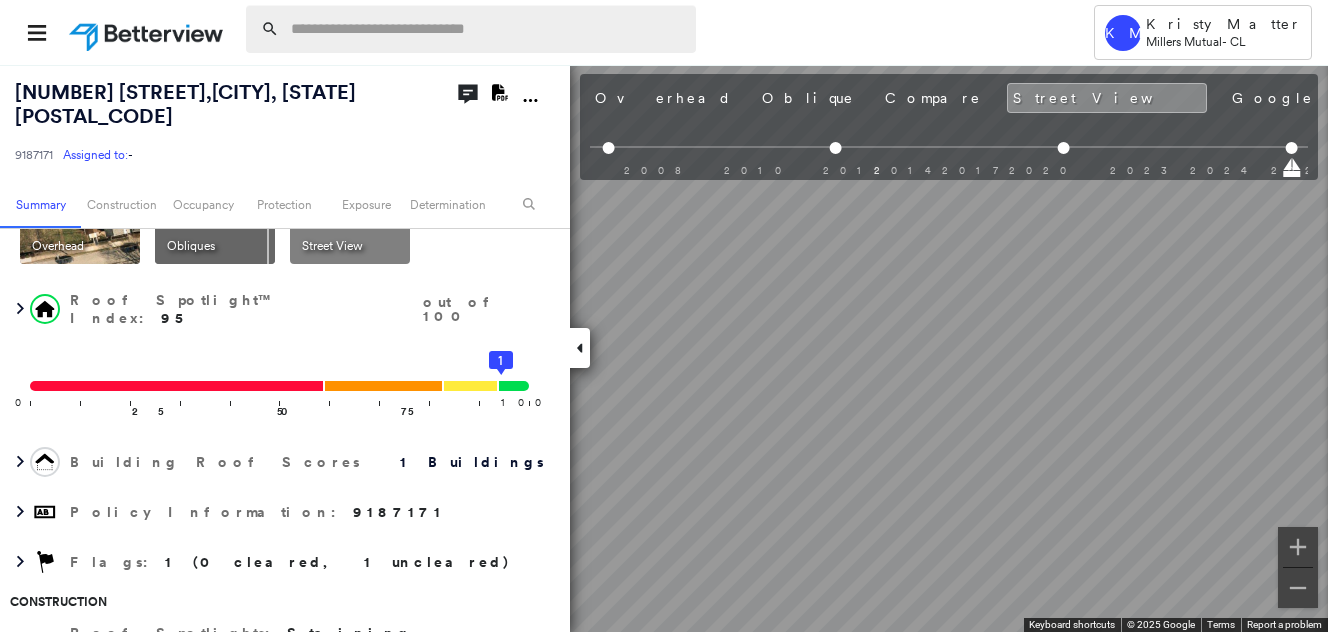click at bounding box center (487, 29) 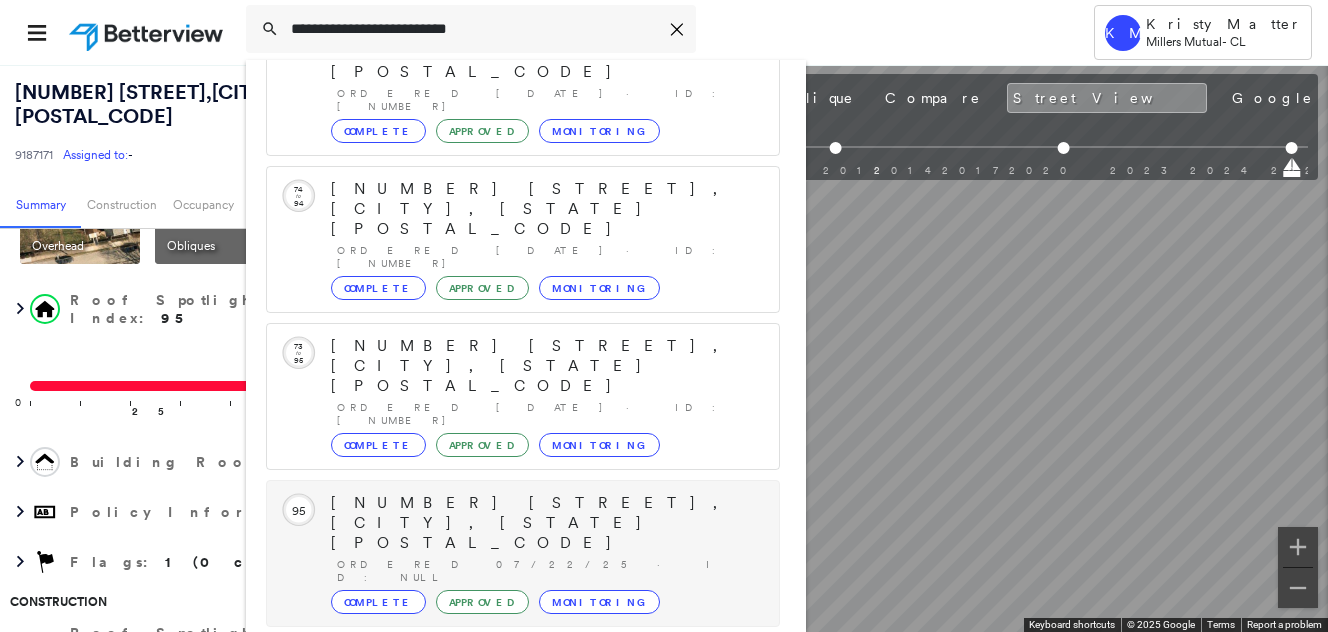 scroll, scrollTop: 206, scrollLeft: 0, axis: vertical 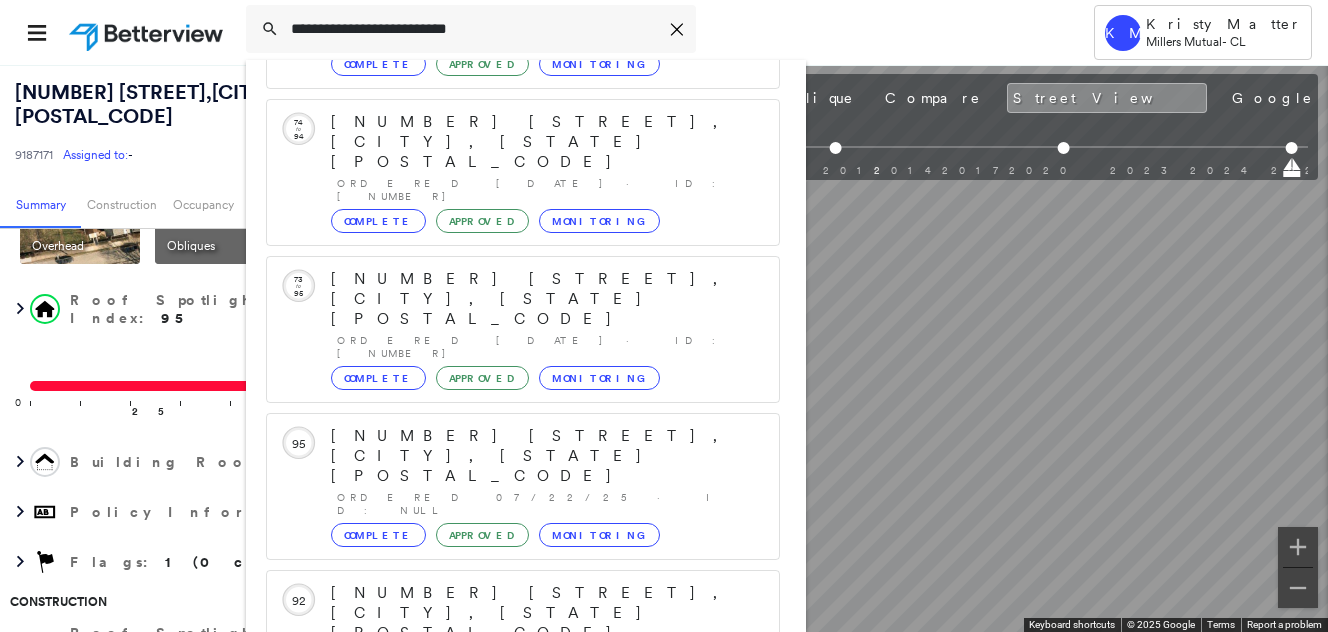 type on "**********" 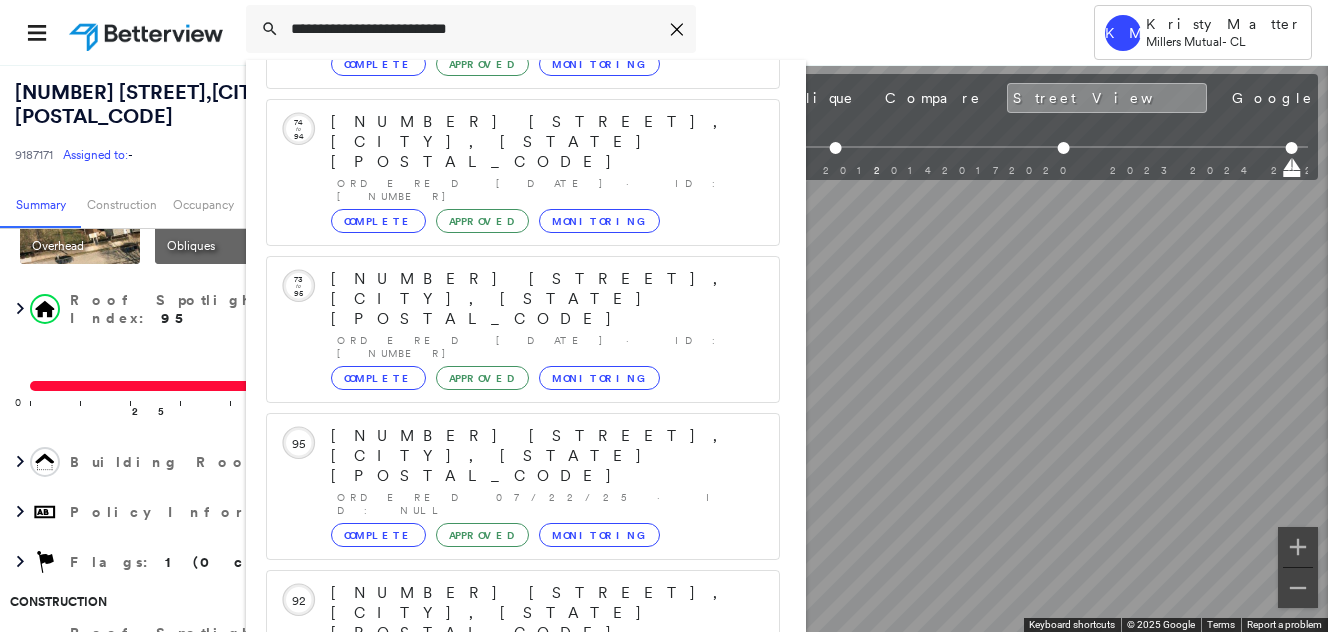 click on "[NUMBER] [STREET], [CITY], [STATE] [POSTAL_CODE]" at bounding box center (501, 905) 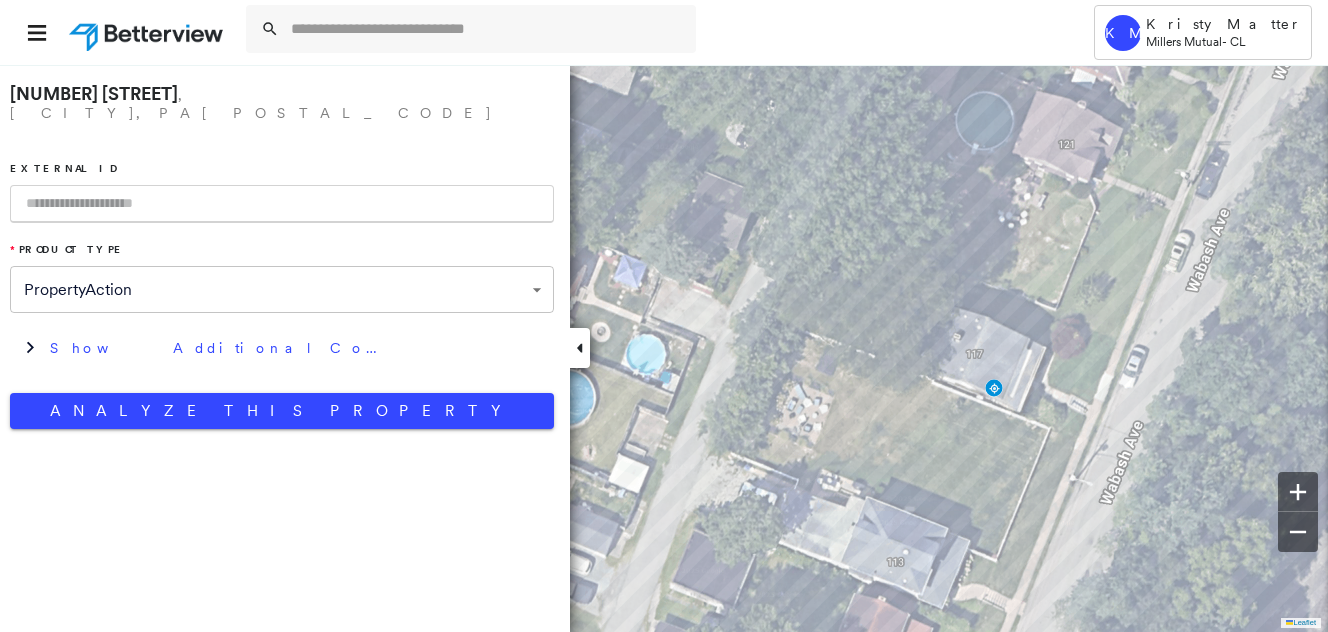 click at bounding box center [282, 204] 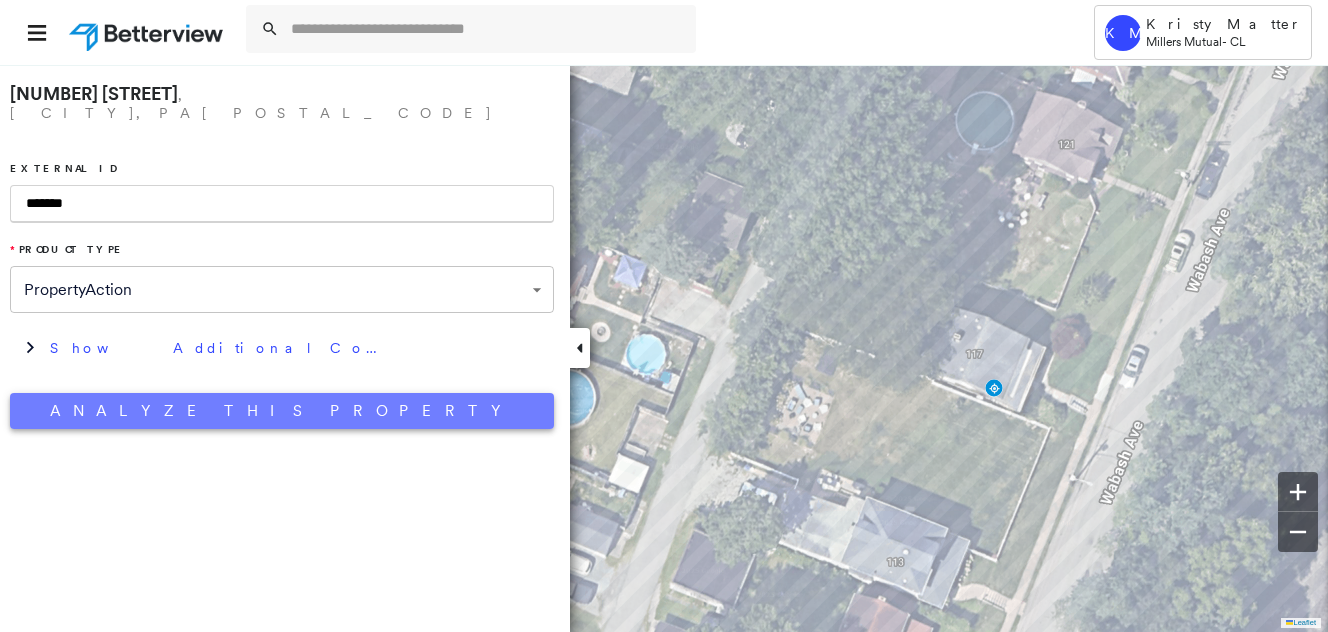 type on "*******" 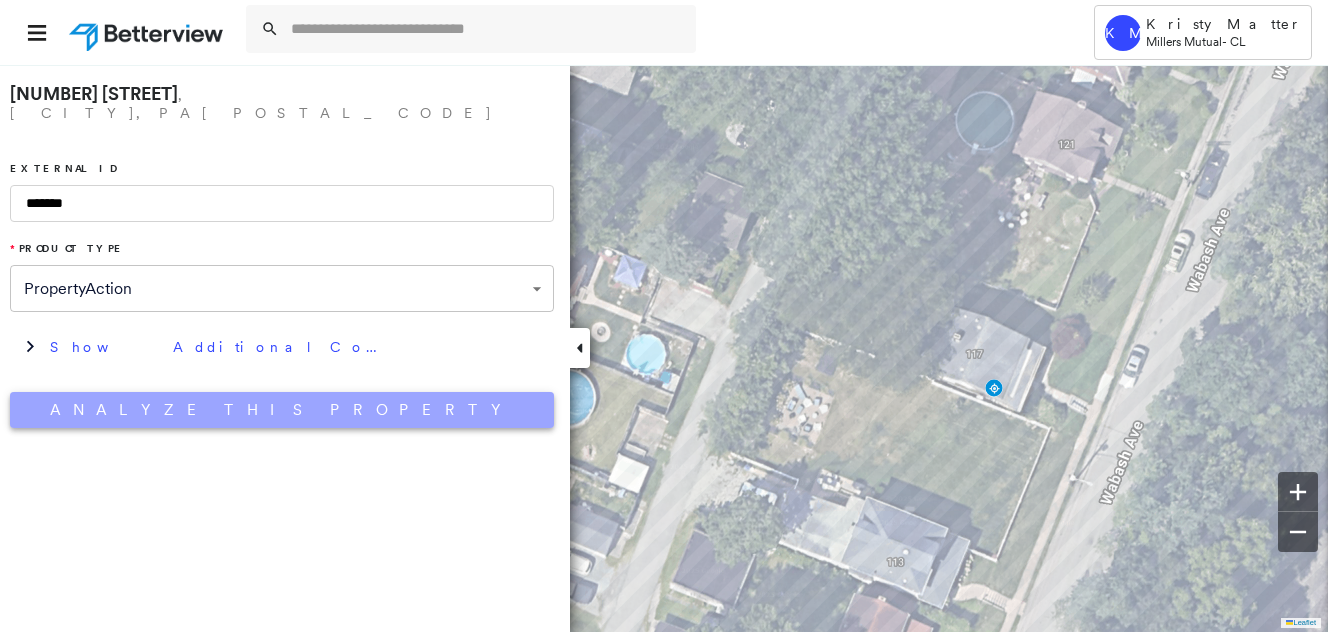 click on "Analyze This Property" at bounding box center (282, 410) 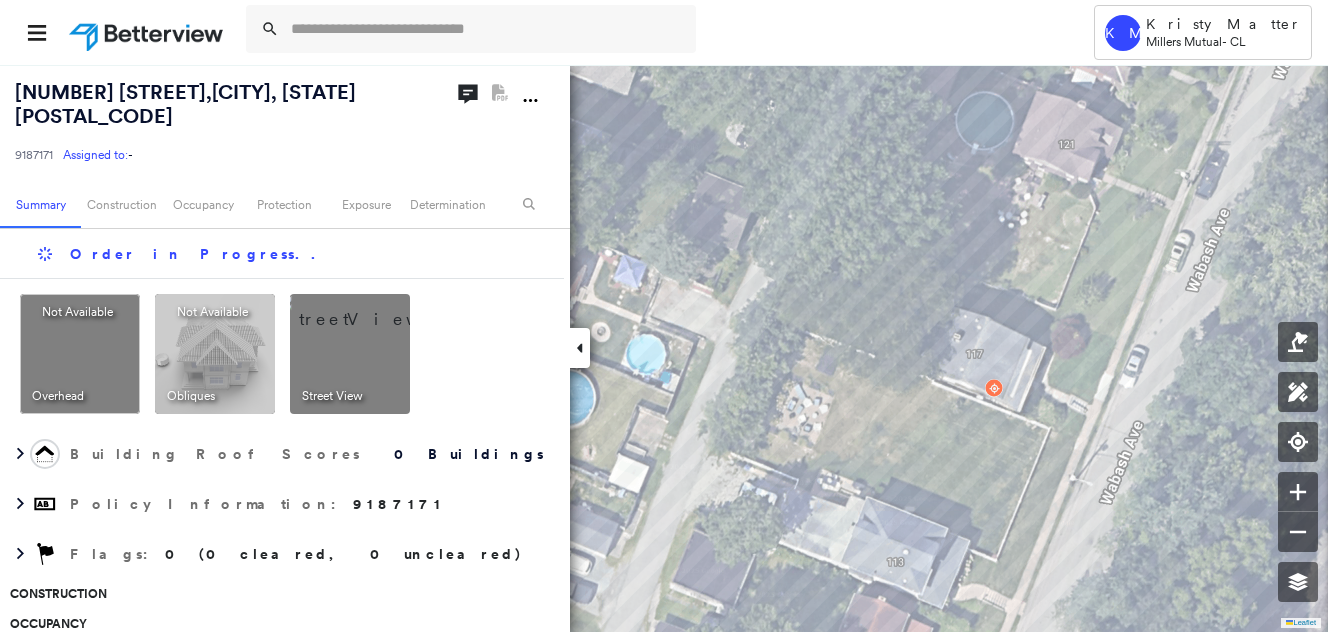 scroll, scrollTop: 0, scrollLeft: 0, axis: both 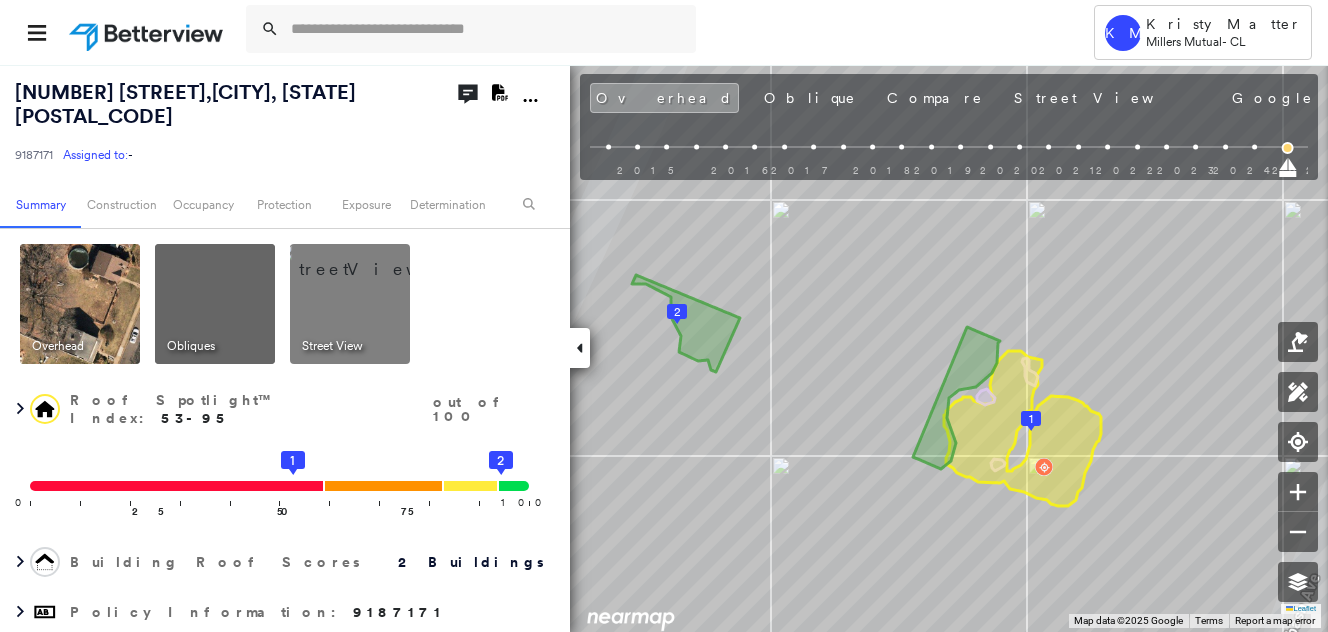 click at bounding box center (374, 259) 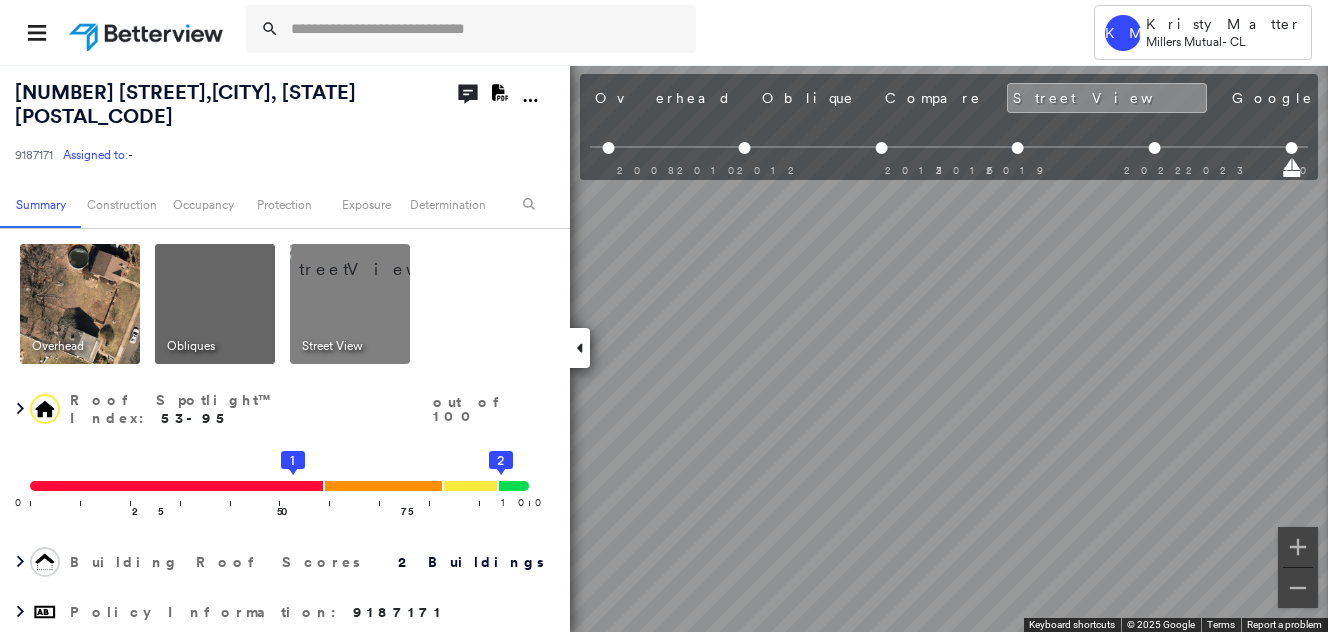 scroll, scrollTop: 0, scrollLeft: 269, axis: horizontal 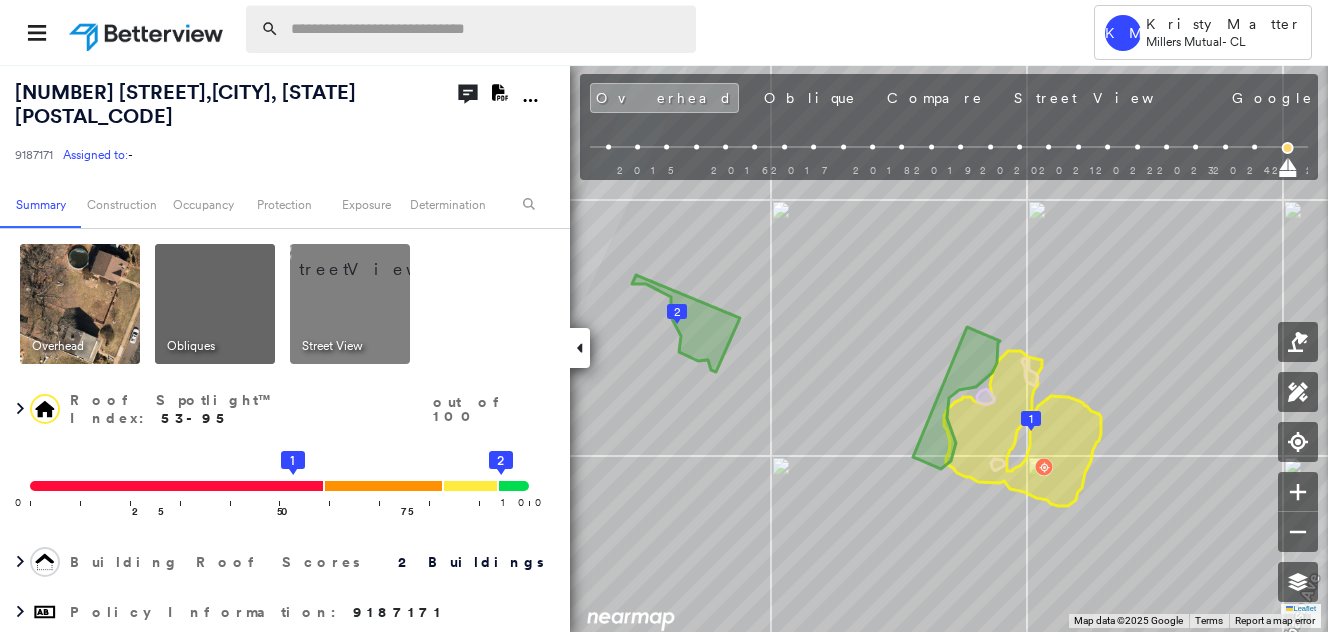 click at bounding box center (487, 29) 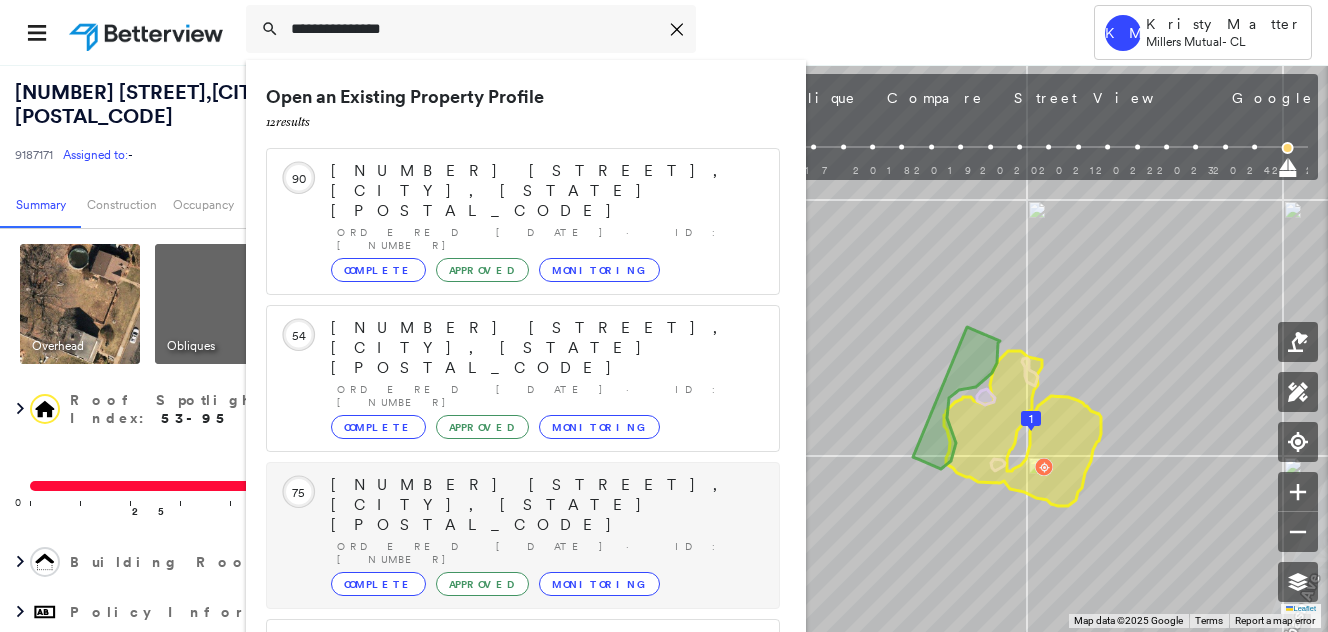 scroll, scrollTop: 206, scrollLeft: 0, axis: vertical 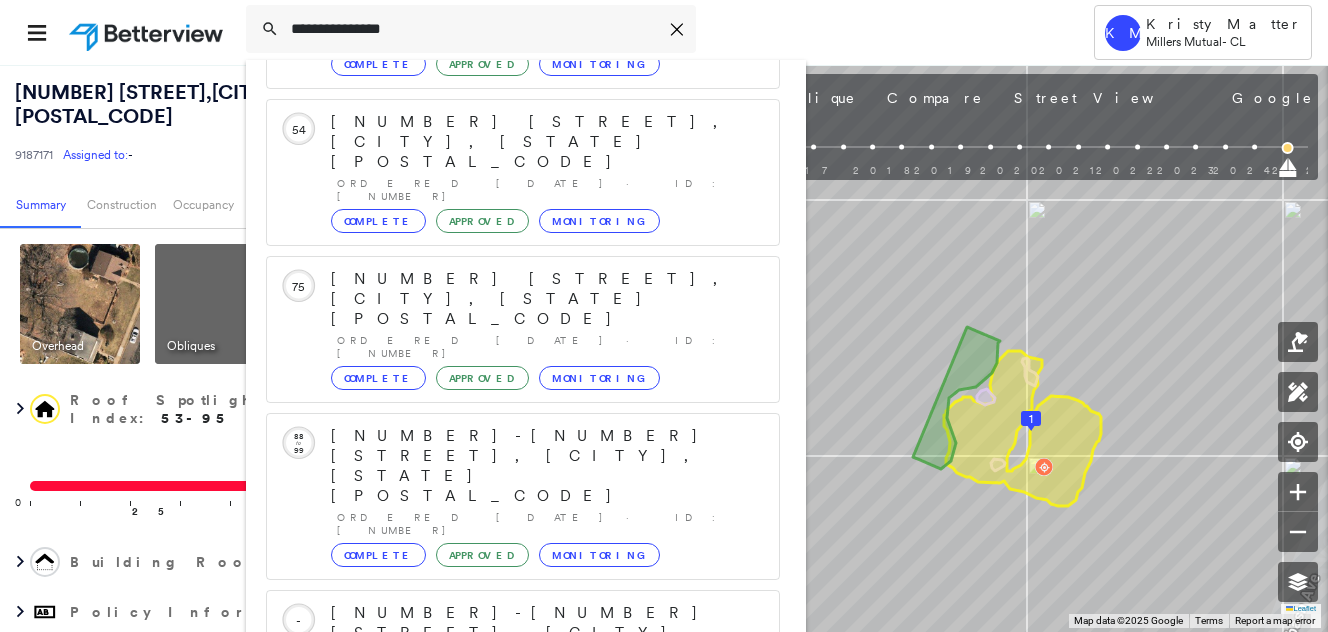 type on "**********" 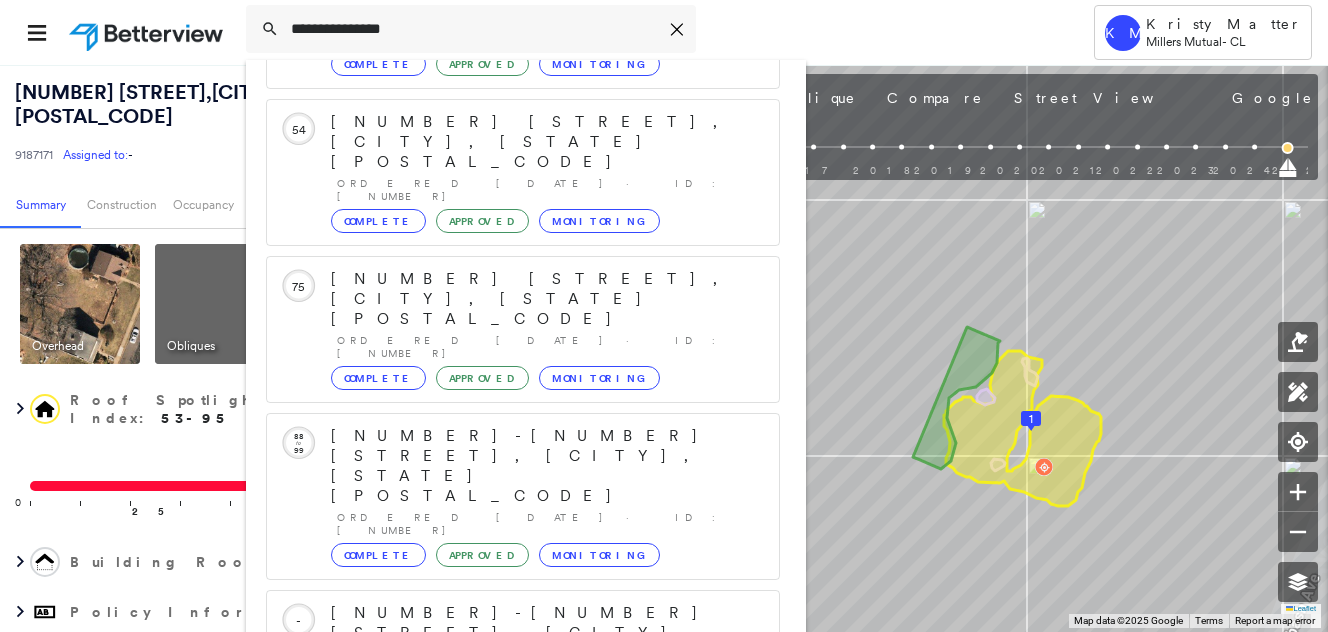 click on "1926 Kearns Ave, Pittsburgh, PA 15205" at bounding box center (501, 945) 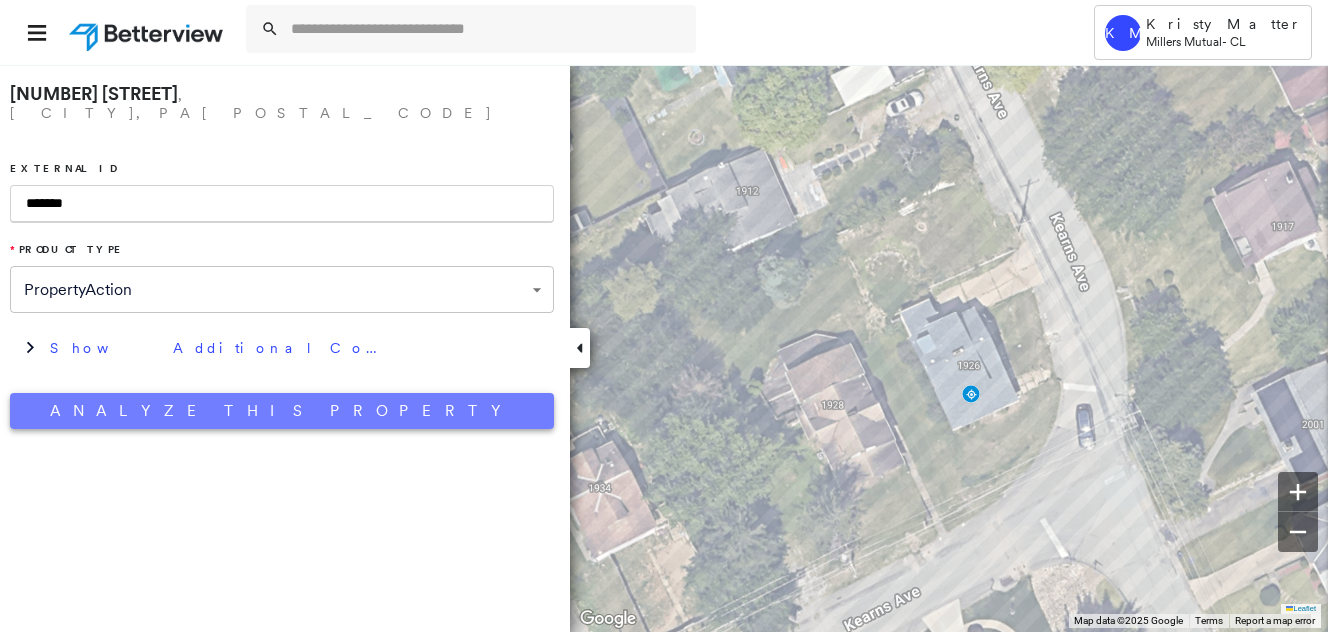 type on "*******" 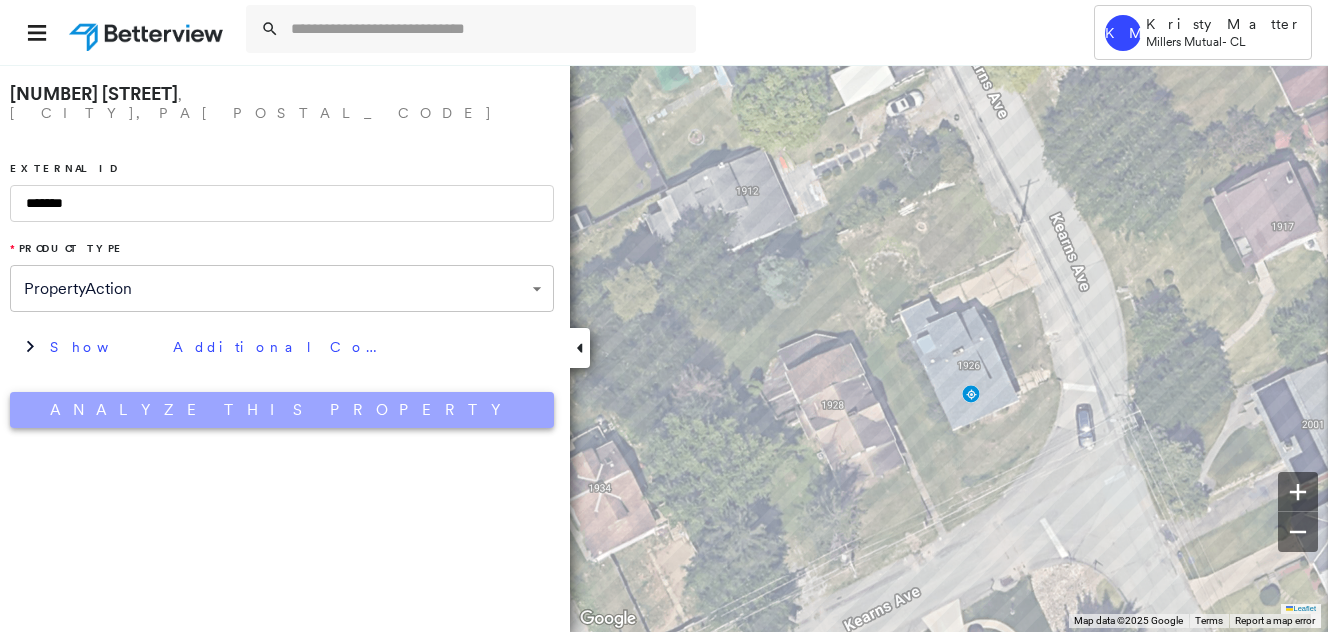 click on "Analyze This Property" at bounding box center [282, 410] 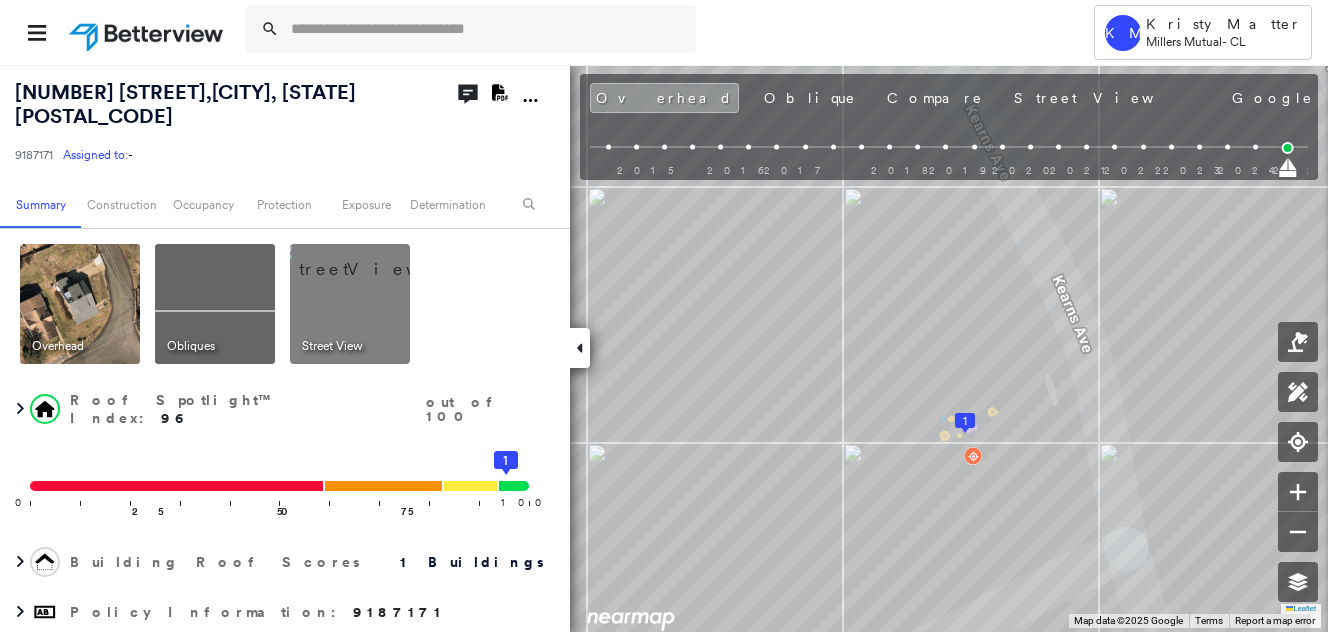 click at bounding box center (374, 259) 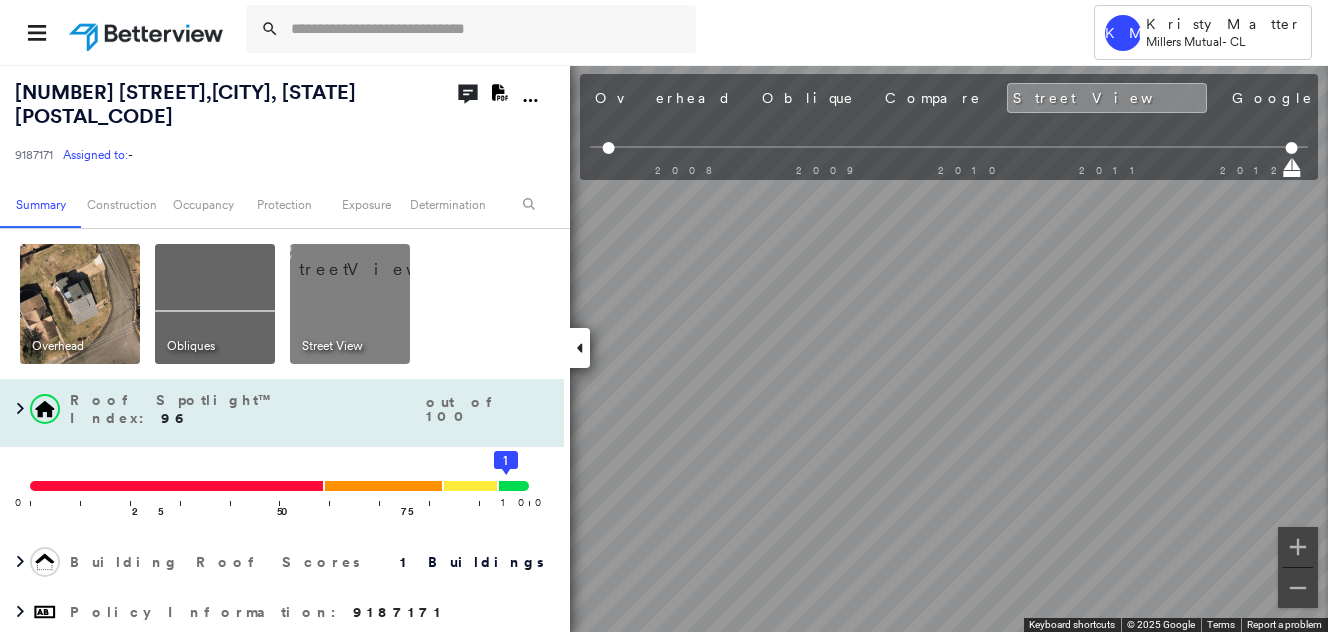 scroll, scrollTop: 100, scrollLeft: 0, axis: vertical 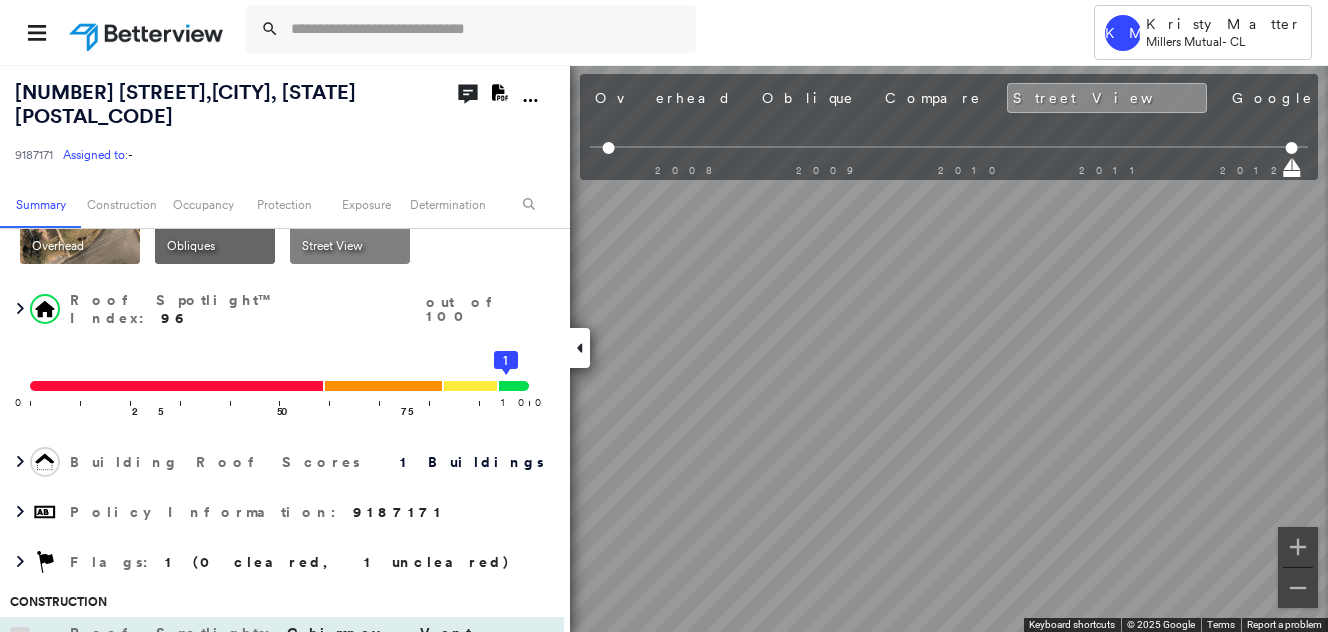 click at bounding box center [20, 642] 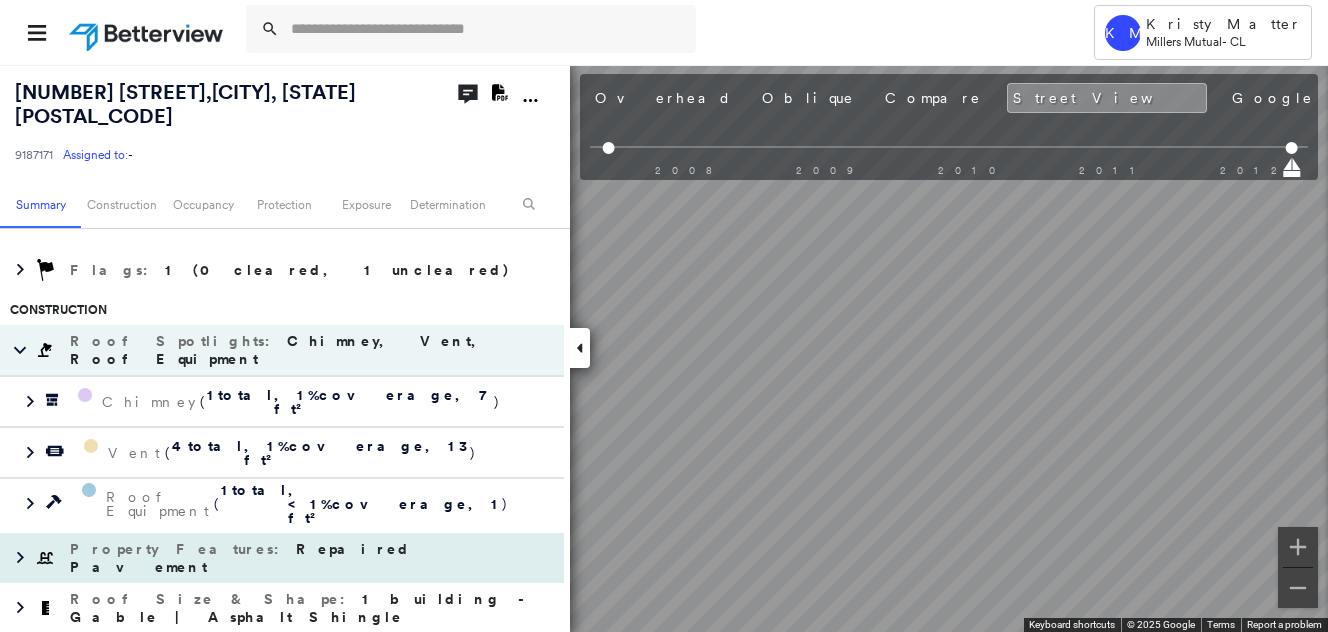 scroll, scrollTop: 400, scrollLeft: 0, axis: vertical 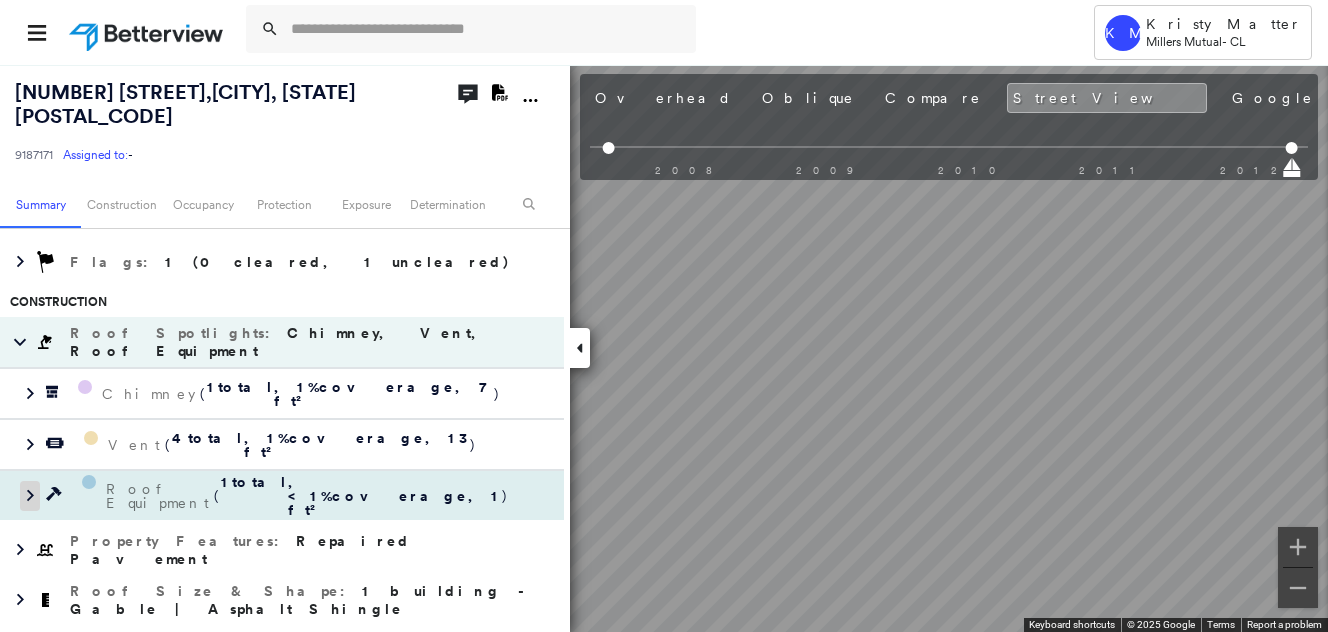 click 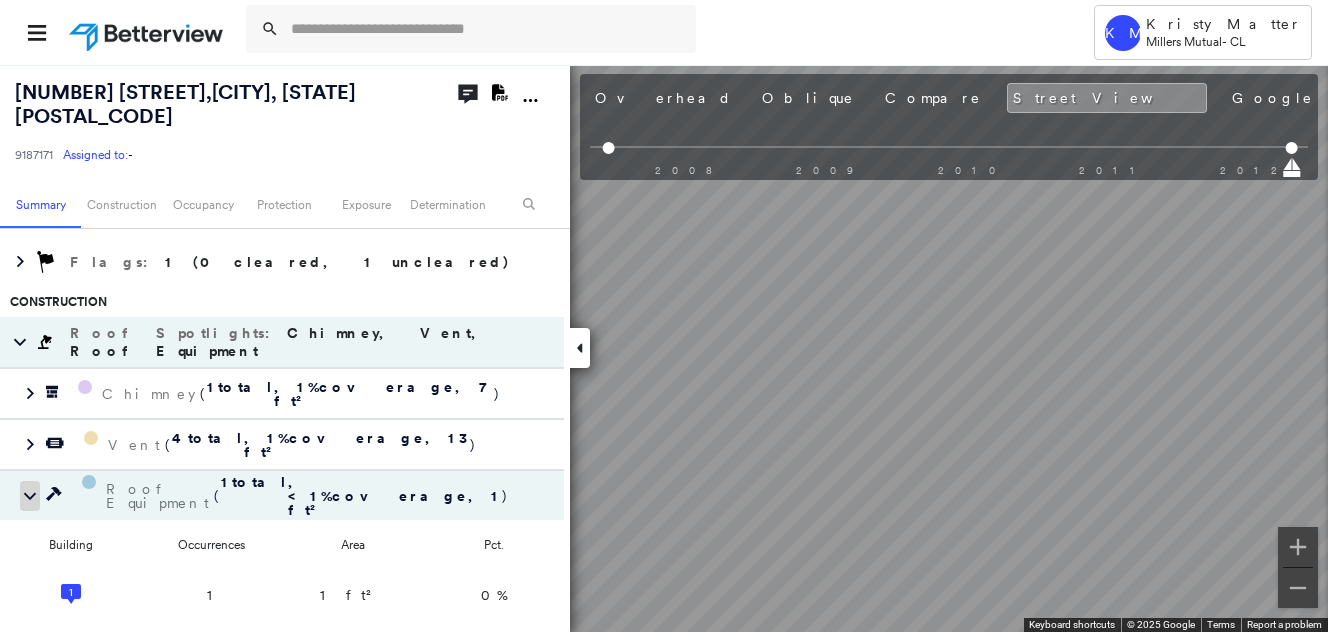 click 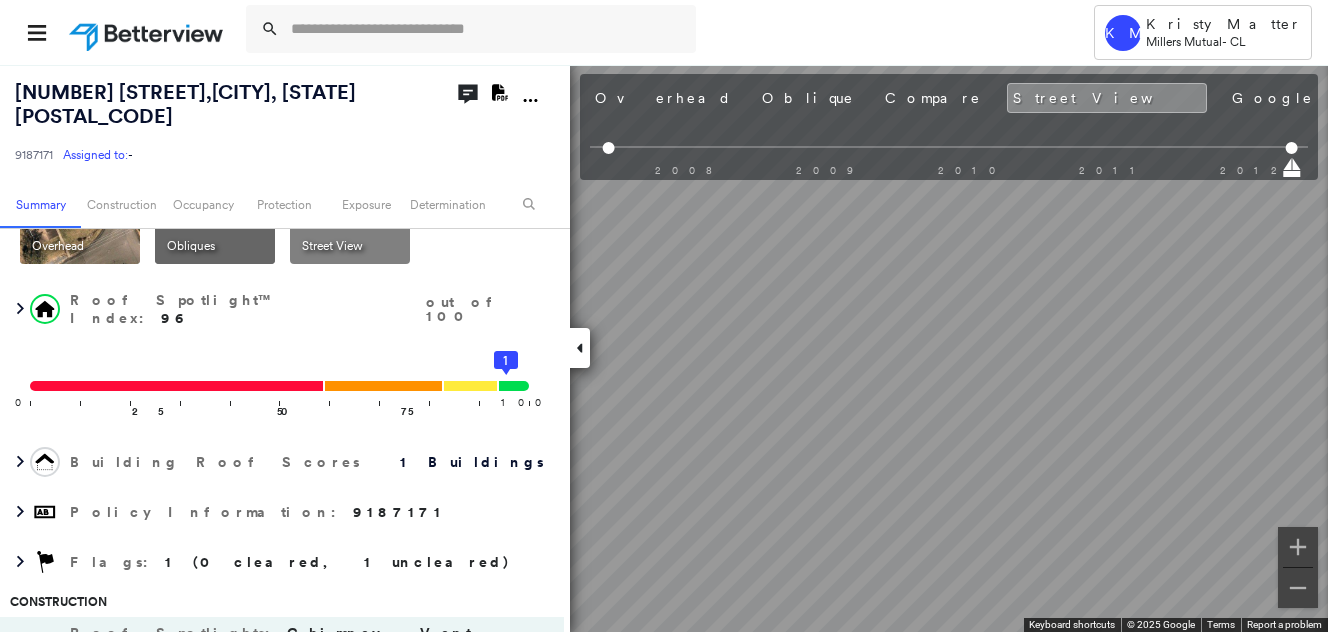 scroll, scrollTop: 0, scrollLeft: 0, axis: both 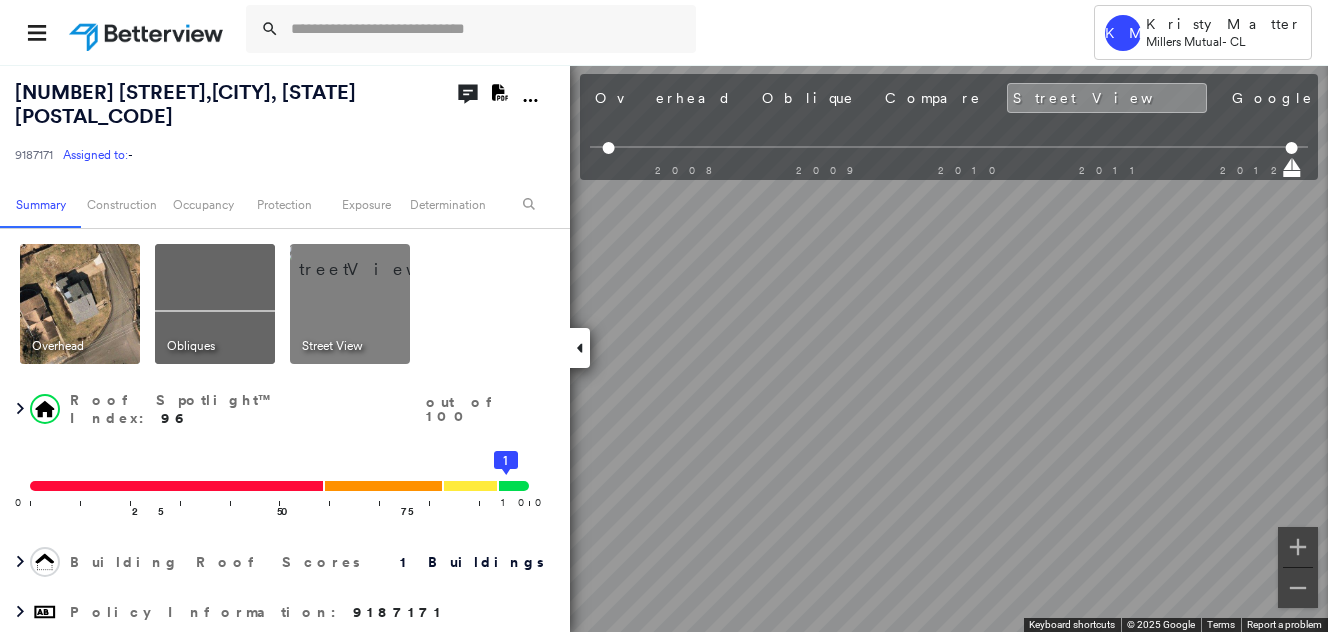 click at bounding box center (215, 304) 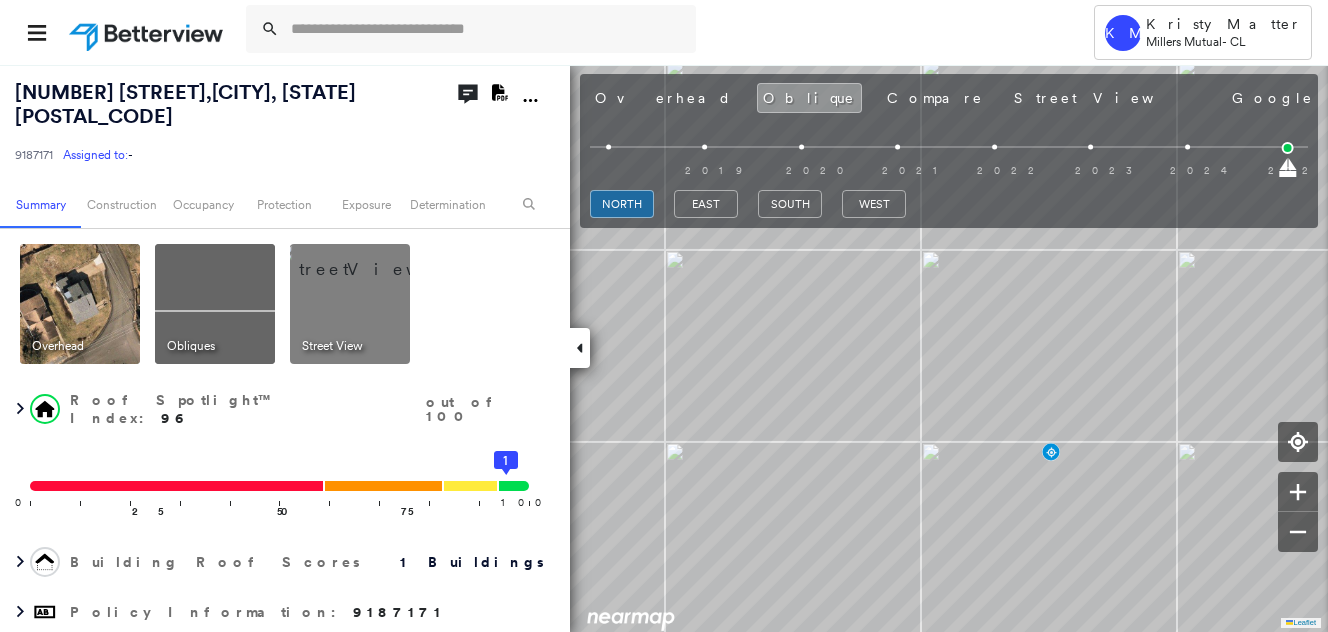 click at bounding box center [374, 259] 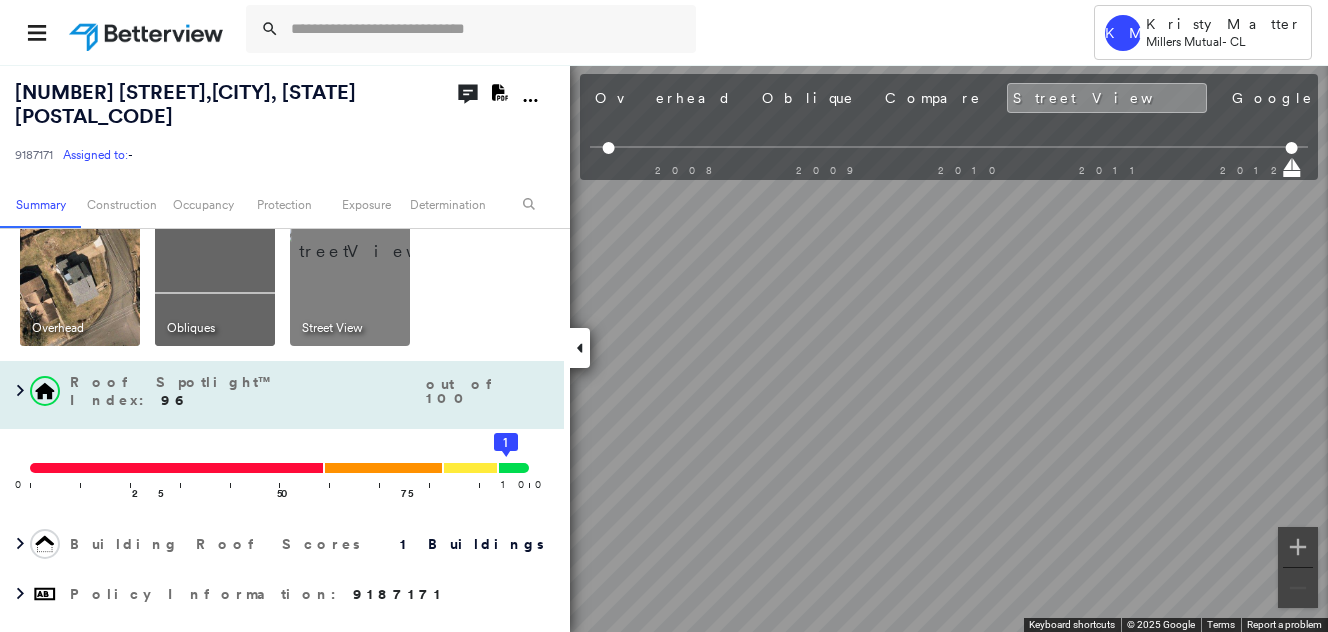 scroll, scrollTop: 0, scrollLeft: 0, axis: both 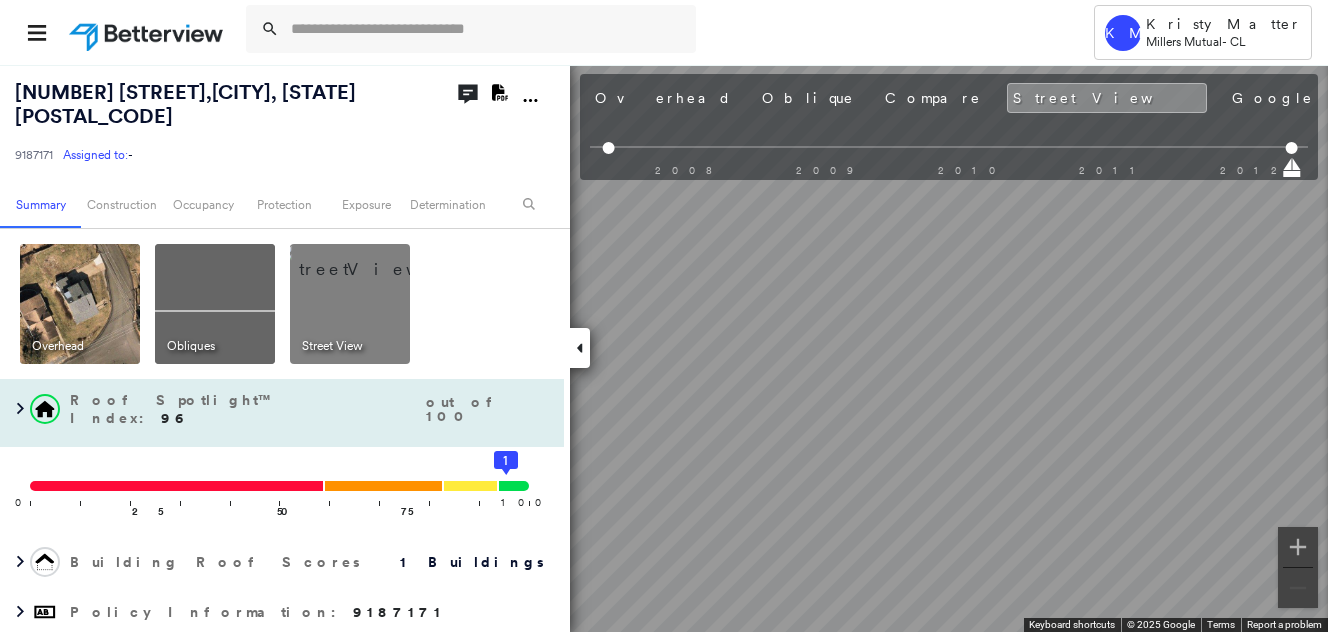 drag, startPoint x: 487, startPoint y: 438, endPoint x: 471, endPoint y: 441, distance: 16.27882 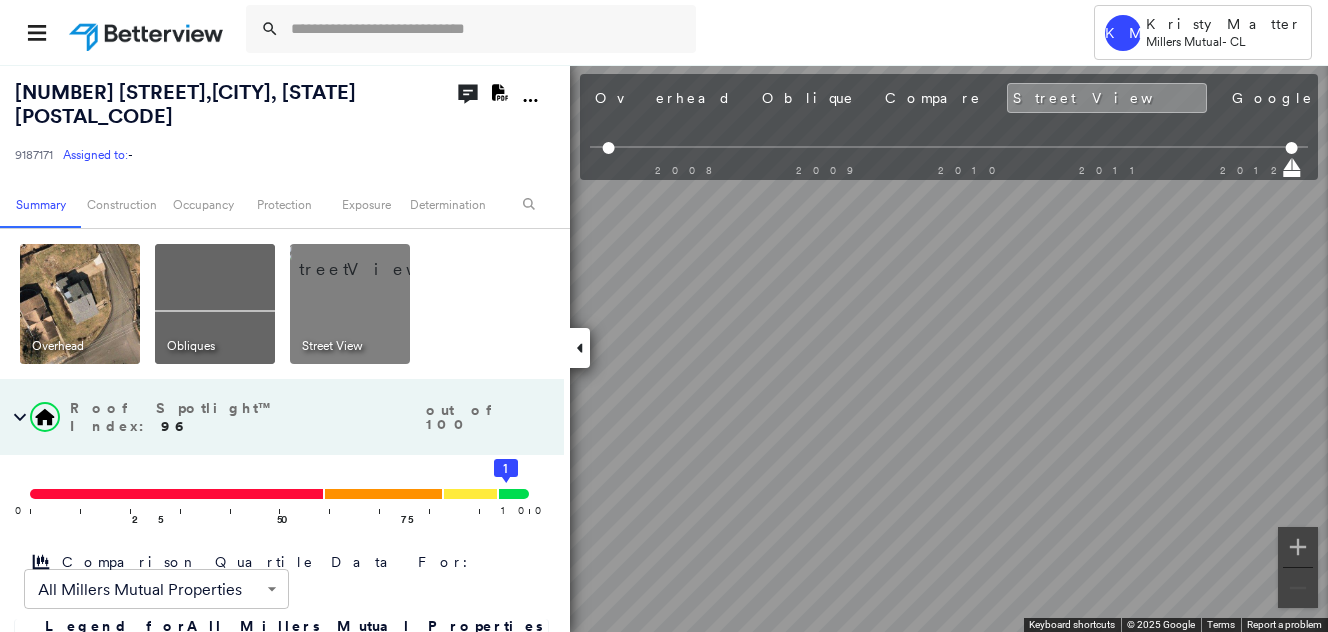 click at bounding box center (374, 259) 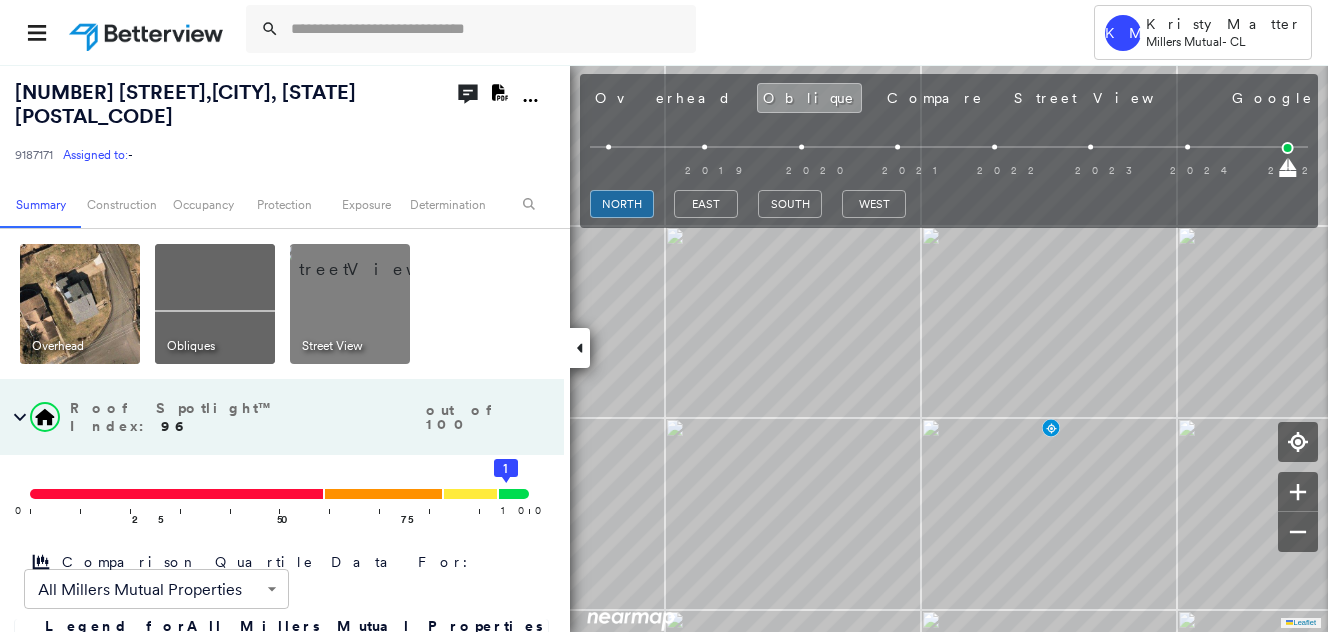 click at bounding box center [80, 304] 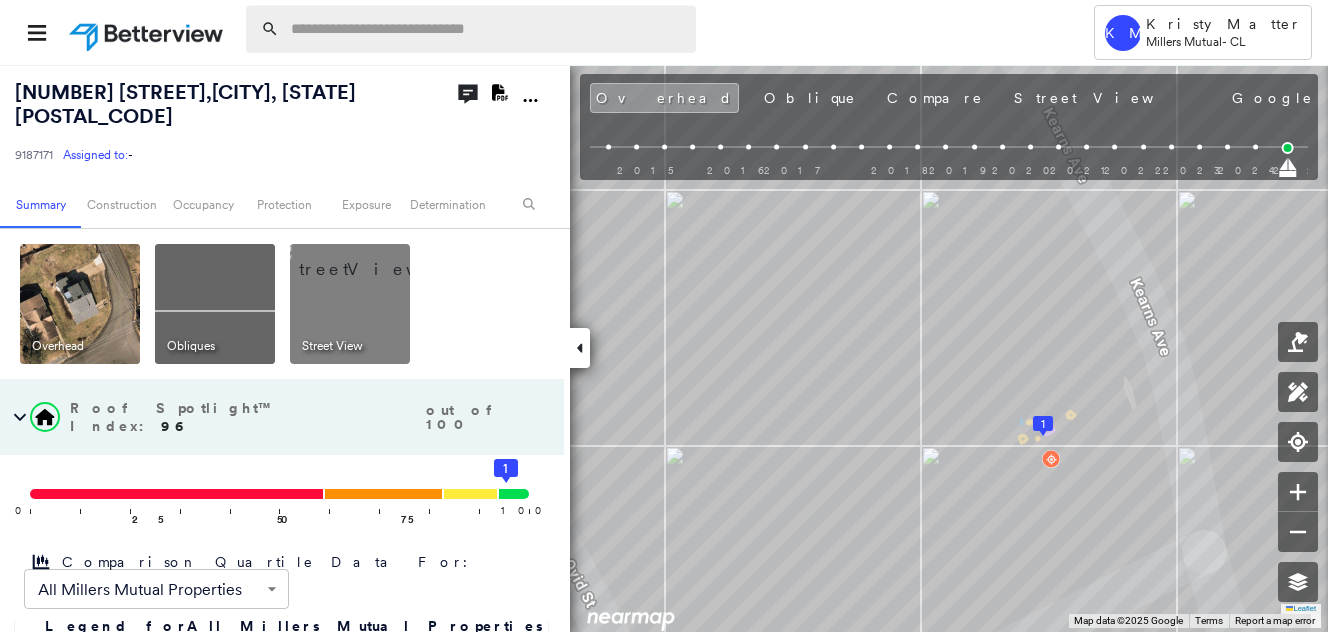 click at bounding box center (487, 29) 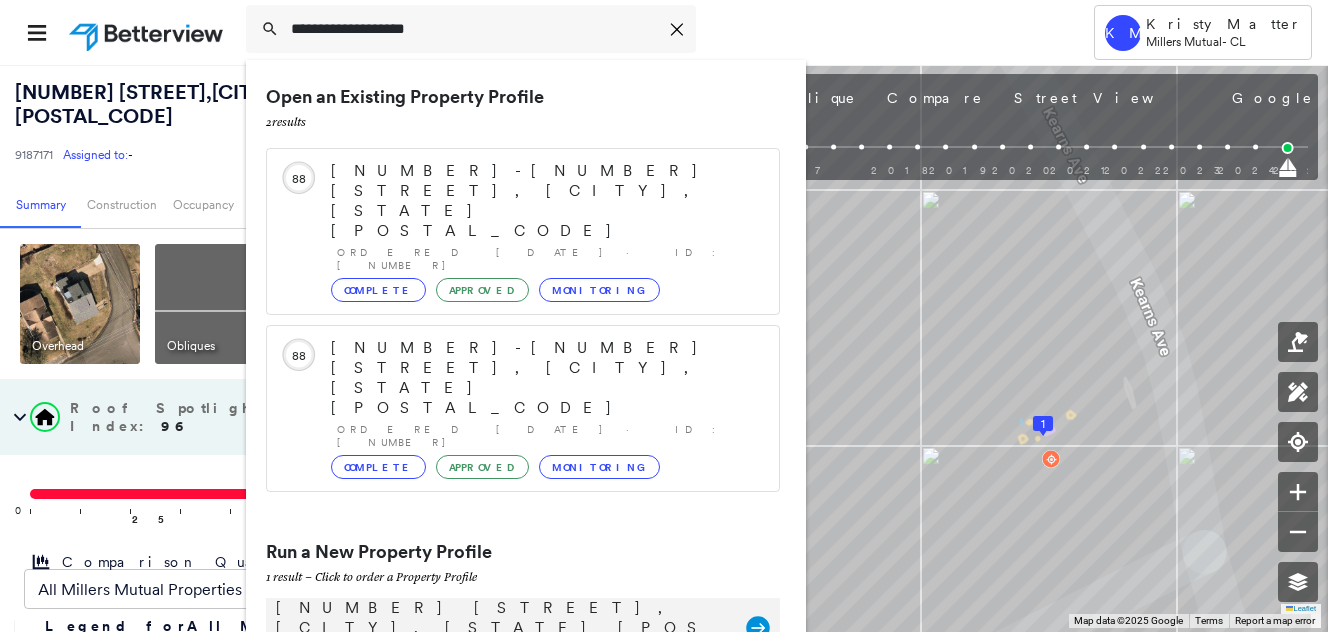 type on "**********" 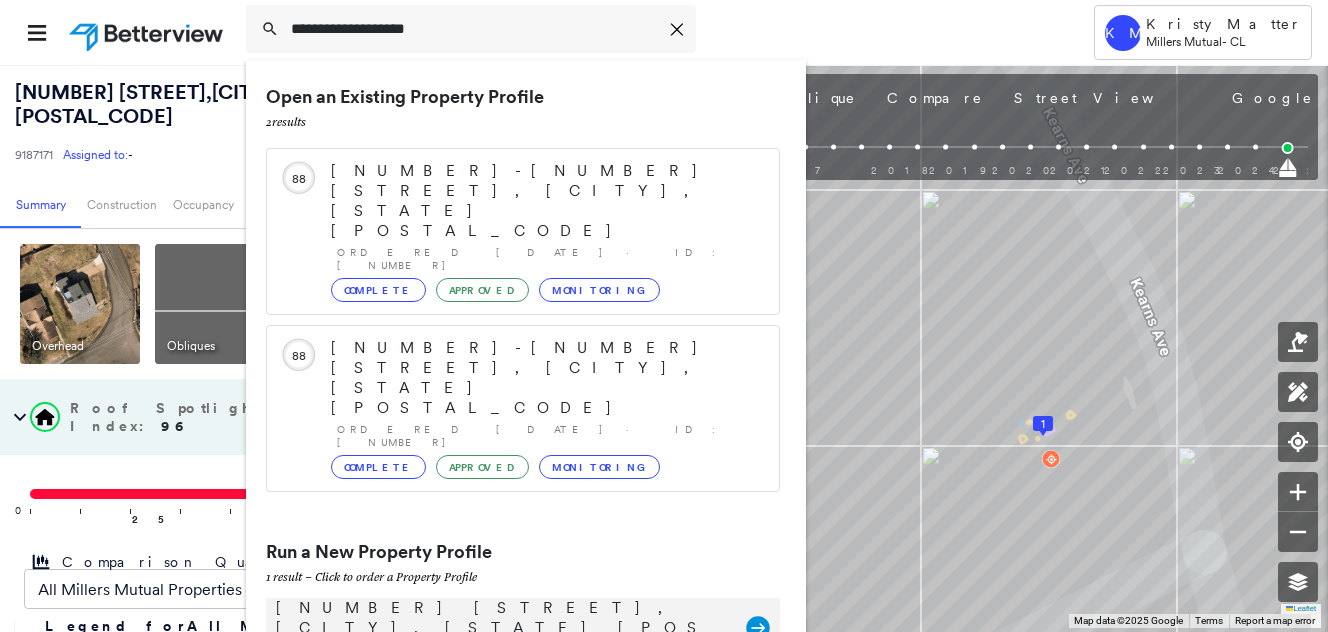 click on "1207 Berry St, Pittsburgh, PA 15204" at bounding box center [501, 628] 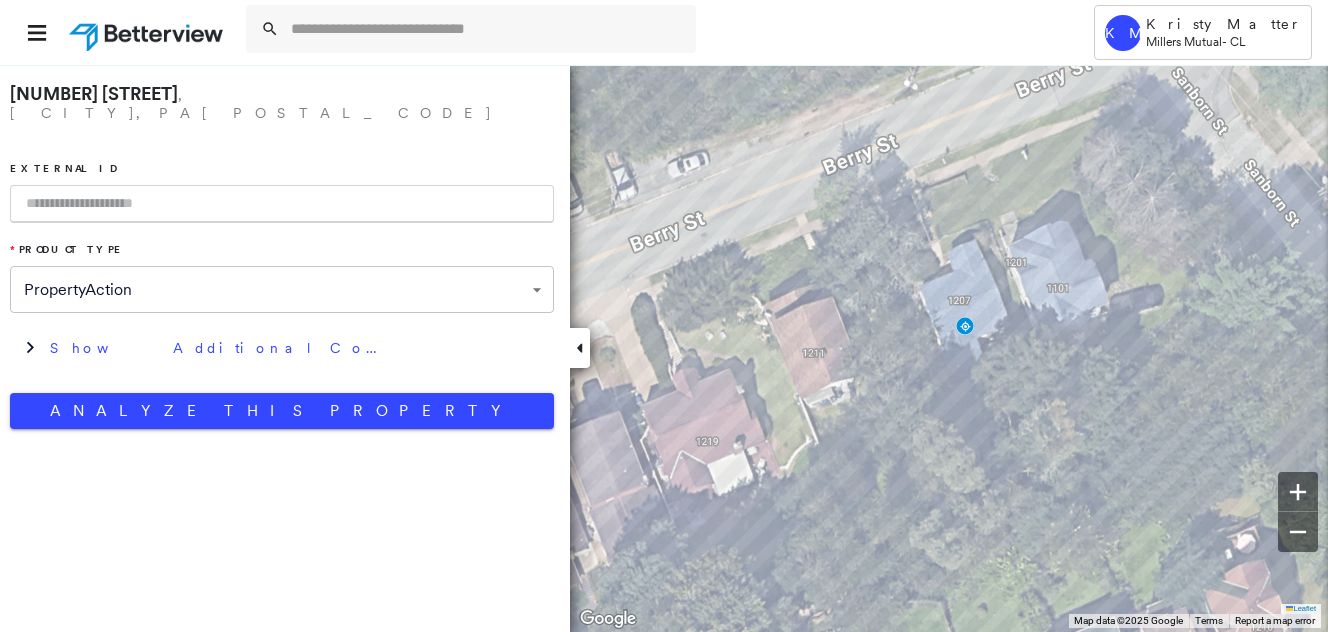 click at bounding box center (282, 204) 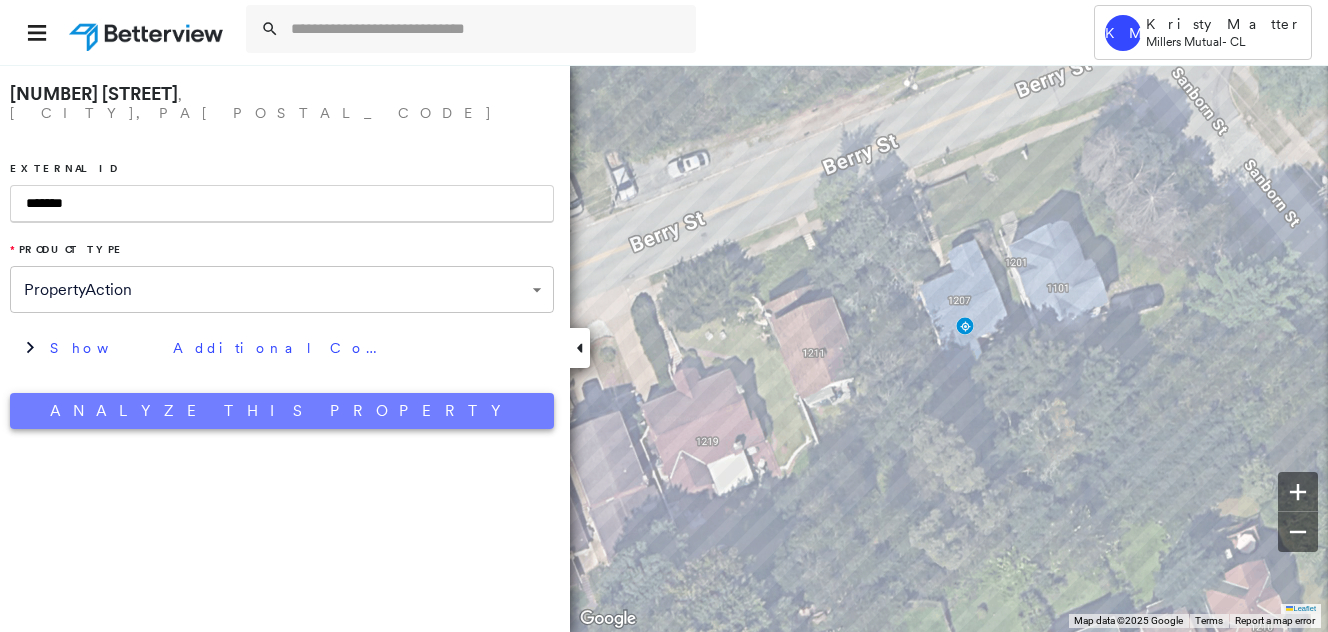 type on "*******" 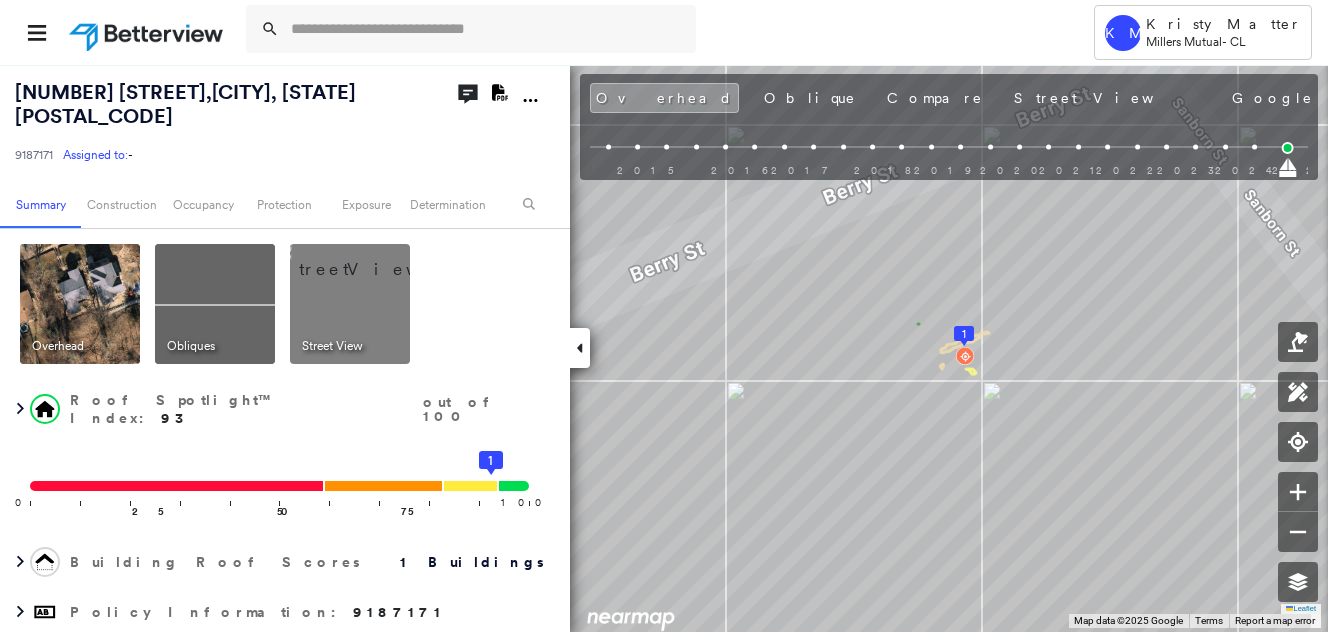 click at bounding box center [374, 259] 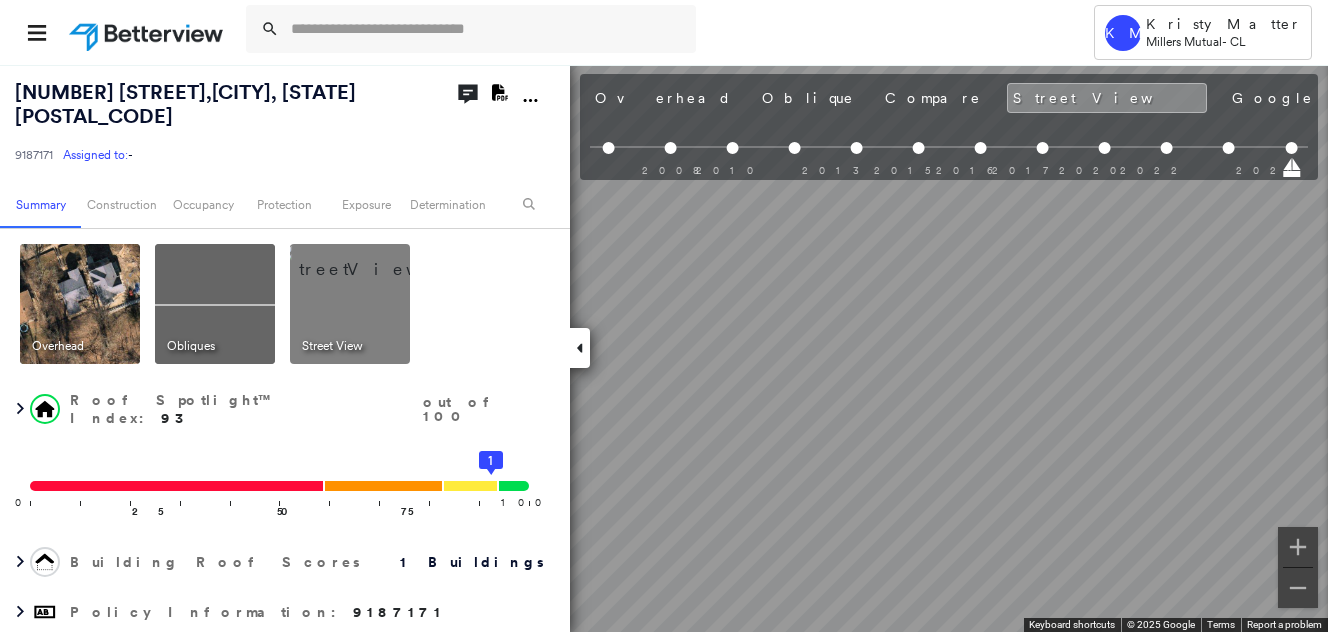 scroll, scrollTop: 0, scrollLeft: 1277, axis: horizontal 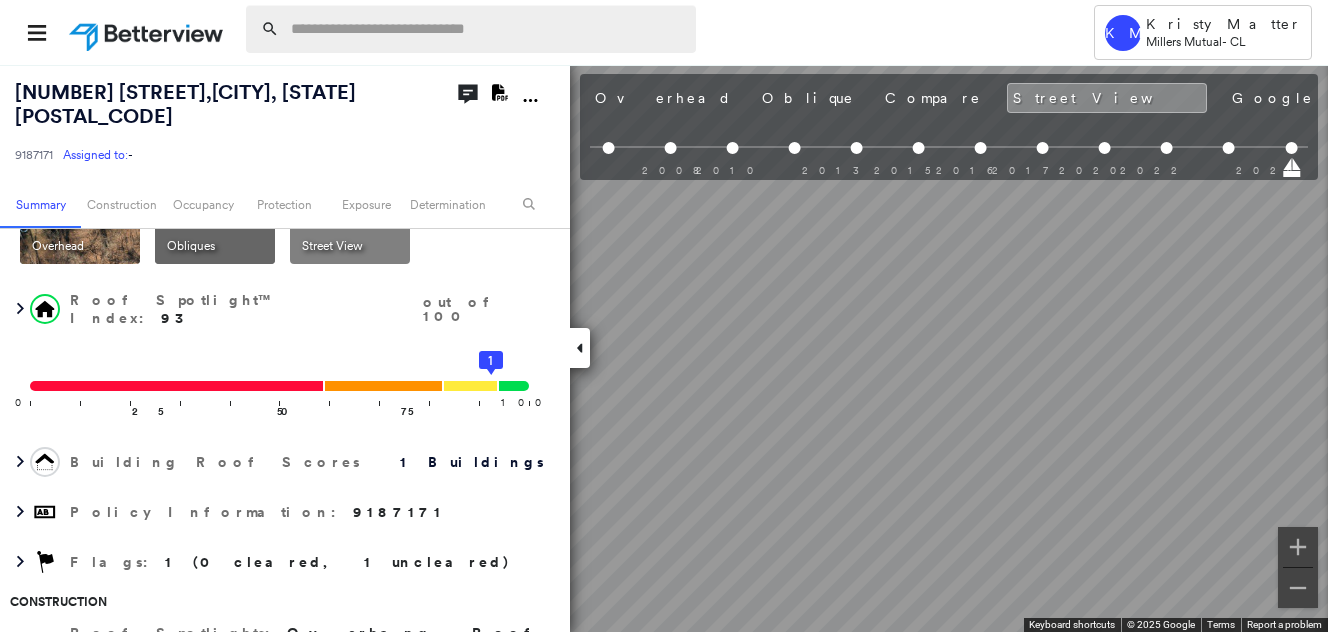 click at bounding box center (487, 29) 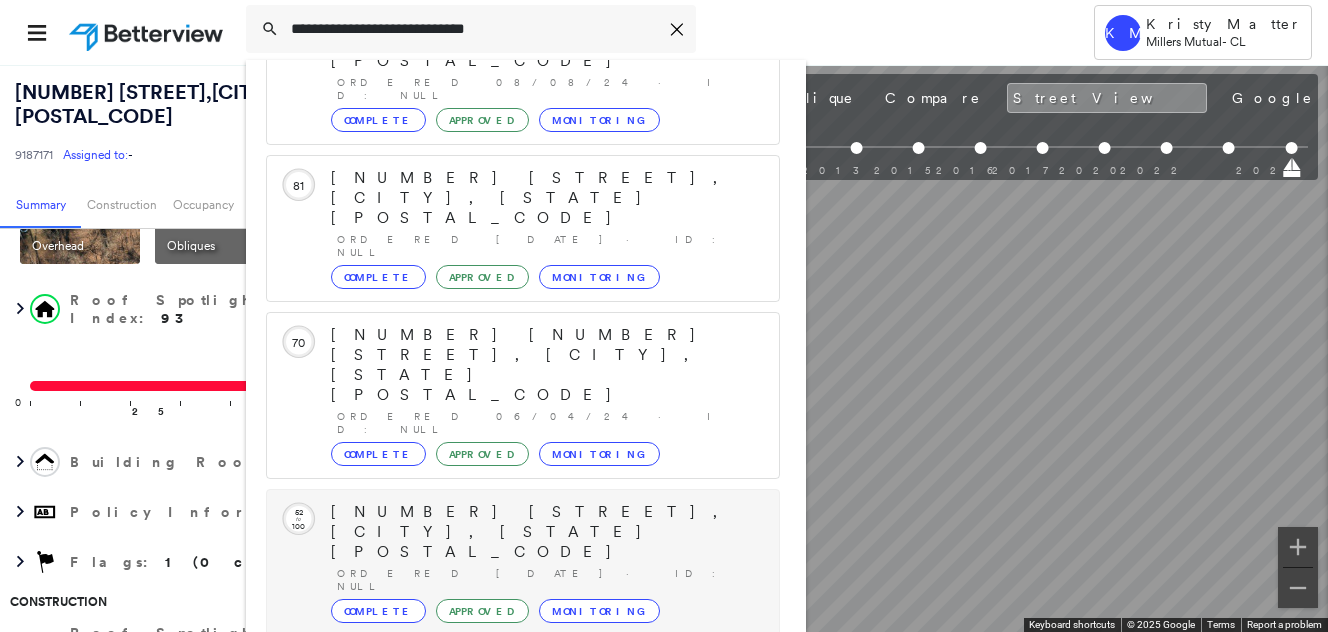 scroll, scrollTop: 206, scrollLeft: 0, axis: vertical 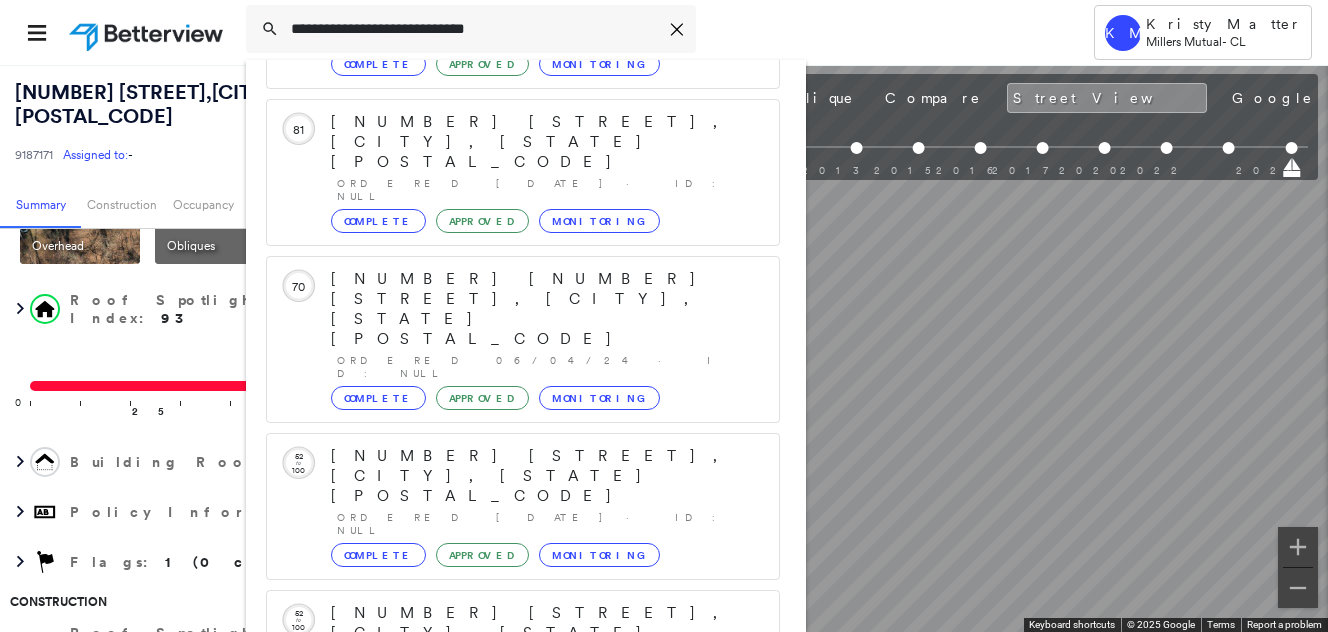 type on "**********" 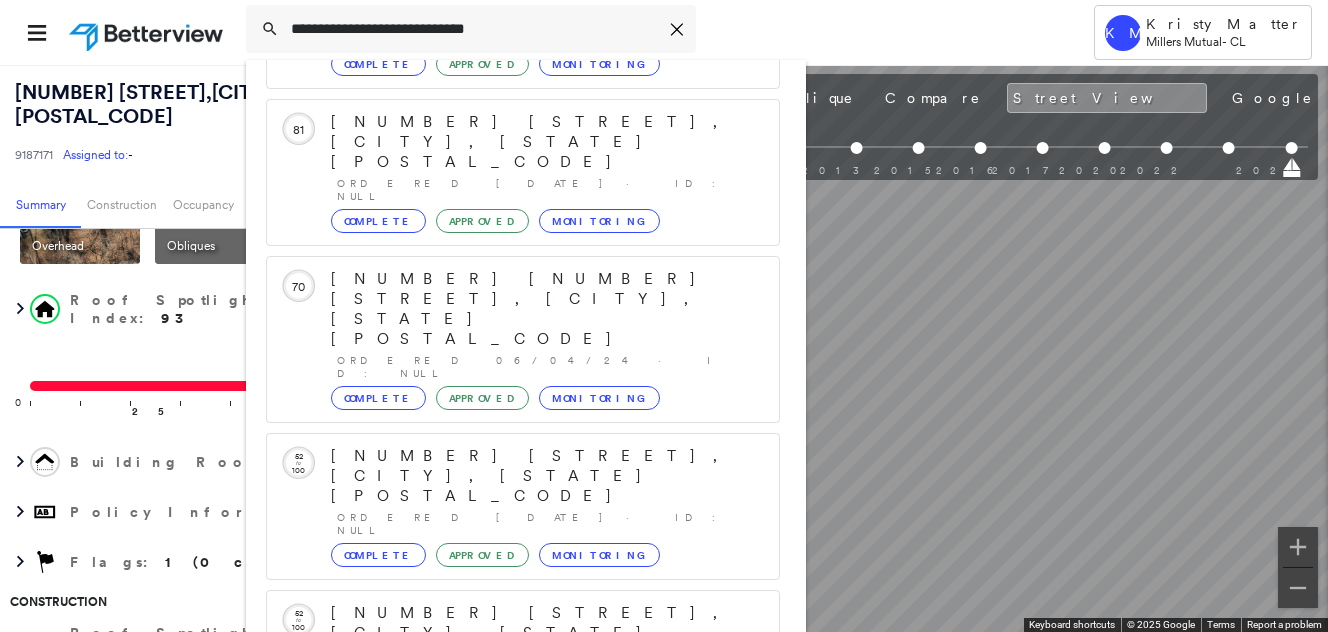 click on "1023 Lessing St, Pittsburgh, PA 15220" at bounding box center (501, 925) 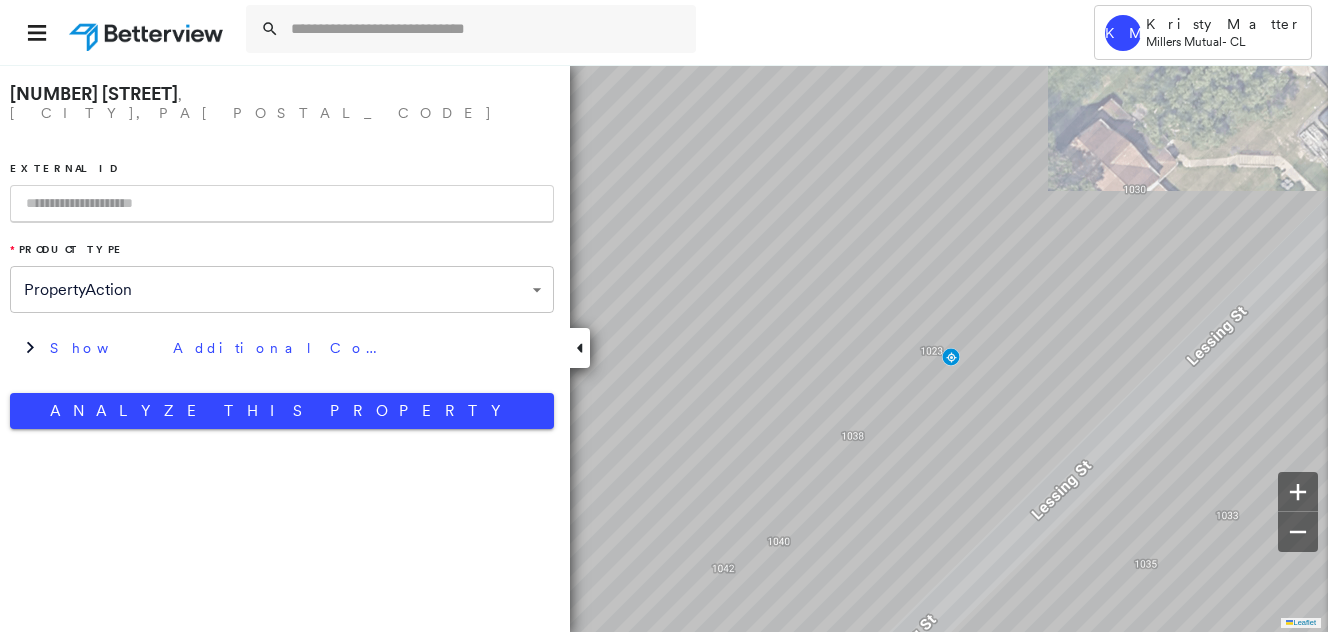 click at bounding box center [282, 204] 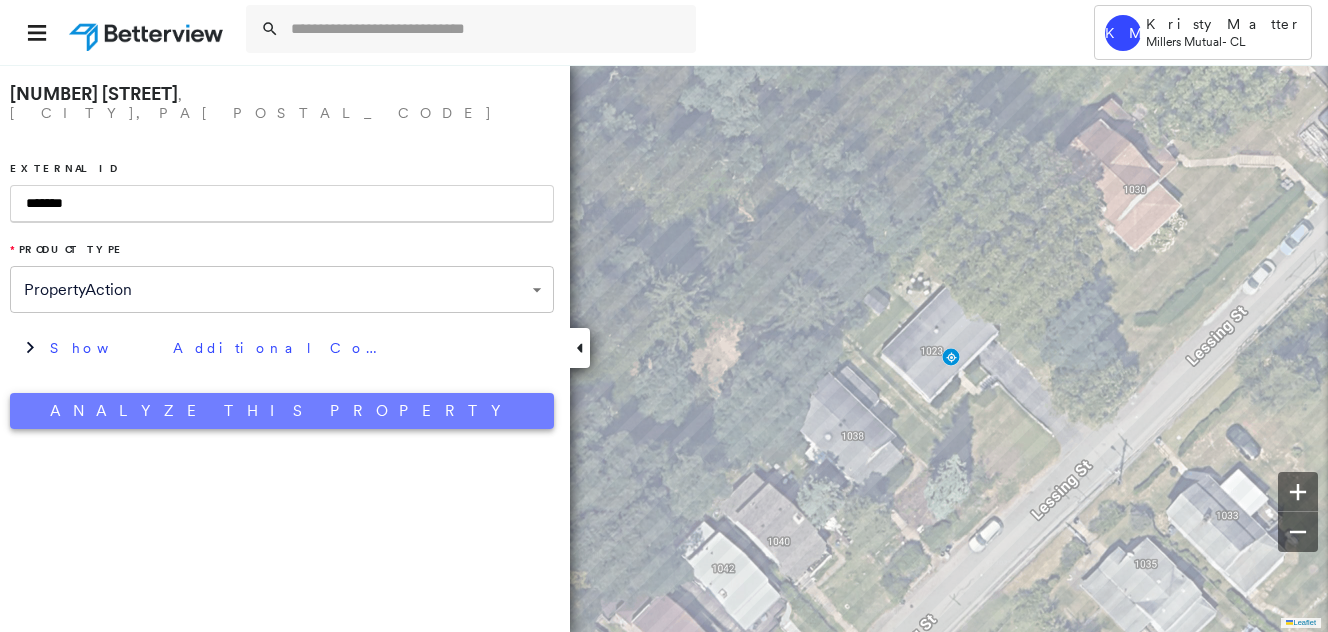 type on "*******" 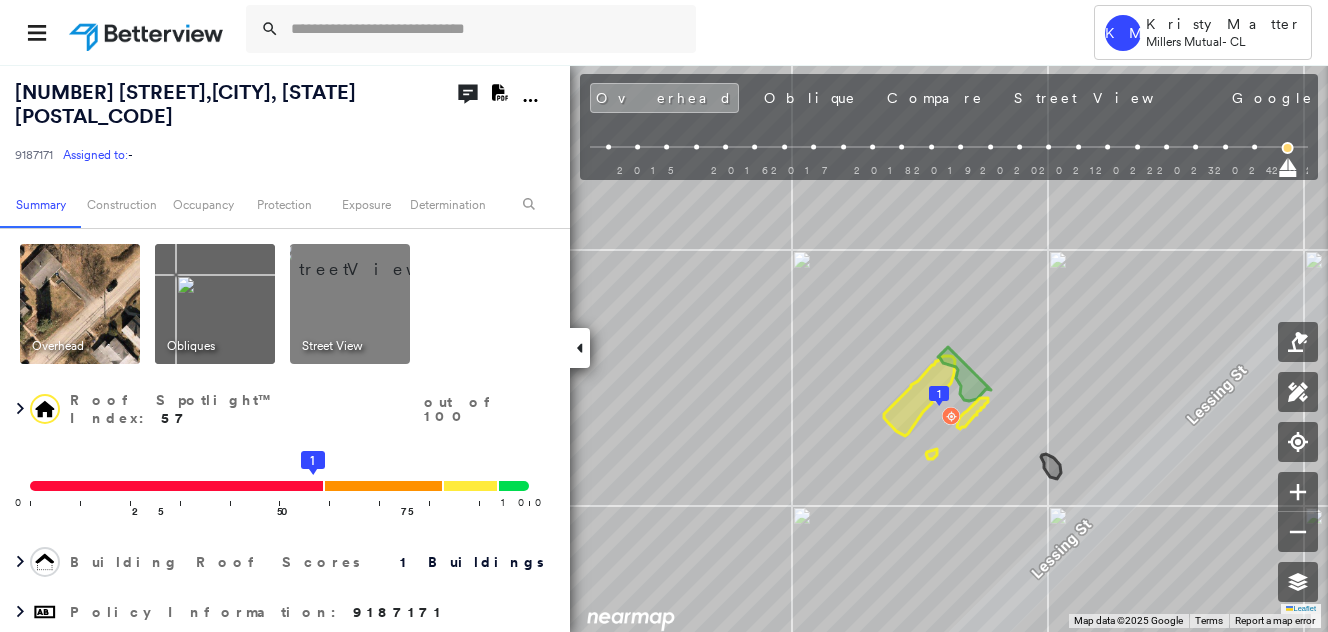 click at bounding box center (374, 259) 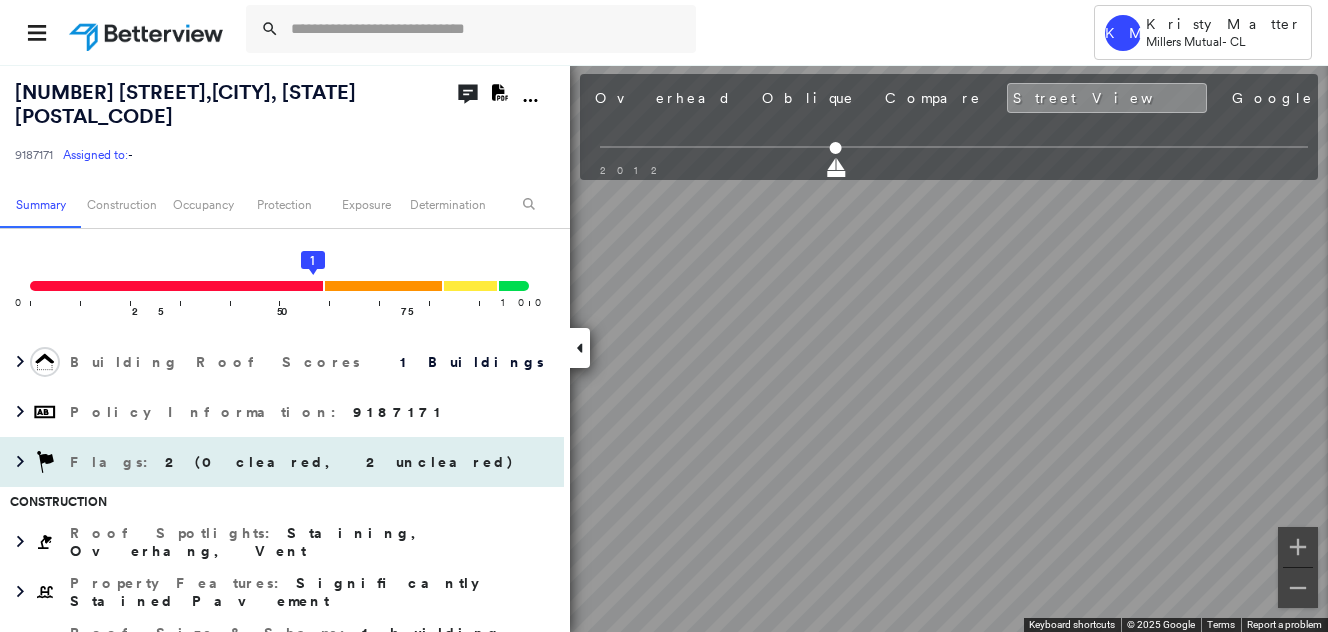 scroll, scrollTop: 100, scrollLeft: 0, axis: vertical 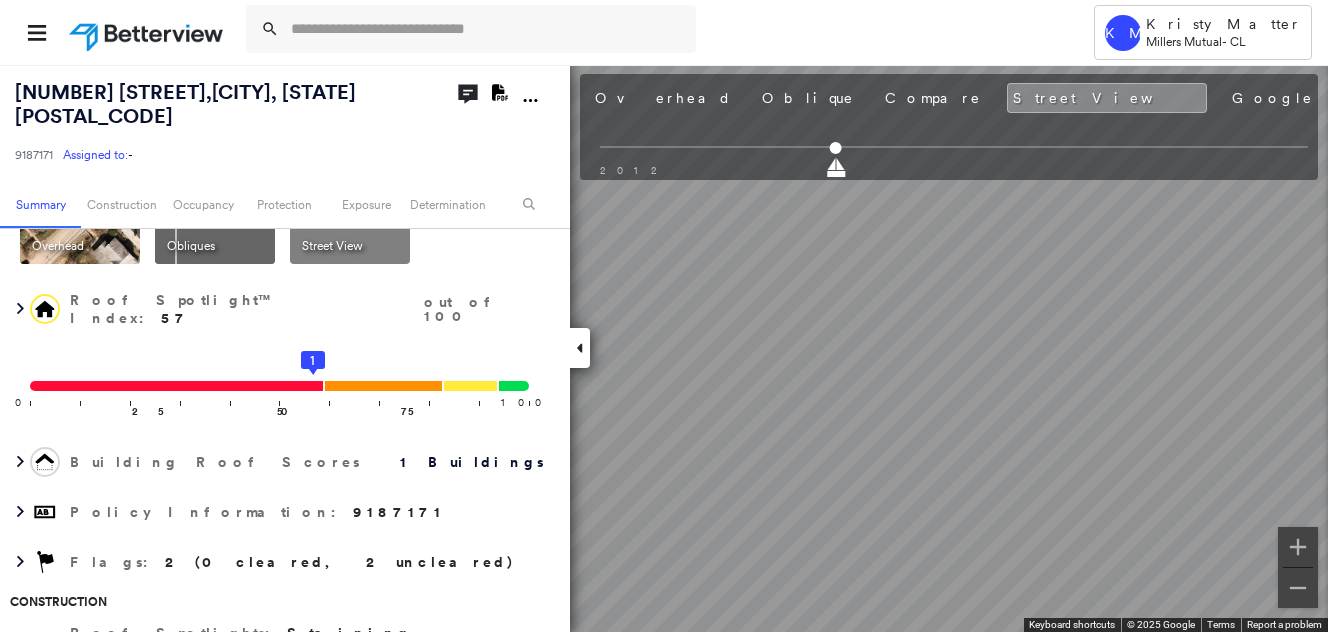click at bounding box center [80, 204] 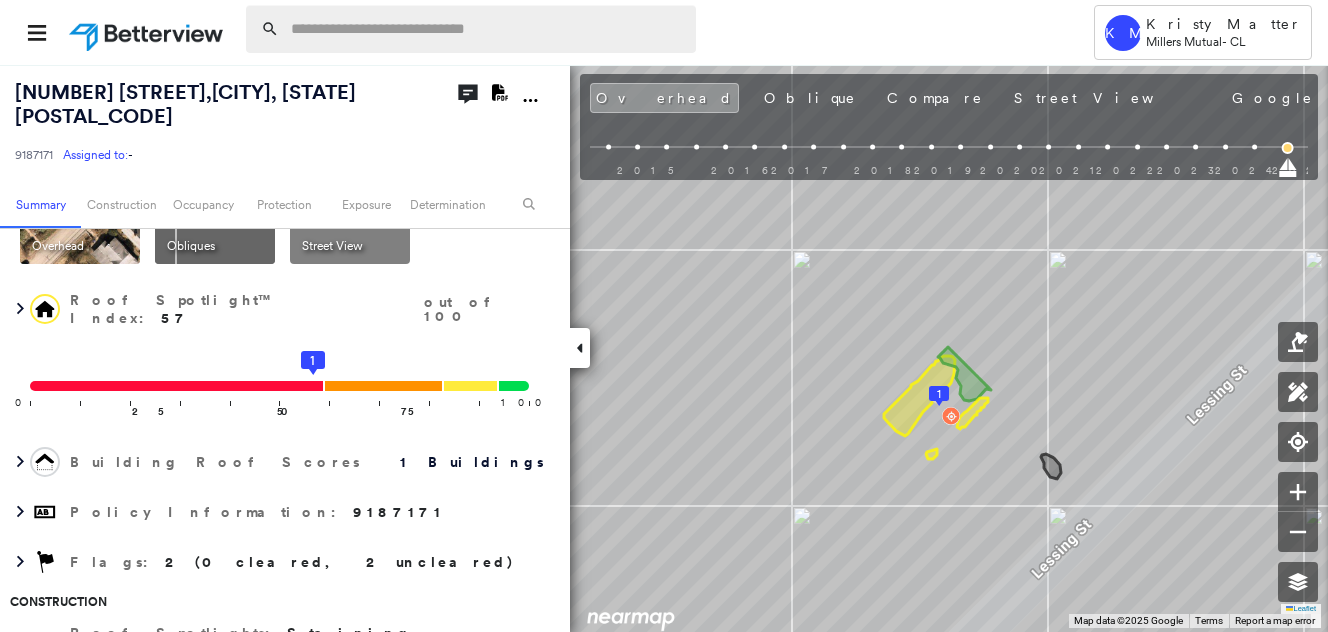 click at bounding box center (487, 29) 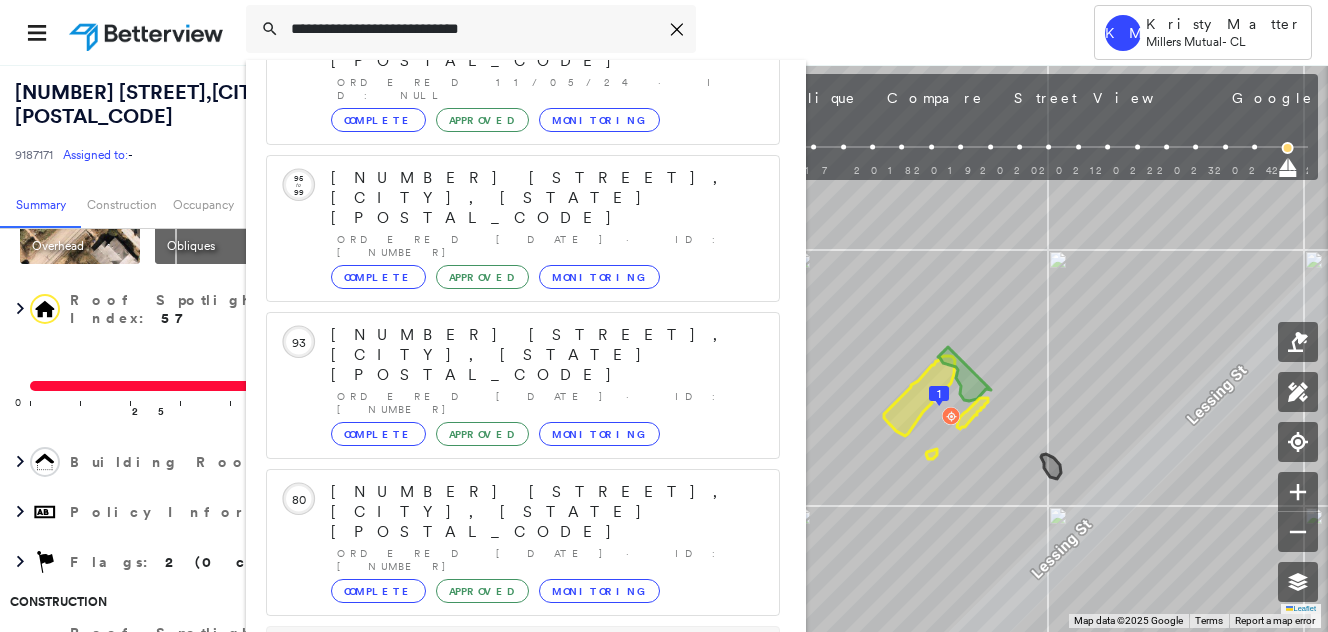 scroll, scrollTop: 206, scrollLeft: 0, axis: vertical 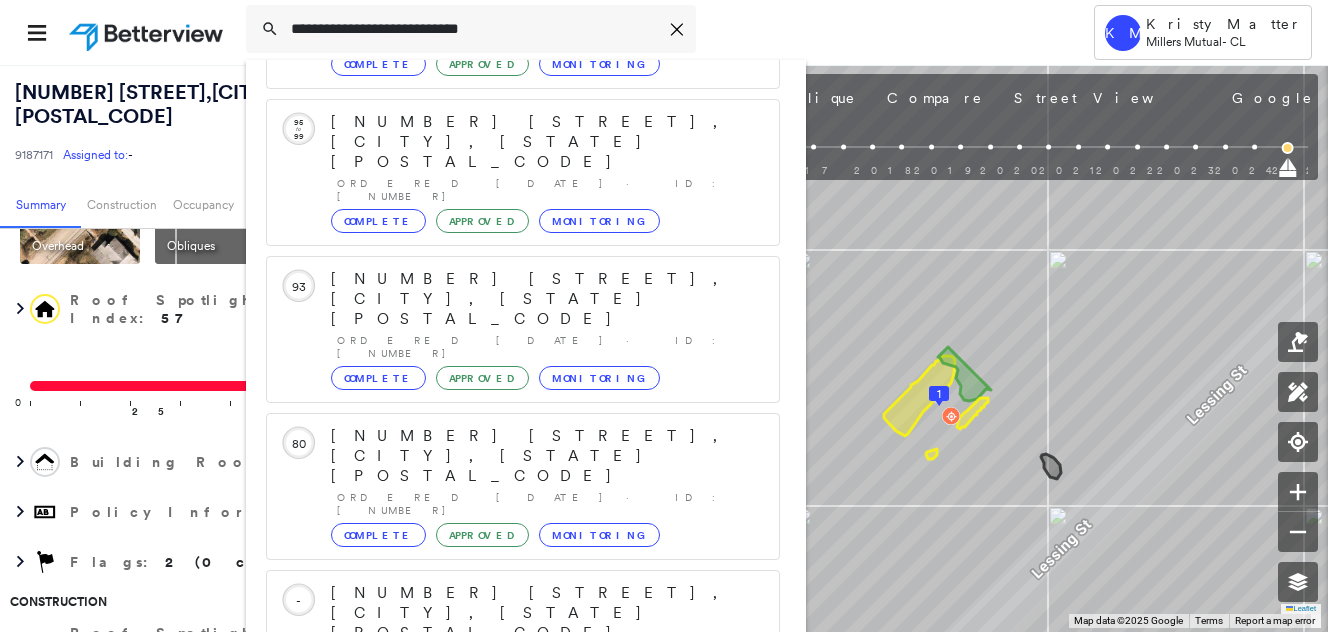 type on "**********" 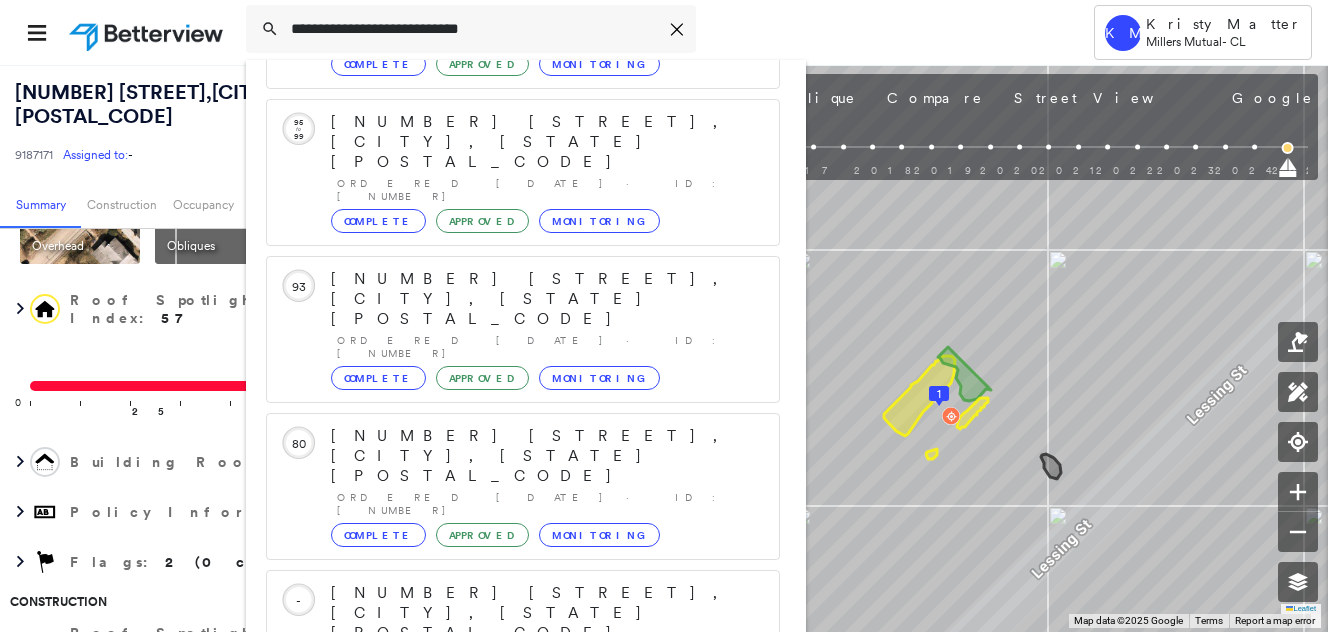 click on "1036 Jerome St, Pittsburgh, PA 15220" at bounding box center [501, 905] 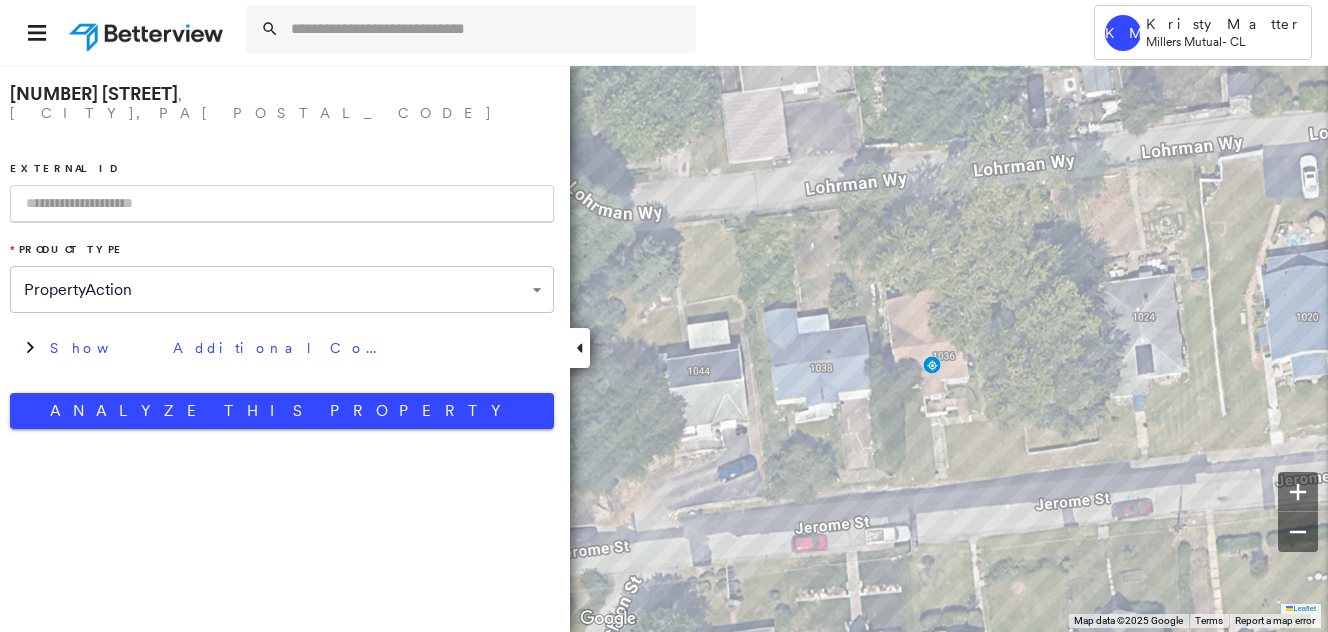 click at bounding box center (282, 204) 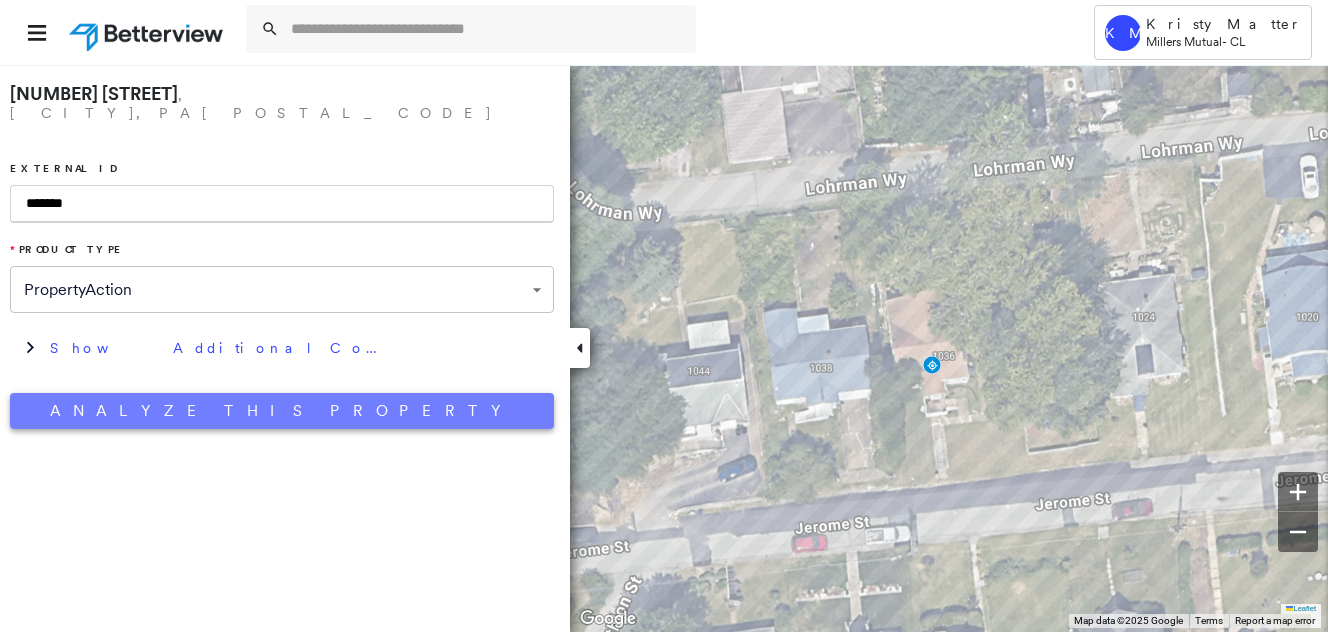 type on "*******" 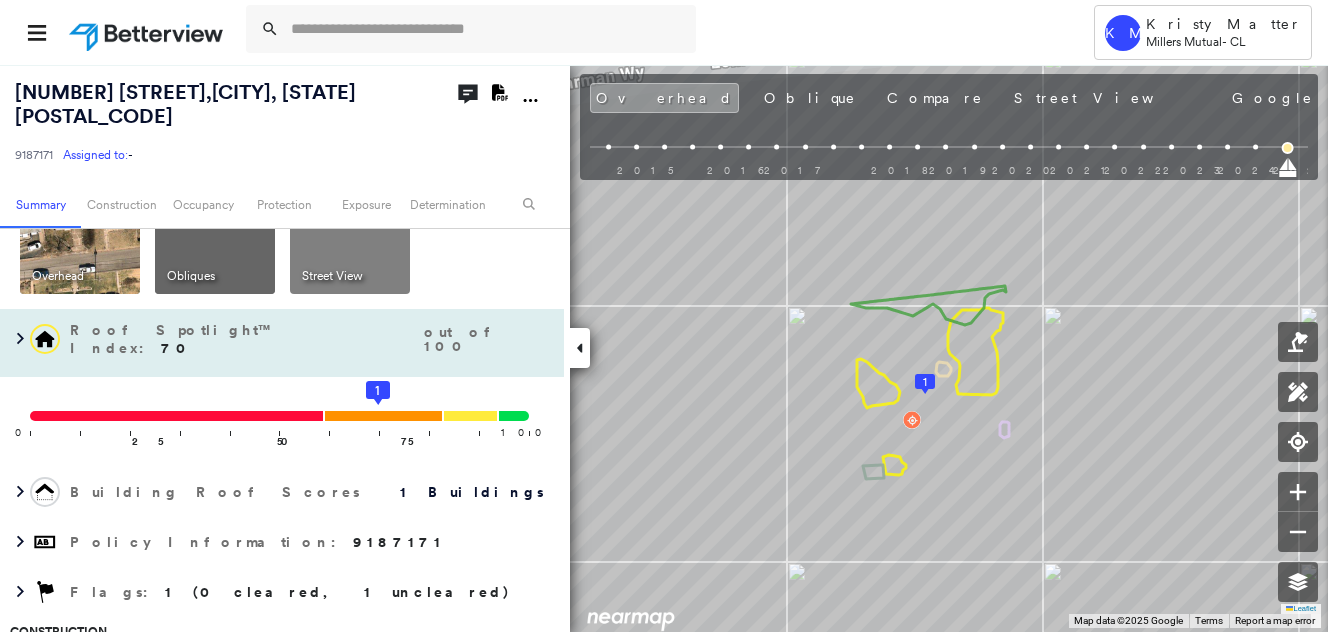 scroll, scrollTop: 100, scrollLeft: 0, axis: vertical 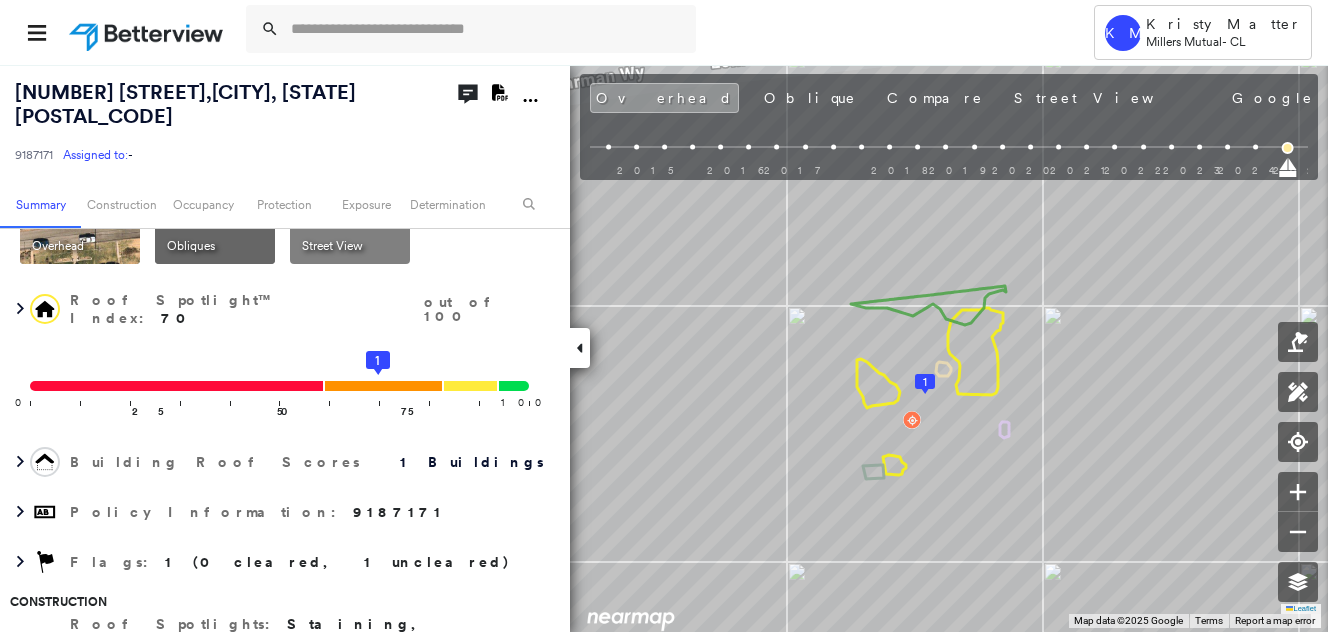 click at bounding box center (374, 159) 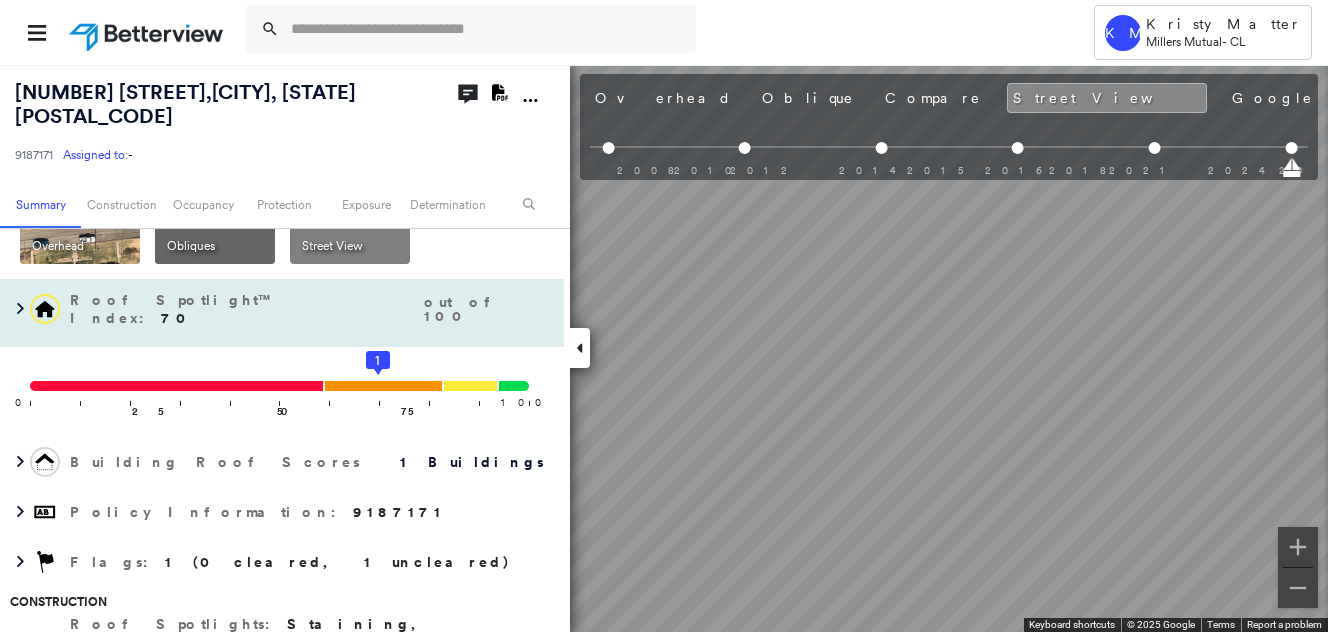scroll, scrollTop: 0, scrollLeft: 269, axis: horizontal 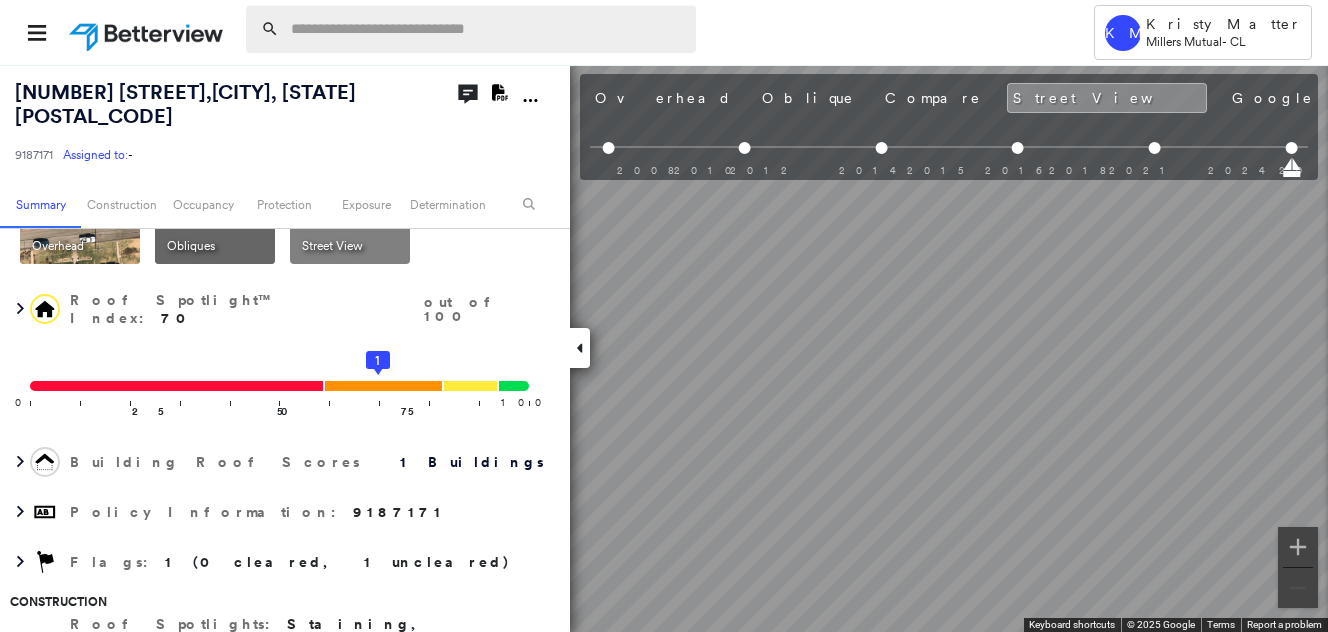 click at bounding box center (487, 29) 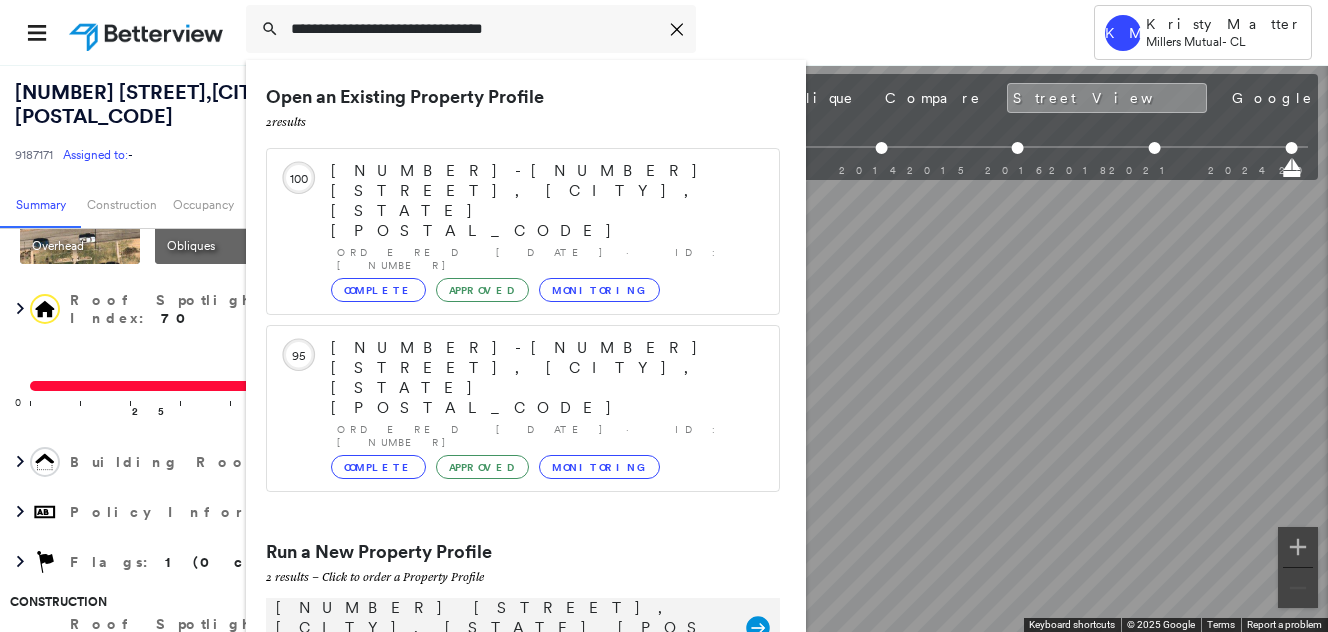 type on "**********" 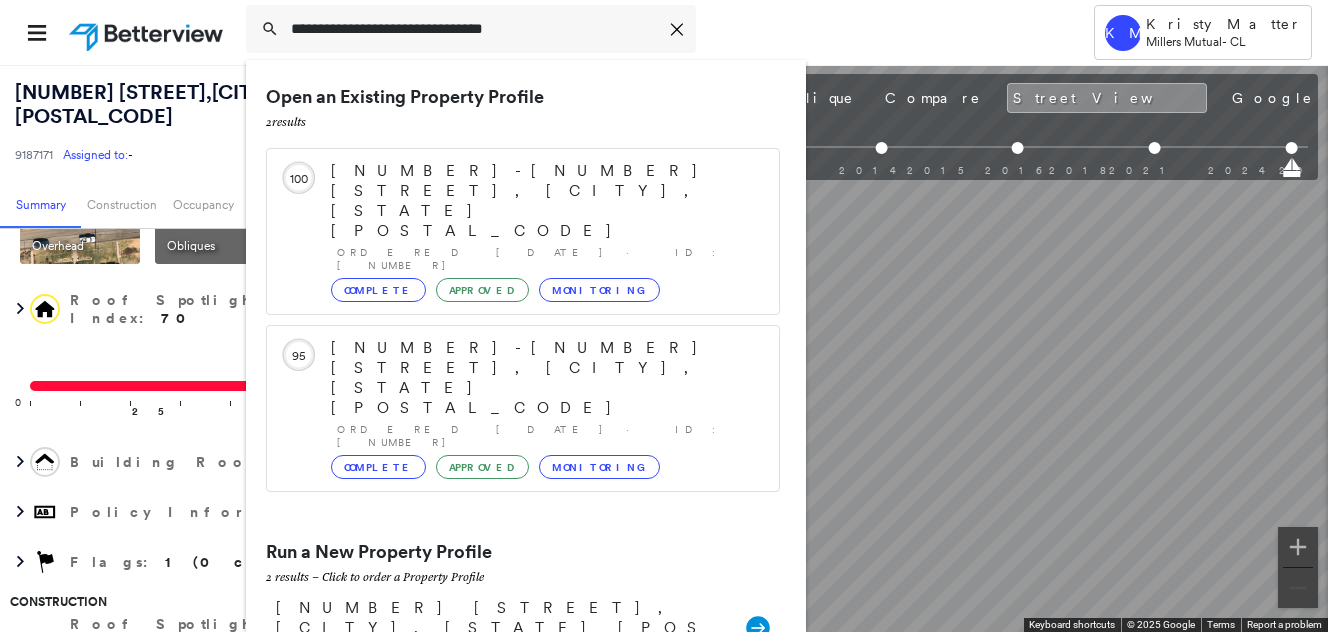 drag, startPoint x: 543, startPoint y: 466, endPoint x: 507, endPoint y: 444, distance: 42.190044 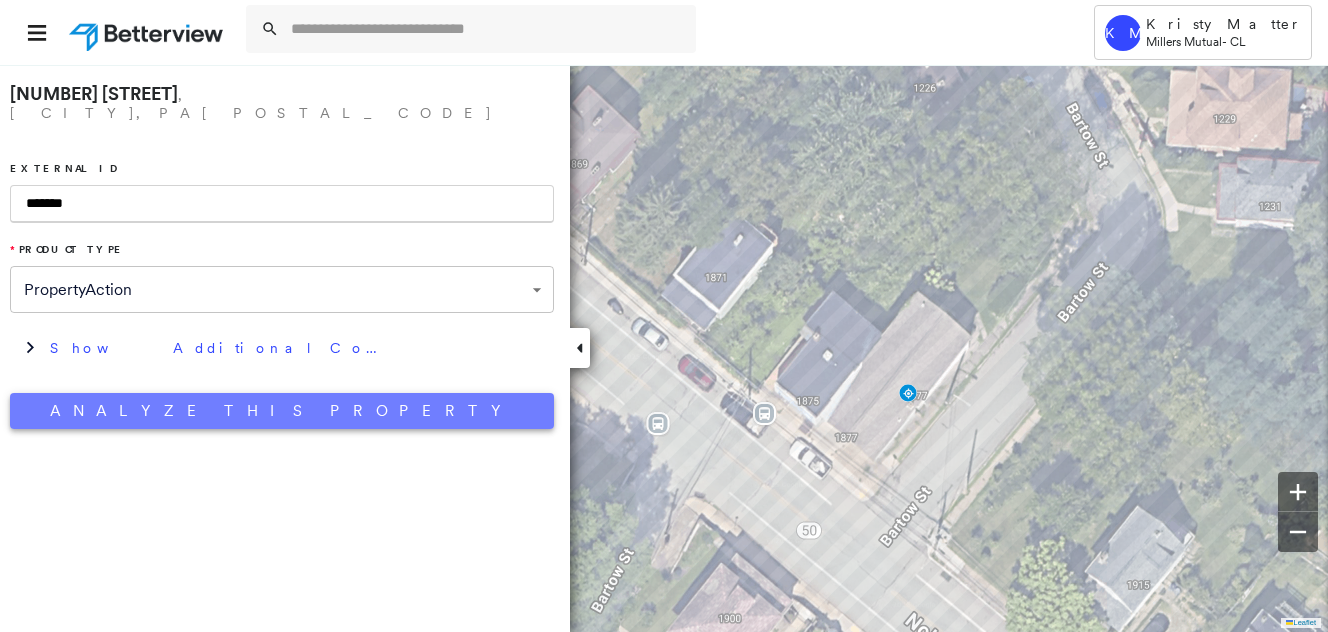 type on "*******" 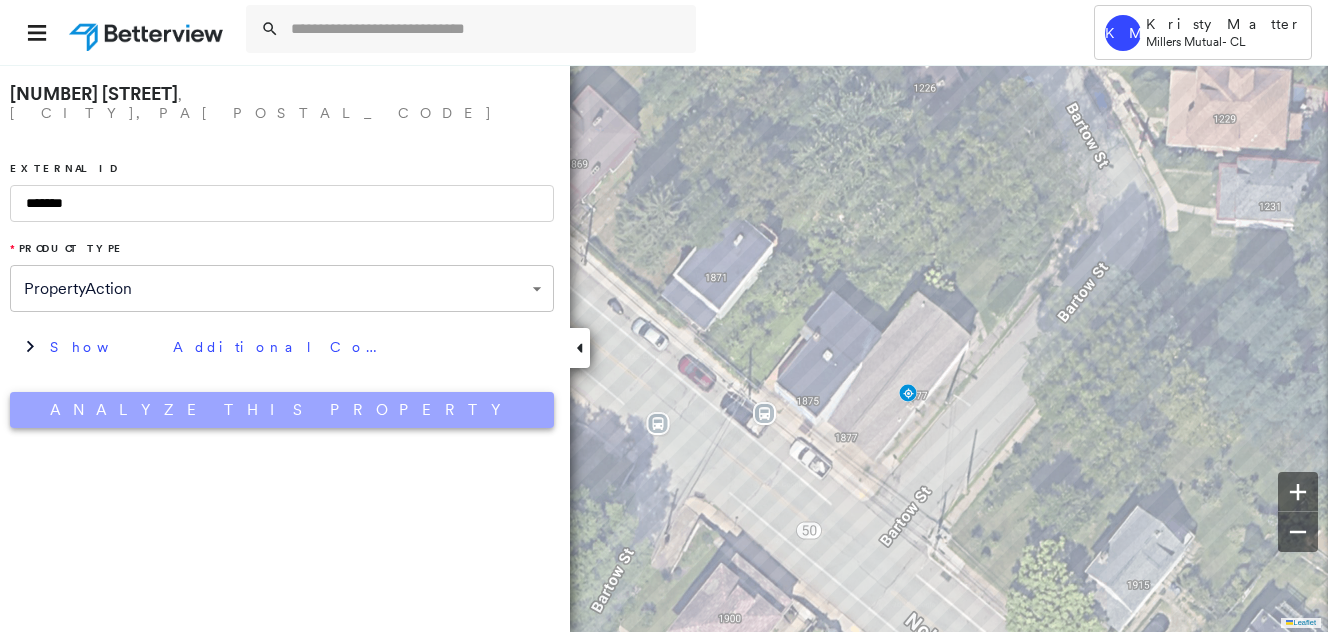 click on "Analyze This Property" at bounding box center (282, 410) 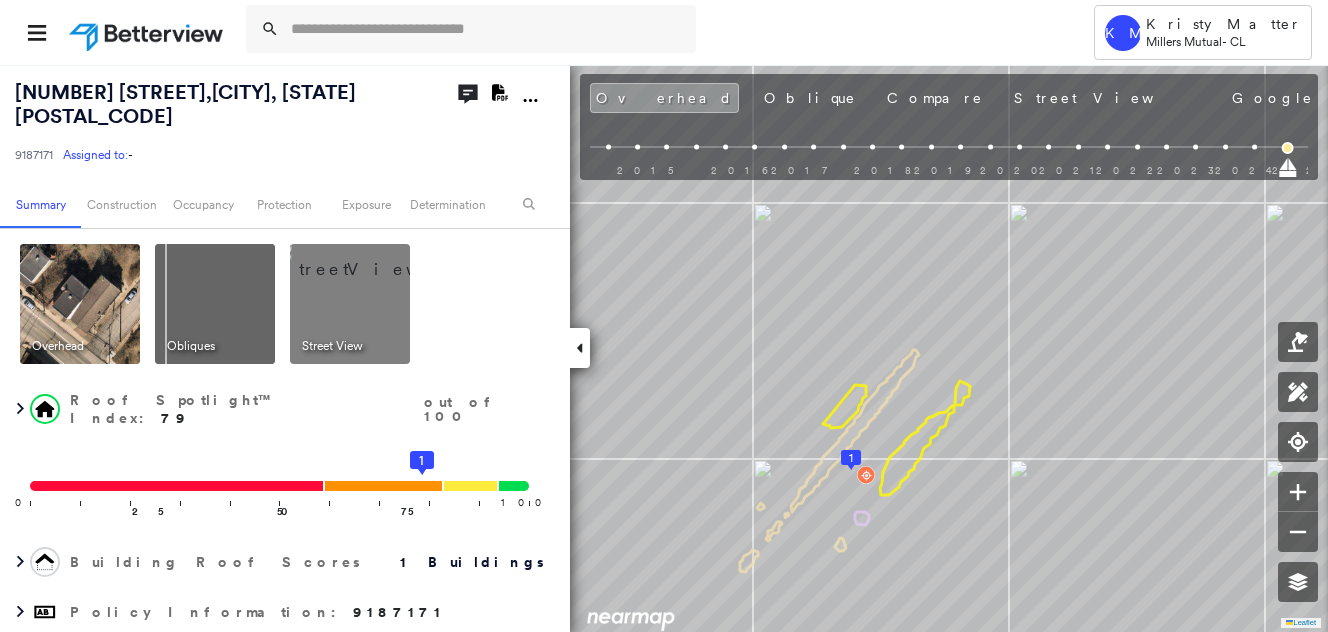 click at bounding box center [374, 259] 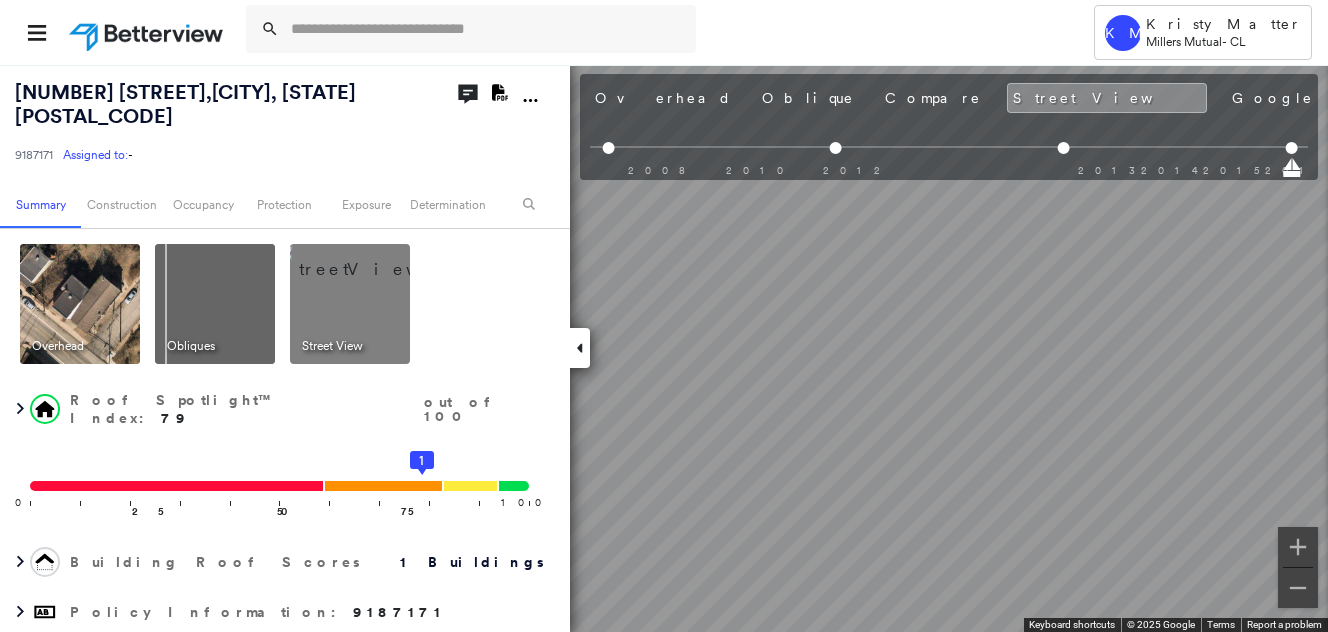 click at bounding box center (80, 304) 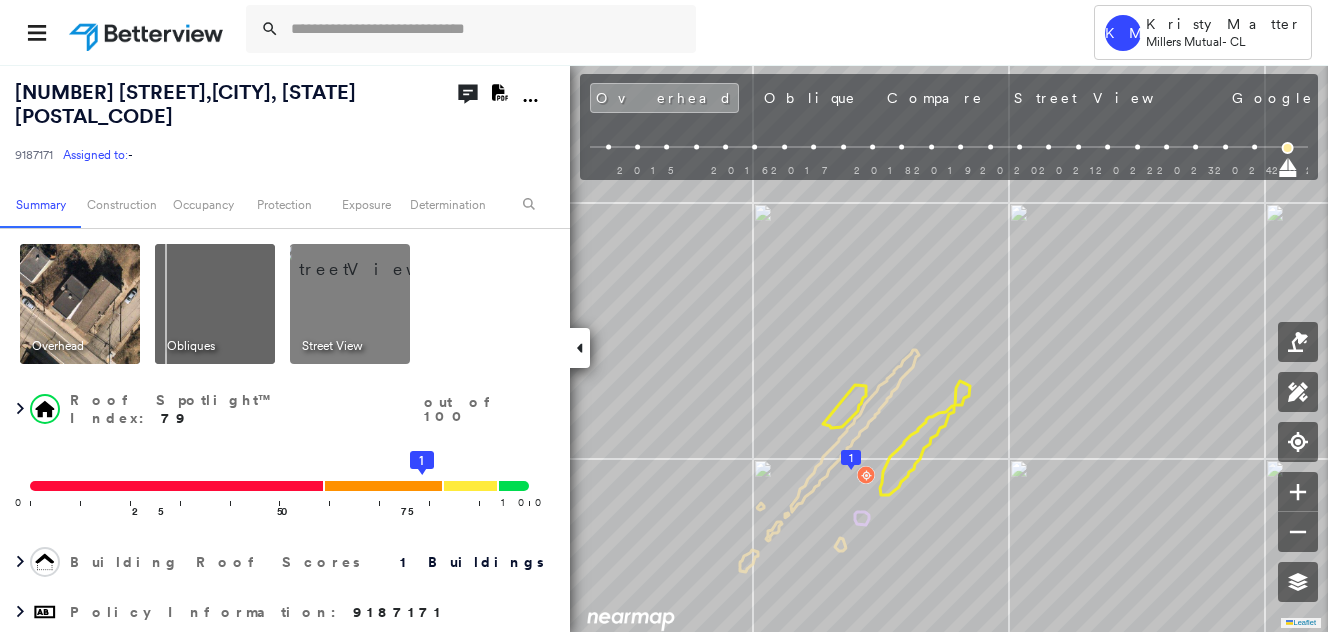 click at bounding box center (374, 259) 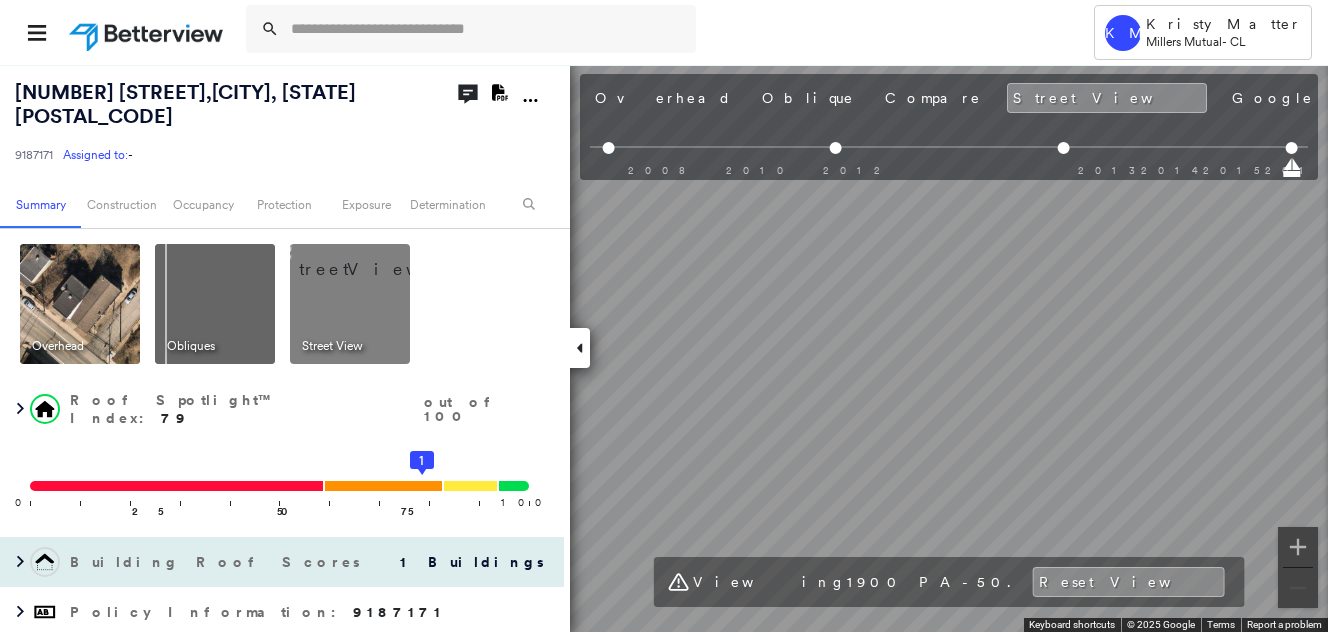 click on "1877  Noblestown Rd ,  Pittsburgh, PA 15205 9187171 Assigned to:  - Assigned to:  - 9187171 Assigned to:  - Open Comments Download PDF Report Summary Construction Occupancy Protection Exposure Determination Overhead Obliques Street View Roof Spotlight™ Index :  79 out of 100 0 100 25 50 75 1 Building Roof Scores 1 Buildings Policy Information :  9187171 Flags :  1 (0 cleared, 1 uncleared) Construction Roof Spotlights :  Staining, Chimney, Vent Property Features Roof Size & Shape :  1 building  - Gable | Asphalt Shingle Occupancy Place Detail Protection Exposure FEMA Risk Index Additional Perils Determination Flags :  1 (0 cleared, 1 uncleared) Uncleared Flags (1) Cleared Flags  (0) LOW Low Priority Flagged 08/06/25 Clear Action Taken New Entry History Quote/New Business Terms & Conditions Added ACV Endorsement Added Cosmetic Endorsement Inspection/Loss Control Report Information Added to Inspection Survey Onsite Inspection Ordered Determined No Inspection Needed General Reject/Decline - New Business Save" at bounding box center [664, 348] 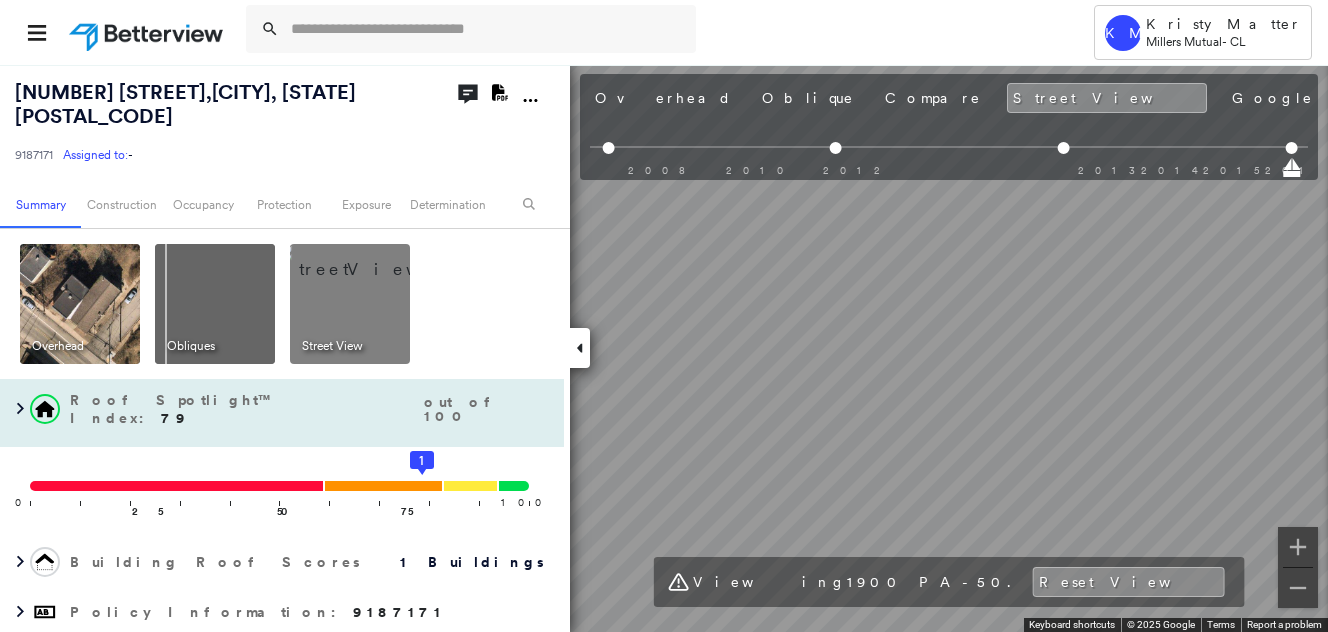 scroll, scrollTop: 100, scrollLeft: 0, axis: vertical 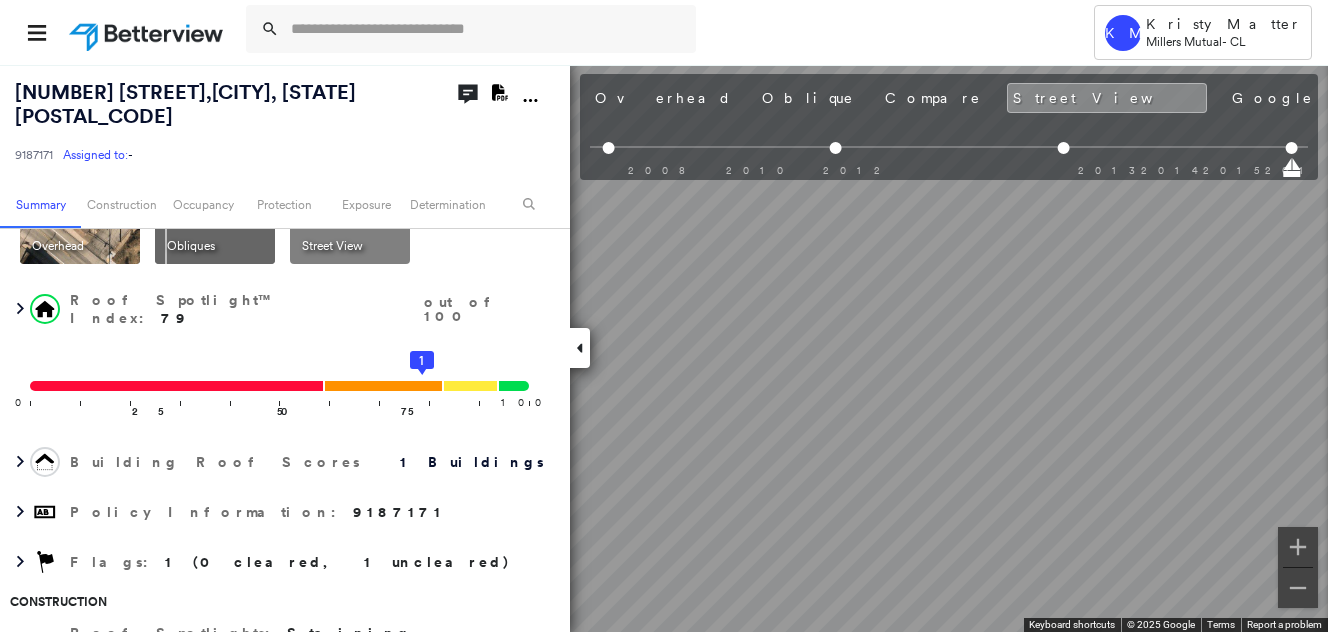 click on "Tower KM Kristy Matter Millers Mutual  -   CL 1877  Noblestown Rd ,  Pittsburgh, PA 15205 9187171 Assigned to:  - Assigned to:  - 9187171 Assigned to:  - Open Comments Download PDF Report Summary Construction Occupancy Protection Exposure Determination Overhead Obliques Street View Roof Spotlight™ Index :  79 out of 100 0 100 25 50 75 1 Building Roof Scores 1 Buildings Policy Information :  9187171 Flags :  1 (0 cleared, 1 uncleared) Construction Roof Spotlights :  Staining, Chimney, Vent Property Features Roof Size & Shape :  1 building  - Gable | Asphalt Shingle Occupancy Place Detail Protection Exposure FEMA Risk Index Additional Perils Determination Flags :  1 (0 cleared, 1 uncleared) Uncleared Flags (1) Cleared Flags  (0) LOW Low Priority Flagged 08/06/25 Clear Action Taken New Entry History Quote/New Business Terms & Conditions Added ACV Endorsement Added Cosmetic Endorsement Inspection/Loss Control Report Information Added to Inspection Survey Onsite Inspection Ordered Determined No Inspection Needed" at bounding box center (664, 316) 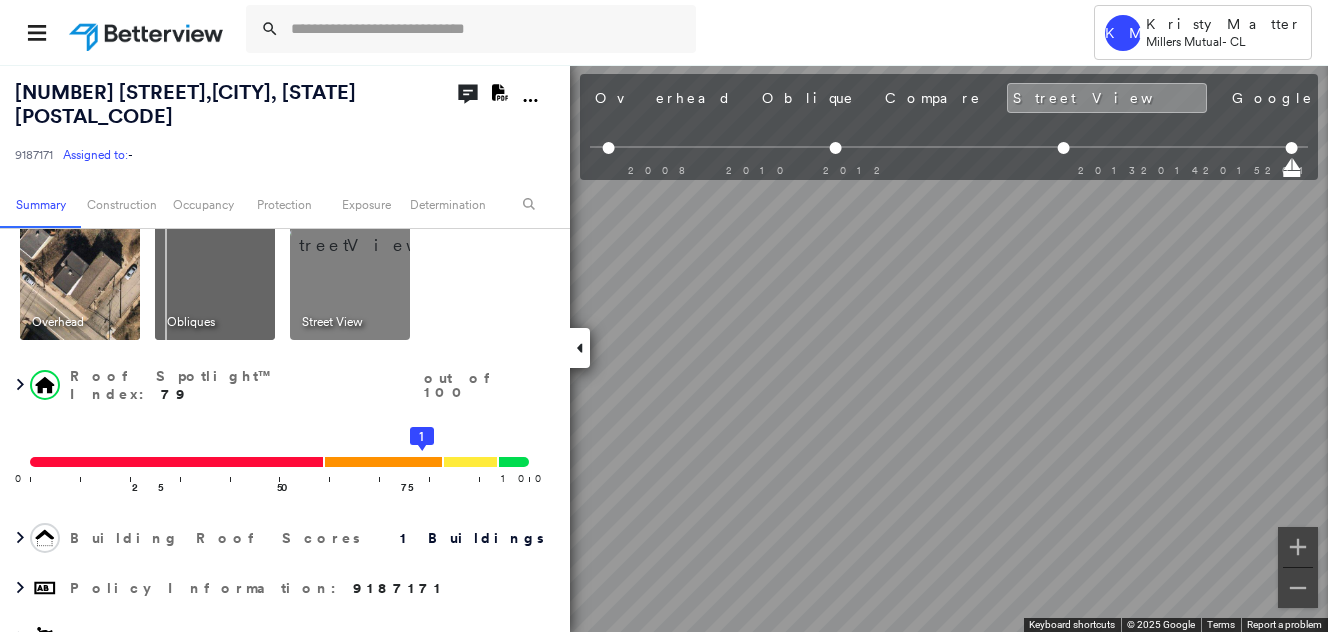 scroll, scrollTop: 0, scrollLeft: 0, axis: both 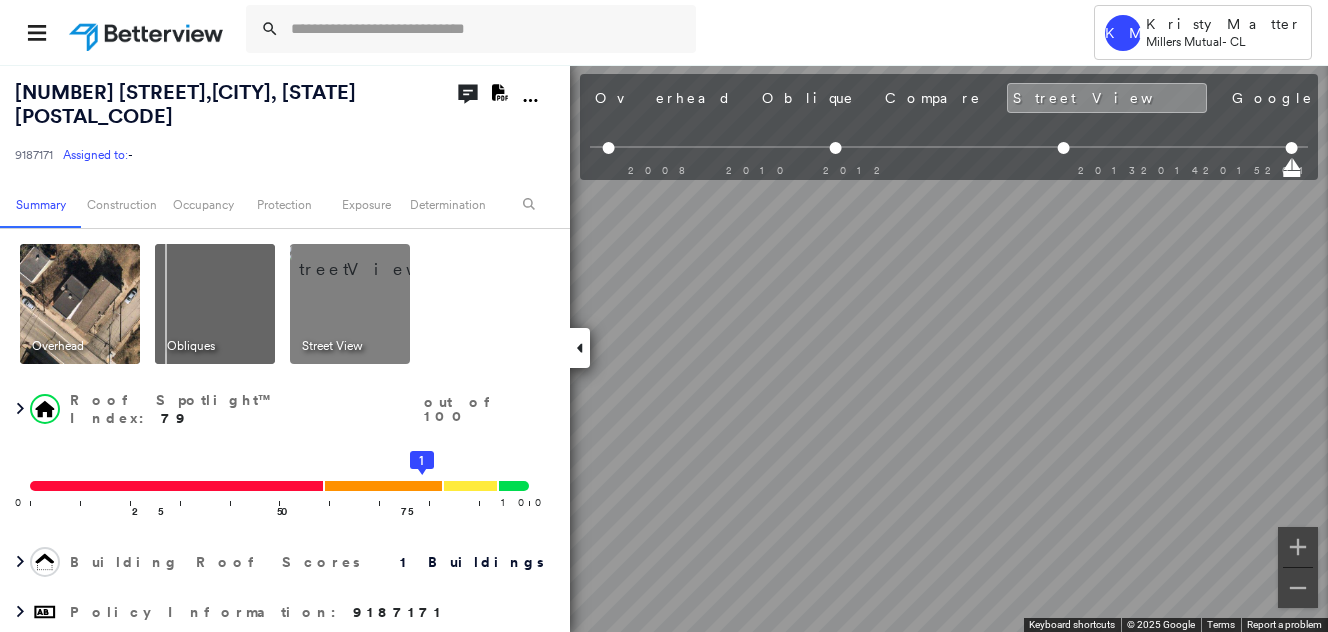 click at bounding box center [374, 259] 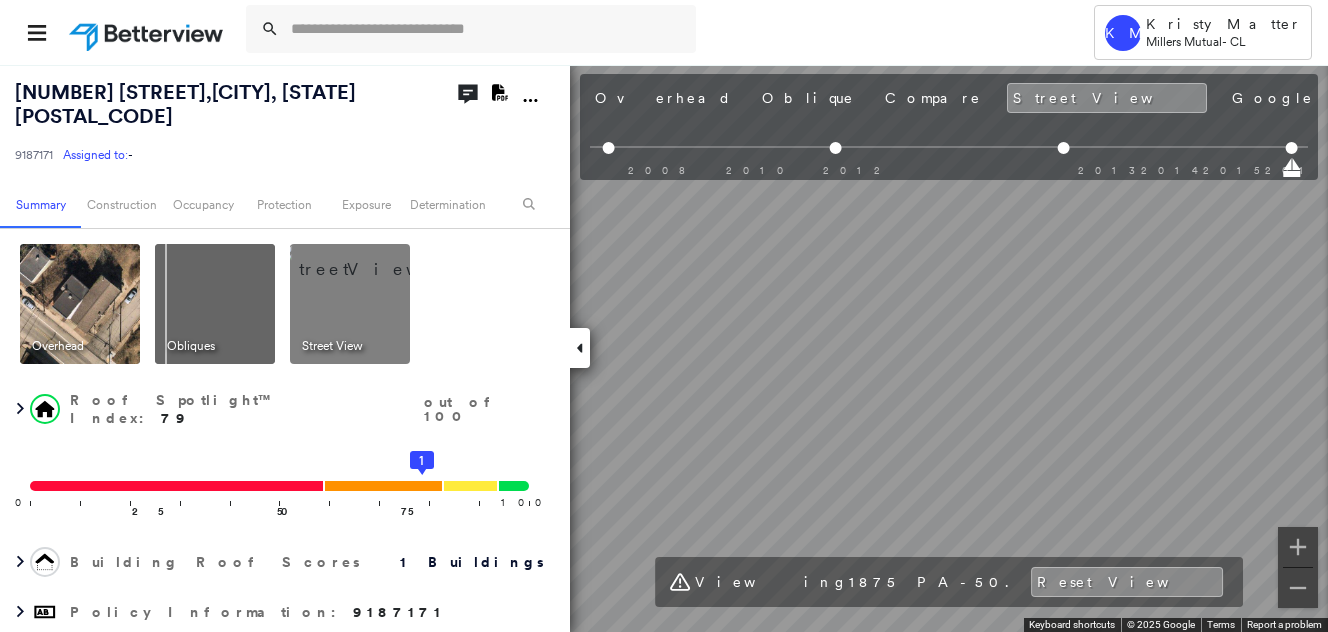 click on "1877  Noblestown Rd ,  Pittsburgh, PA 15205 9187171 Assigned to:  - Assigned to:  - 9187171 Assigned to:  - Open Comments Download PDF Report Summary Construction Occupancy Protection Exposure Determination Overhead Obliques Street View Roof Spotlight™ Index :  79 out of 100 0 100 25 50 75 1 Building Roof Scores 1 Buildings Policy Information :  9187171 Flags :  1 (0 cleared, 1 uncleared) Construction Roof Spotlights :  Staining, Chimney, Vent Property Features Roof Size & Shape :  1 building  - Gable | Asphalt Shingle Occupancy Place Detail Protection Exposure FEMA Risk Index Additional Perils Determination Flags :  1 (0 cleared, 1 uncleared) Uncleared Flags (1) Cleared Flags  (0) LOW Low Priority Flagged 08/06/25 Clear Action Taken New Entry History Quote/New Business Terms & Conditions Added ACV Endorsement Added Cosmetic Endorsement Inspection/Loss Control Report Information Added to Inspection Survey Onsite Inspection Ordered Determined No Inspection Needed General Reject/Decline - New Business Save" at bounding box center [664, 348] 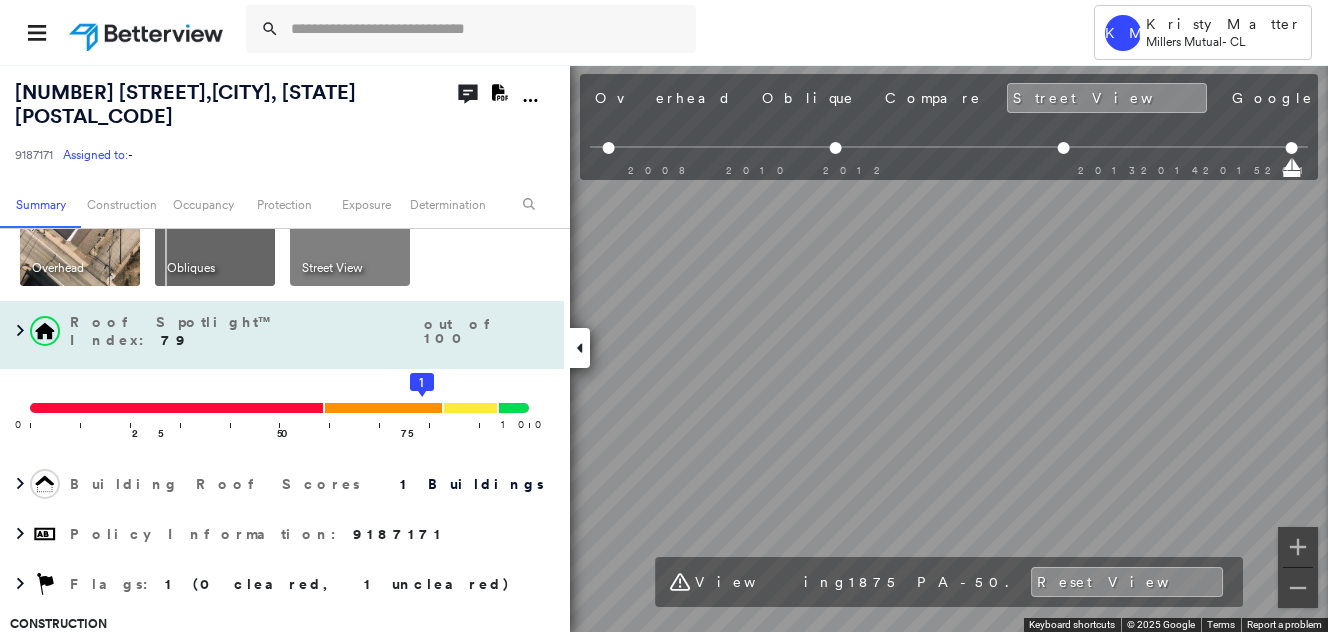 scroll, scrollTop: 100, scrollLeft: 0, axis: vertical 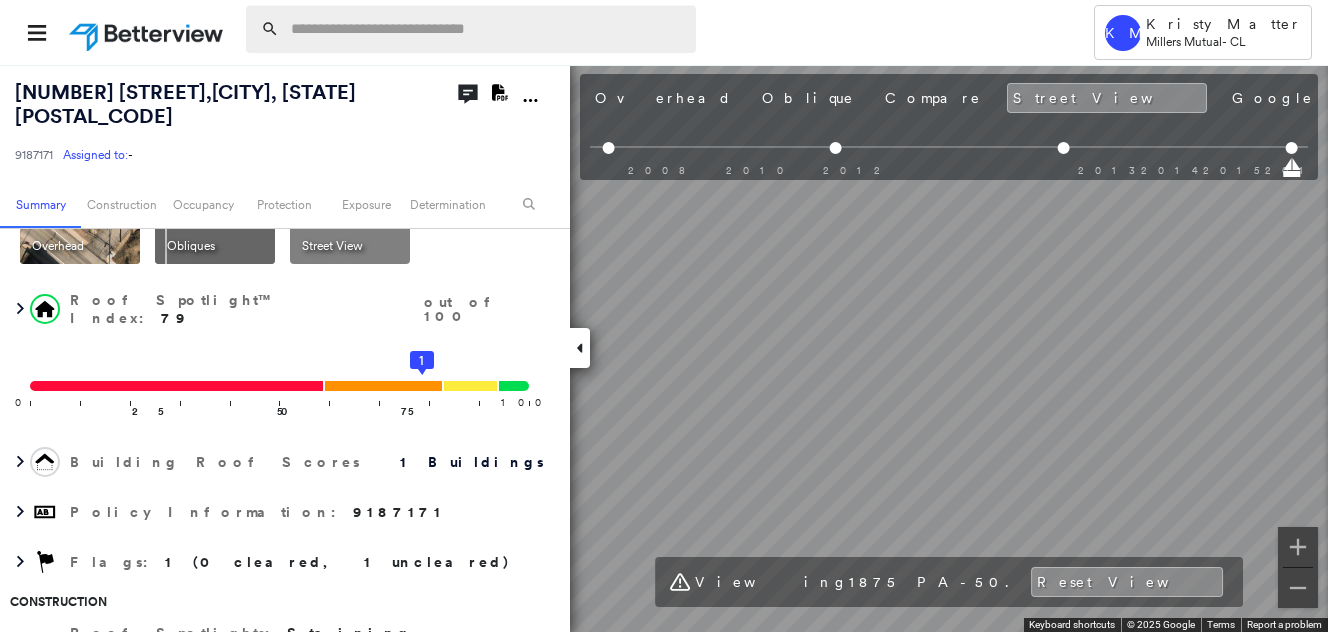 click at bounding box center [487, 29] 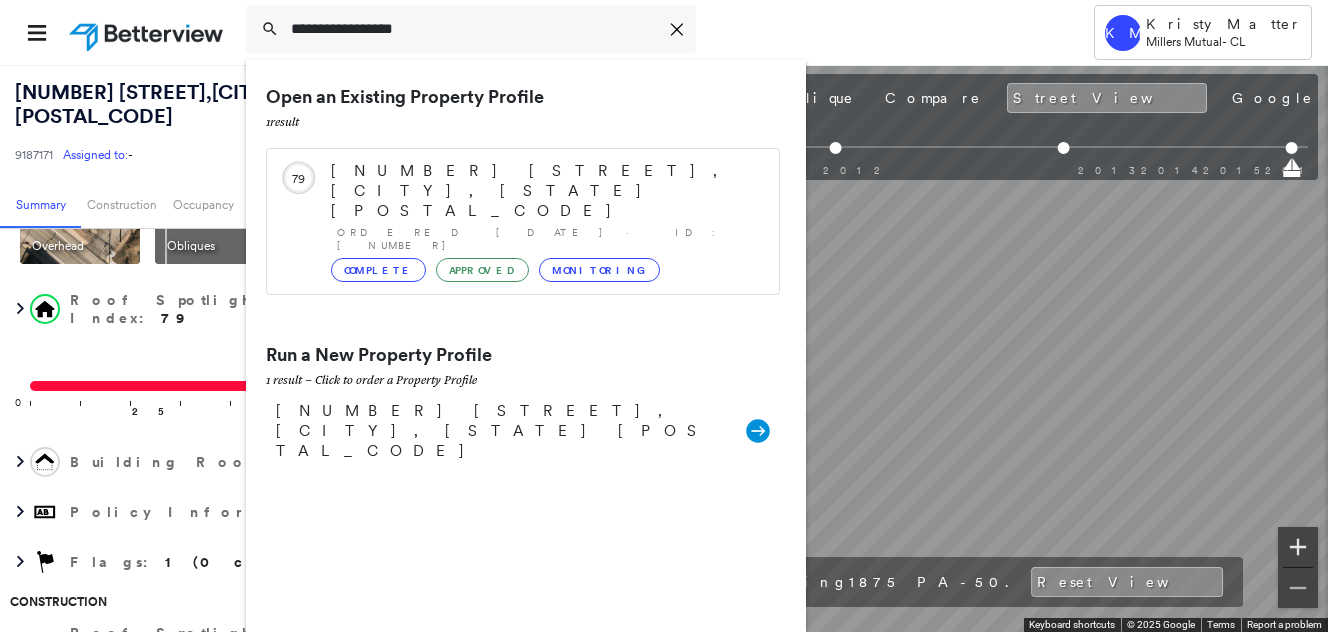 type on "**********" 